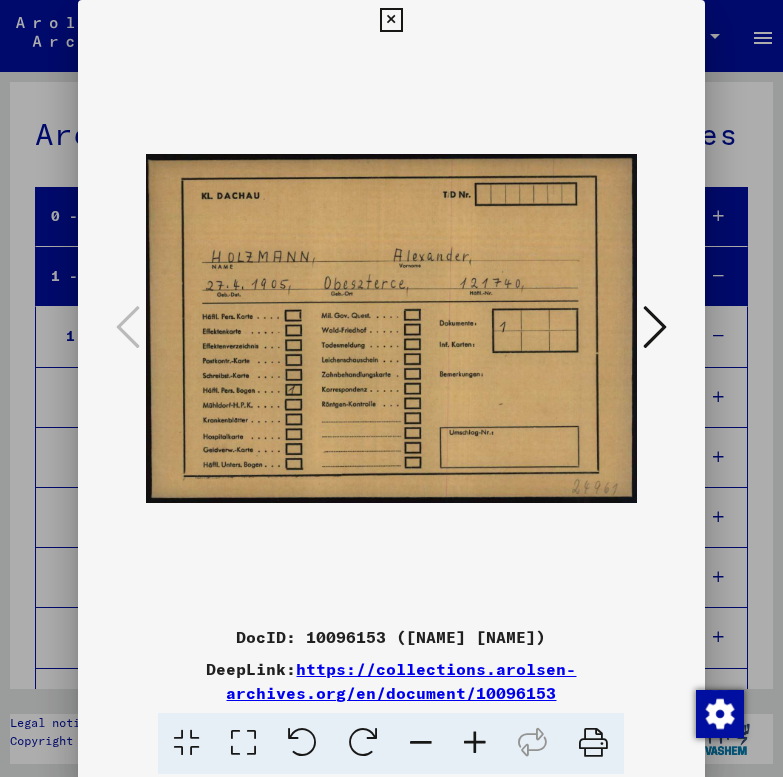 scroll, scrollTop: 0, scrollLeft: 0, axis: both 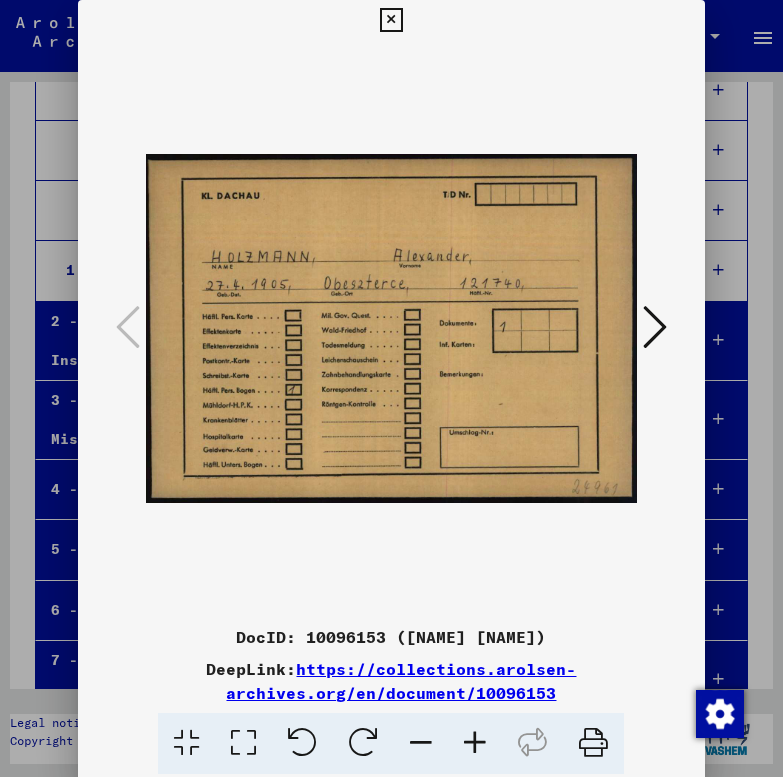 click at bounding box center (655, 327) 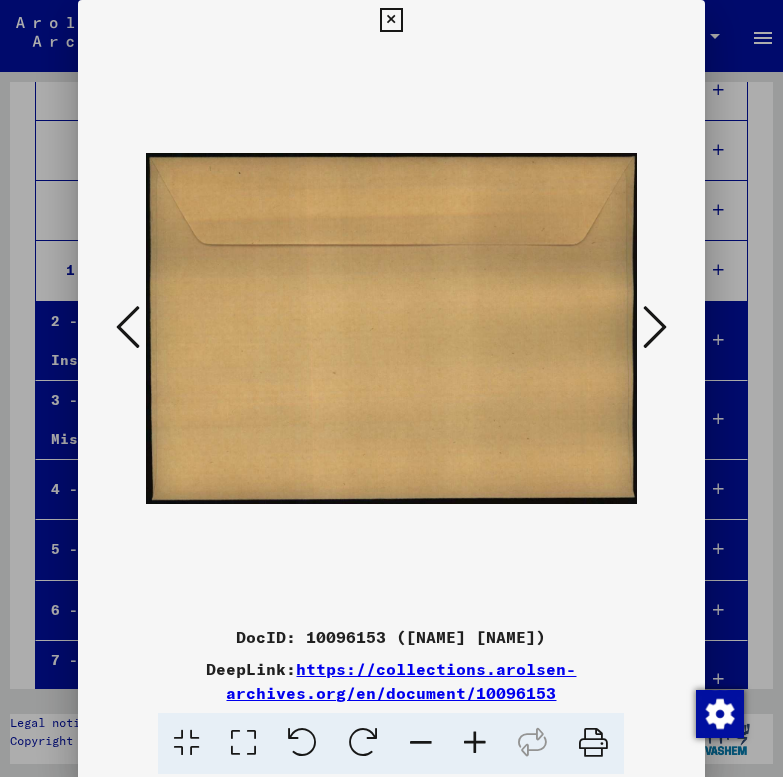 click at bounding box center (655, 327) 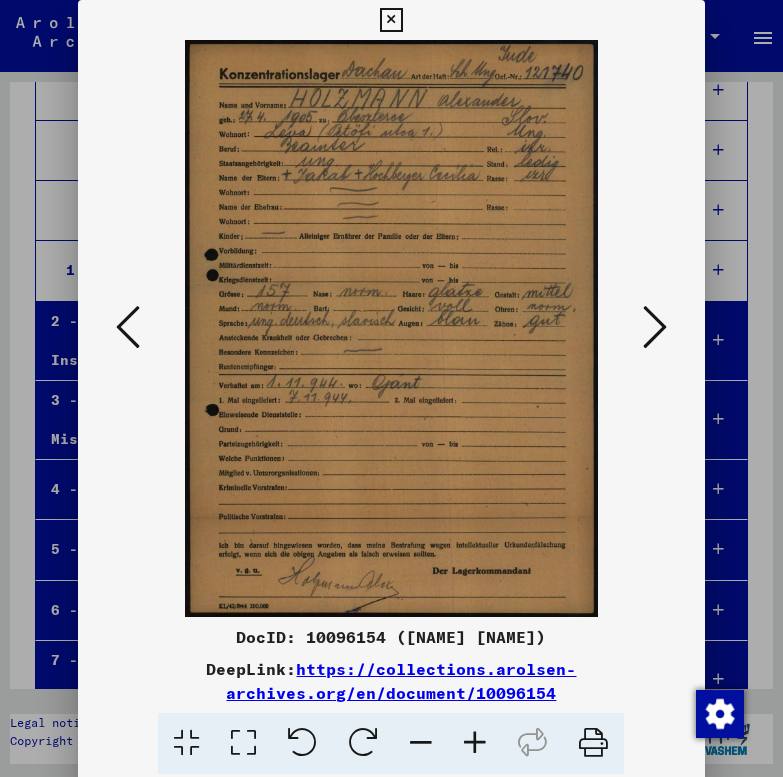 click at bounding box center [655, 327] 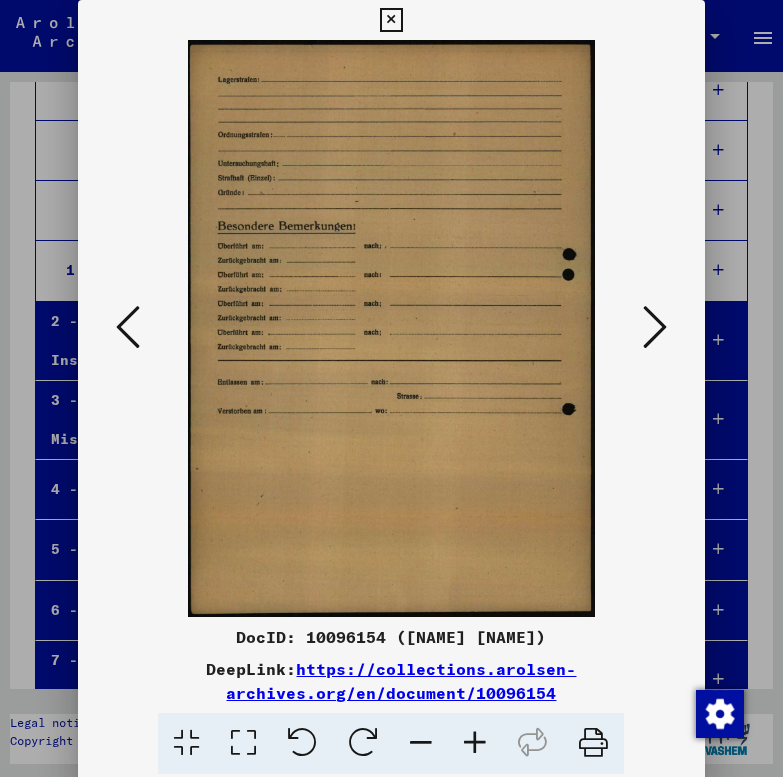 click at bounding box center [655, 327] 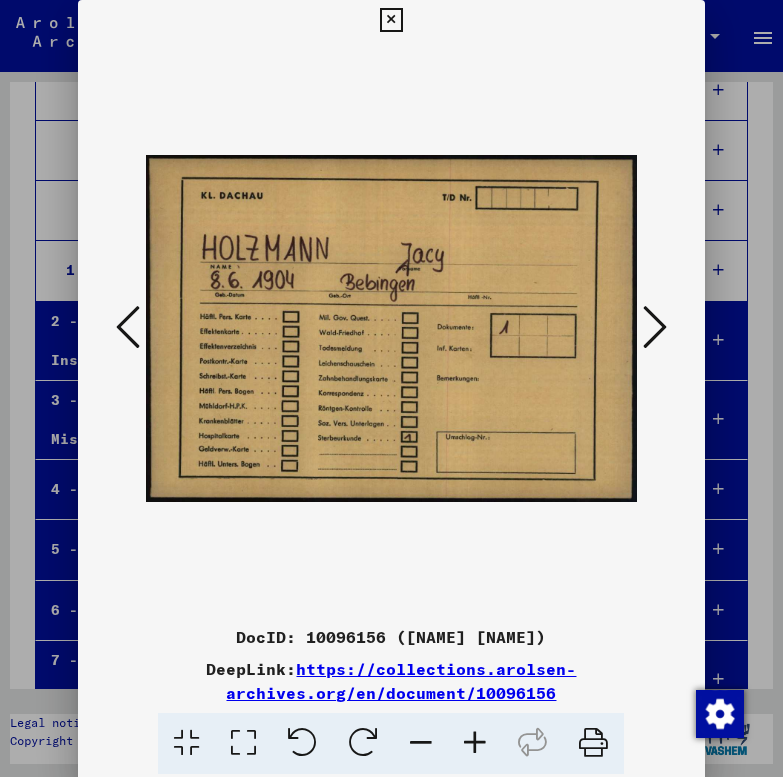 click at bounding box center [655, 327] 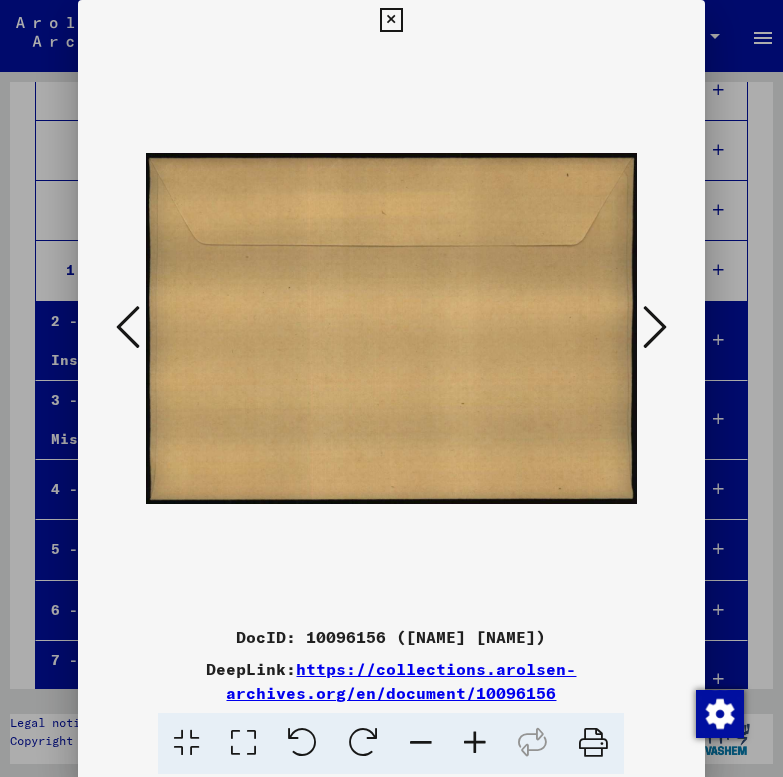 click at bounding box center (655, 327) 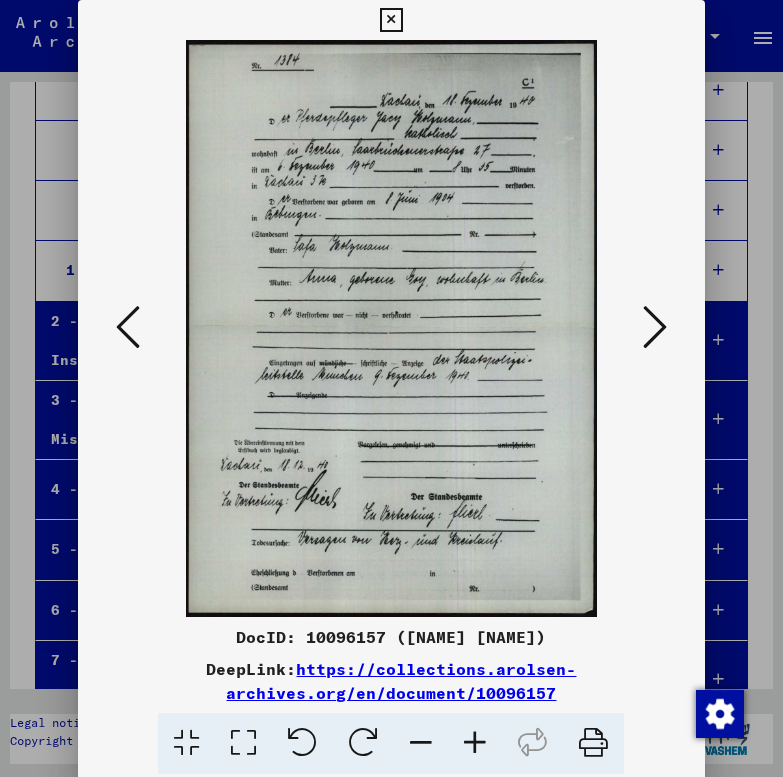 click at bounding box center (655, 327) 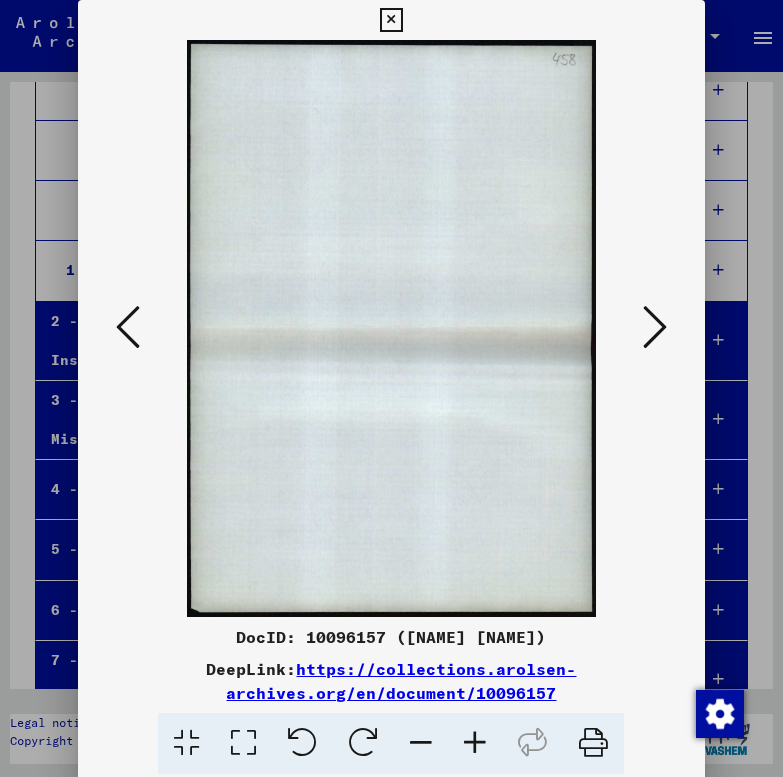 click at bounding box center (655, 327) 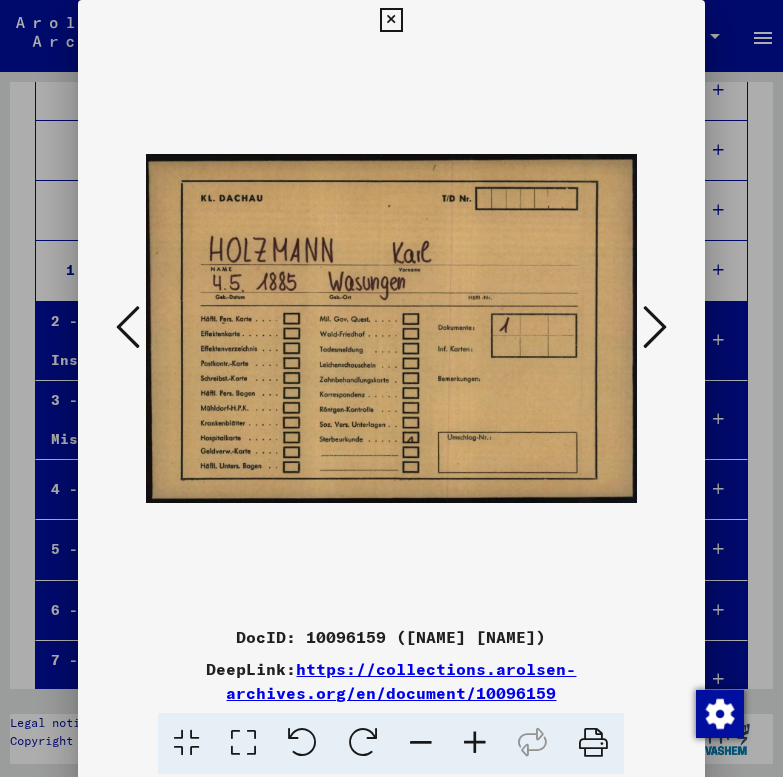 click at bounding box center [655, 327] 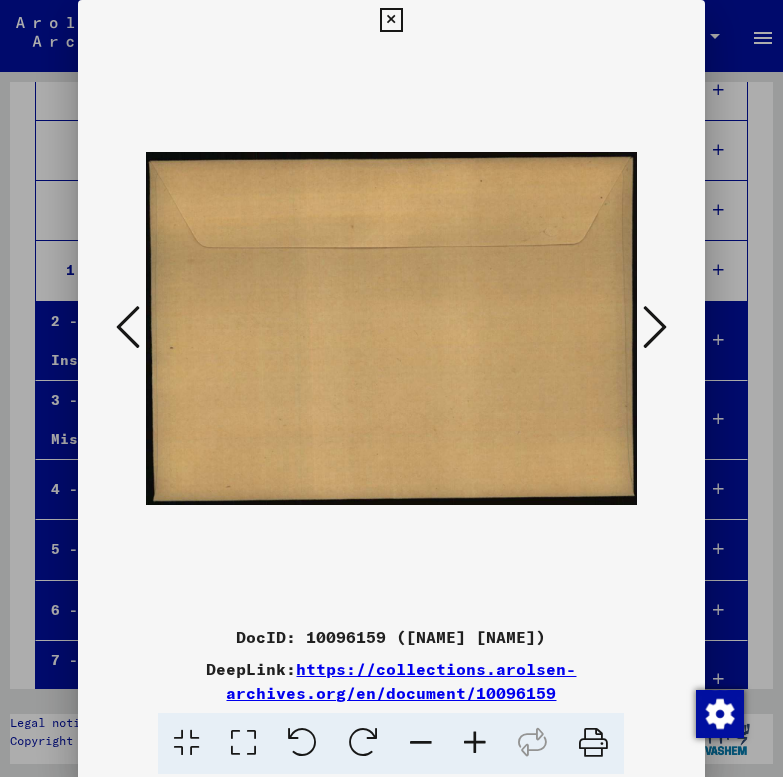 click at bounding box center (655, 327) 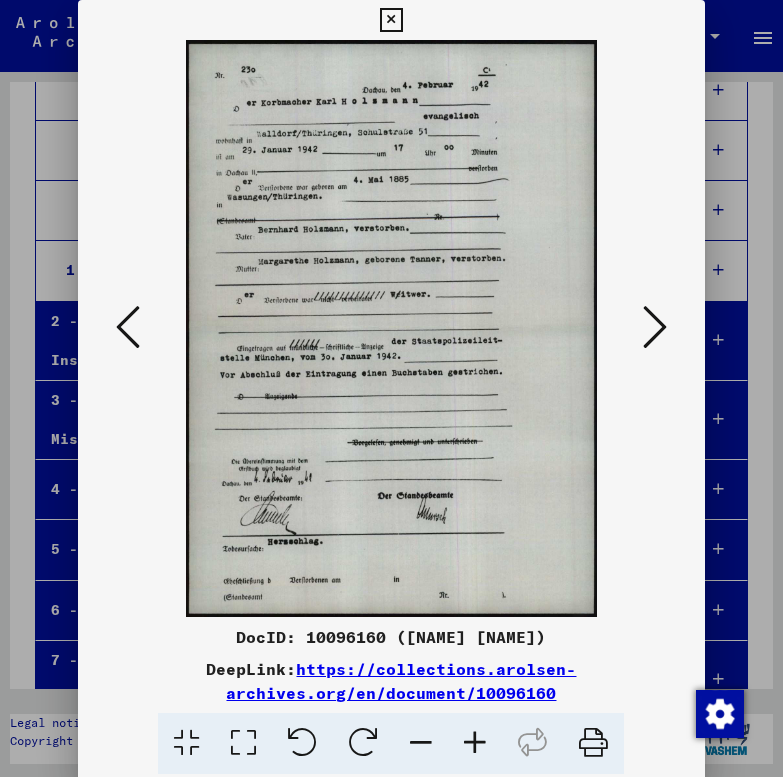 click at bounding box center [655, 327] 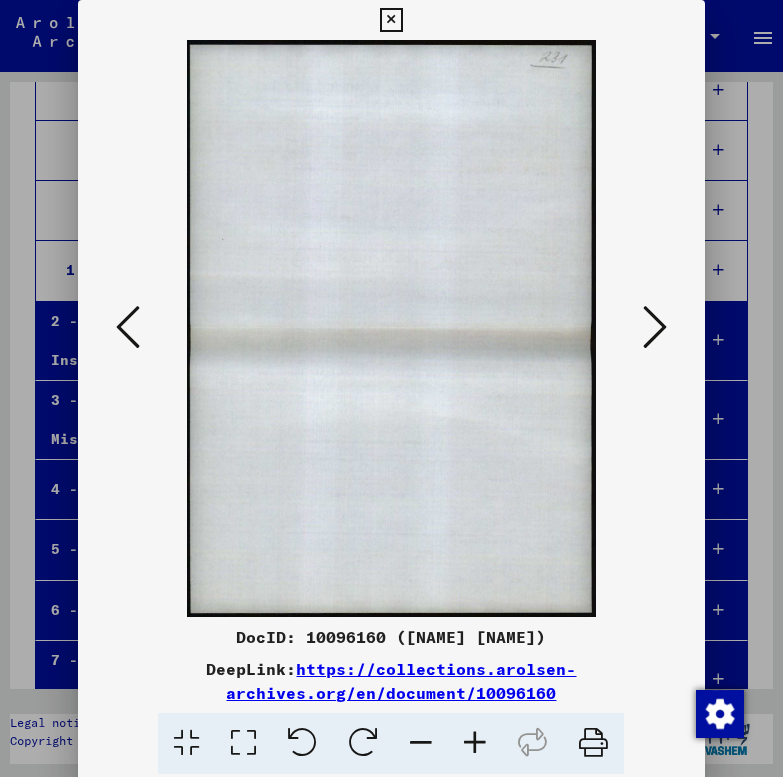 click at bounding box center [655, 327] 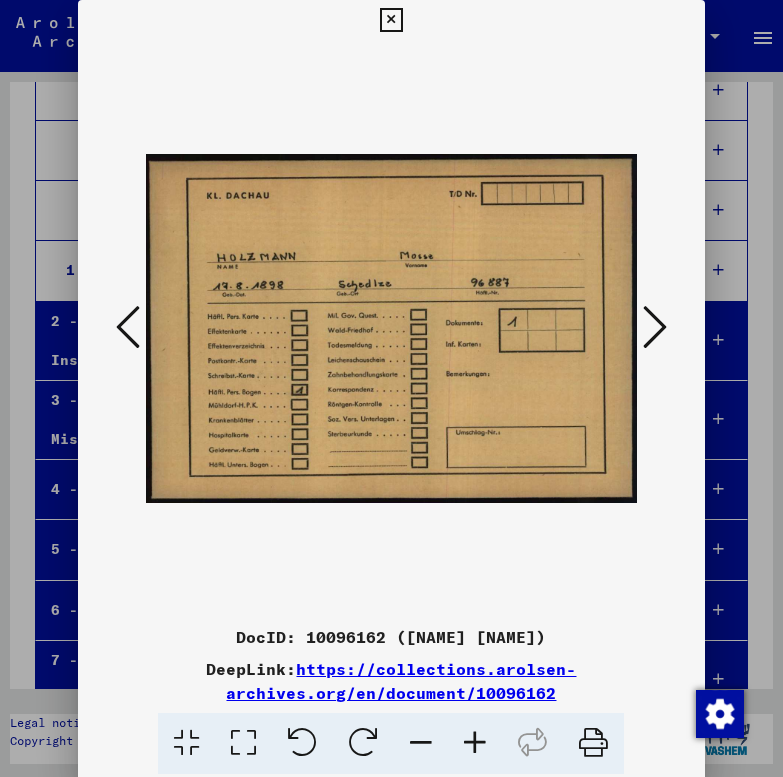 click at bounding box center [655, 327] 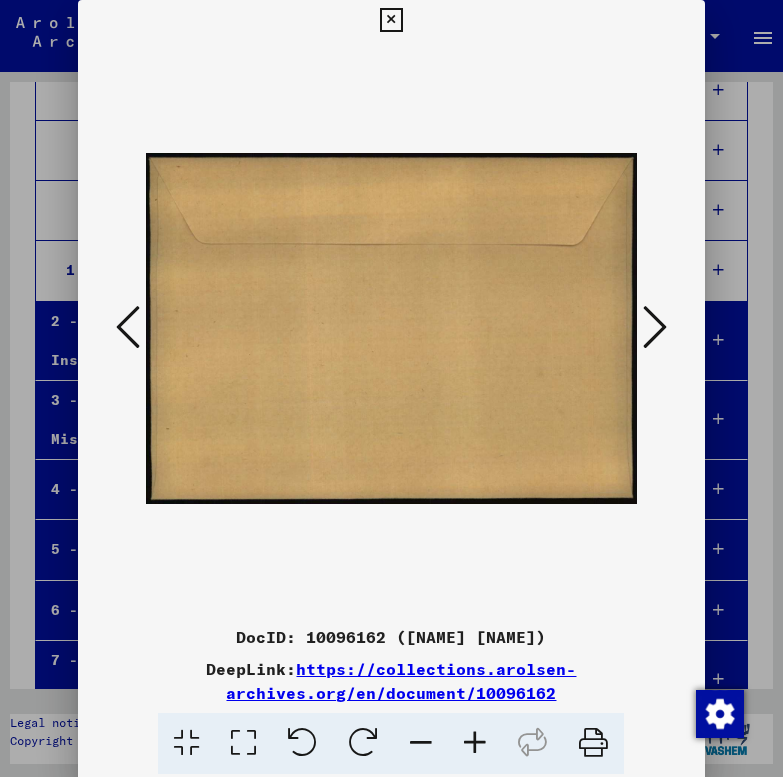 click at bounding box center (655, 327) 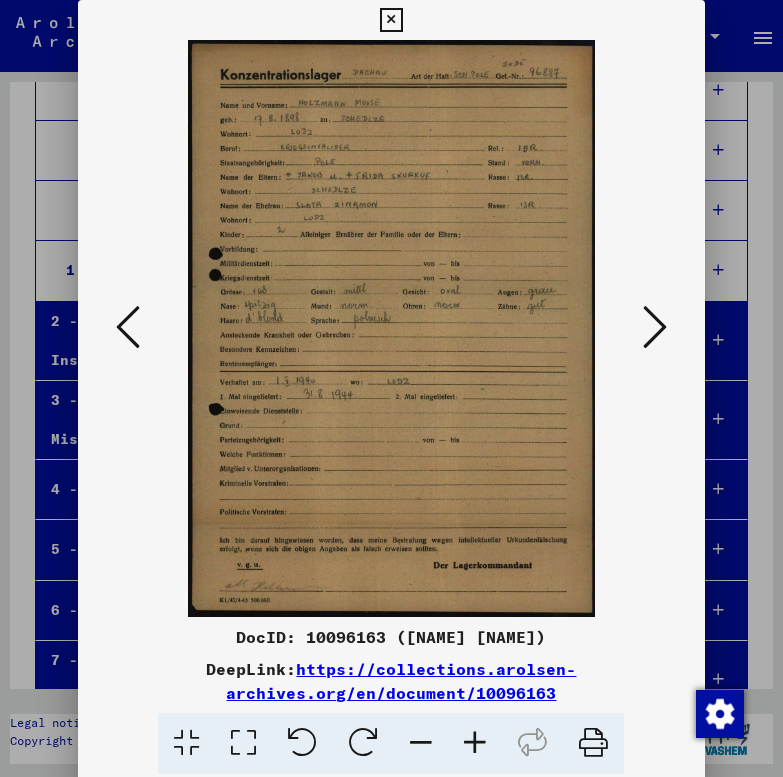click at bounding box center (655, 327) 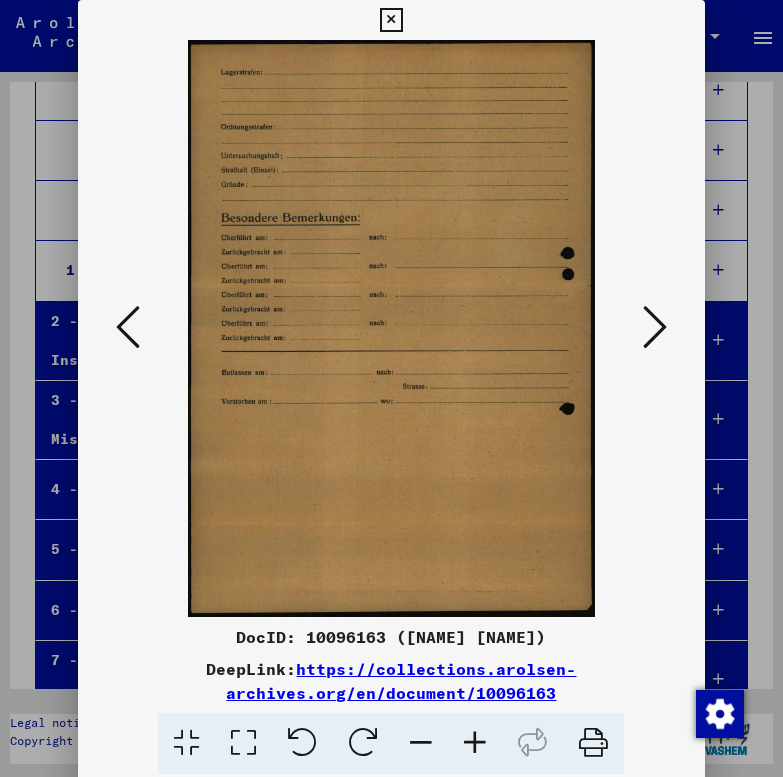 click at bounding box center [655, 327] 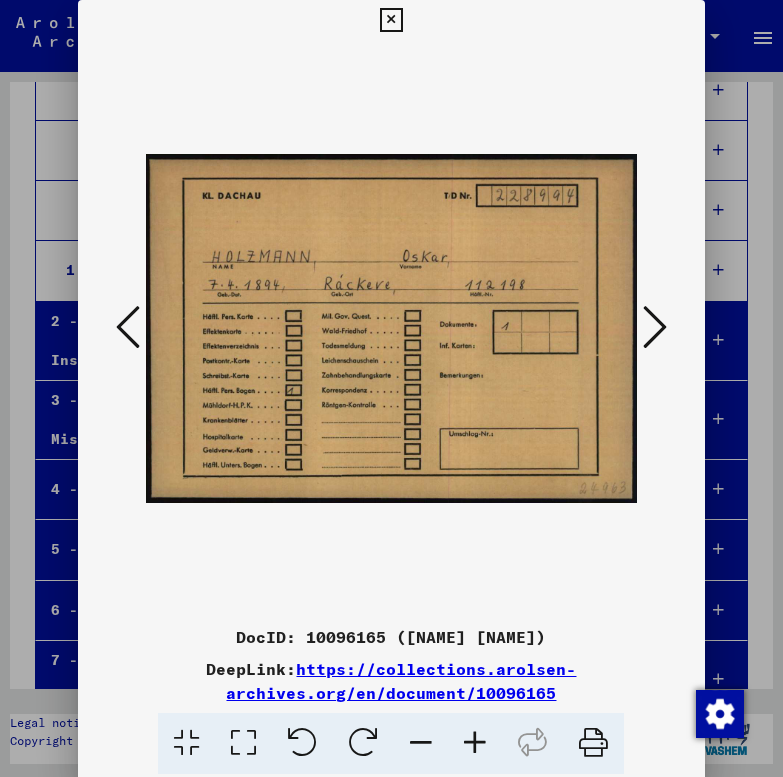 click at bounding box center [655, 327] 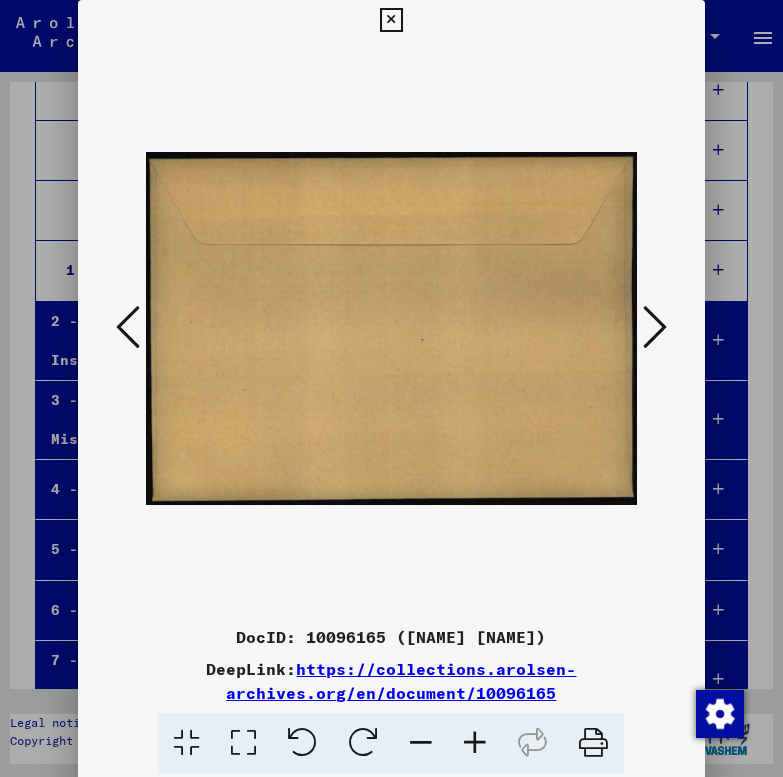 click at bounding box center [655, 327] 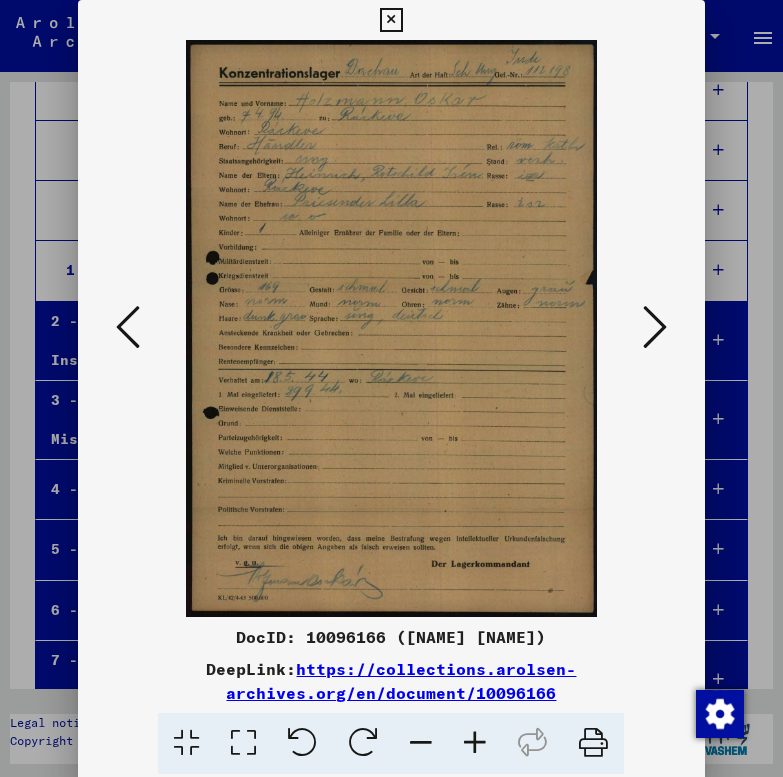 click at bounding box center [655, 327] 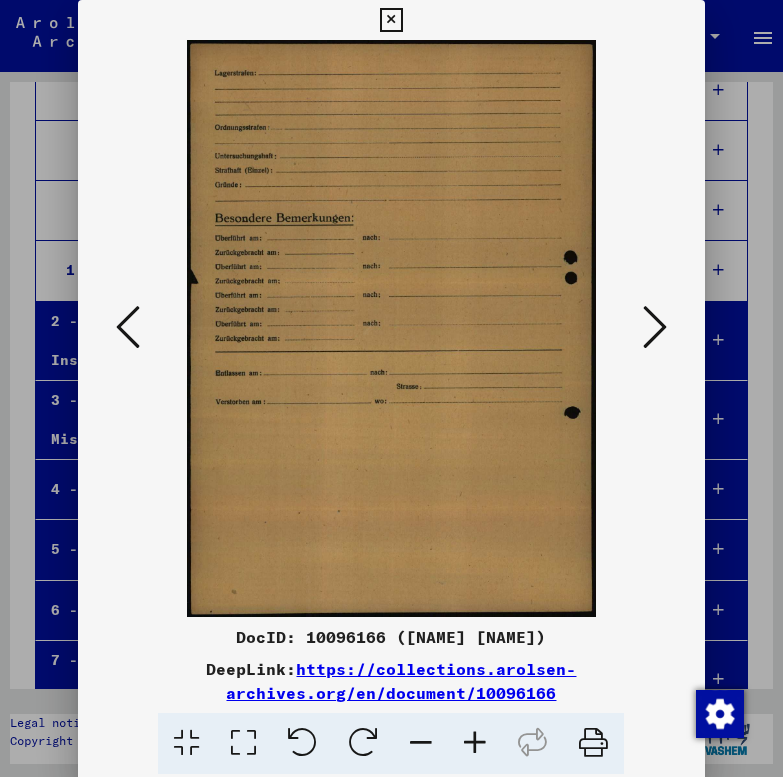 click at bounding box center [655, 327] 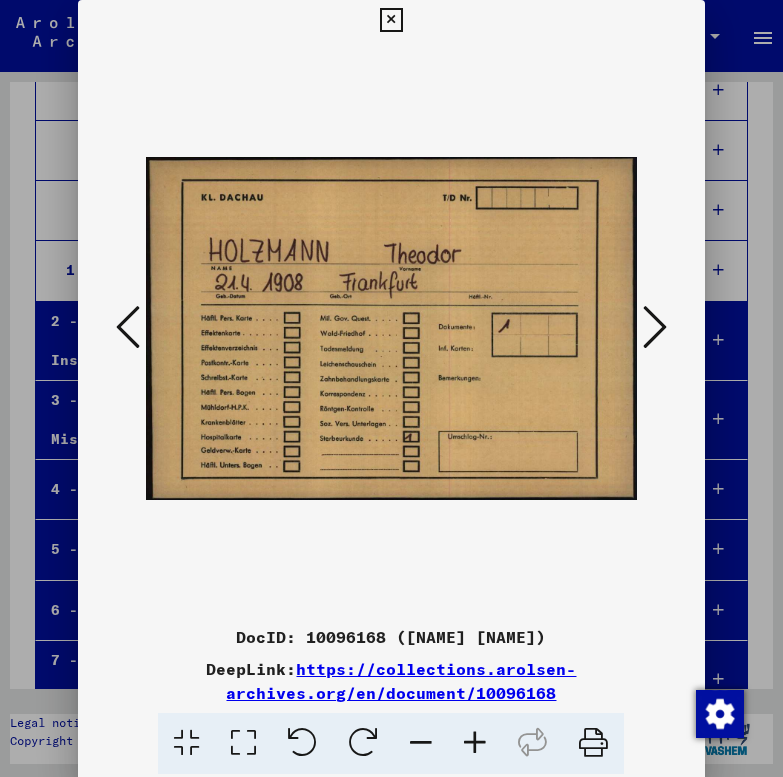click at bounding box center [655, 327] 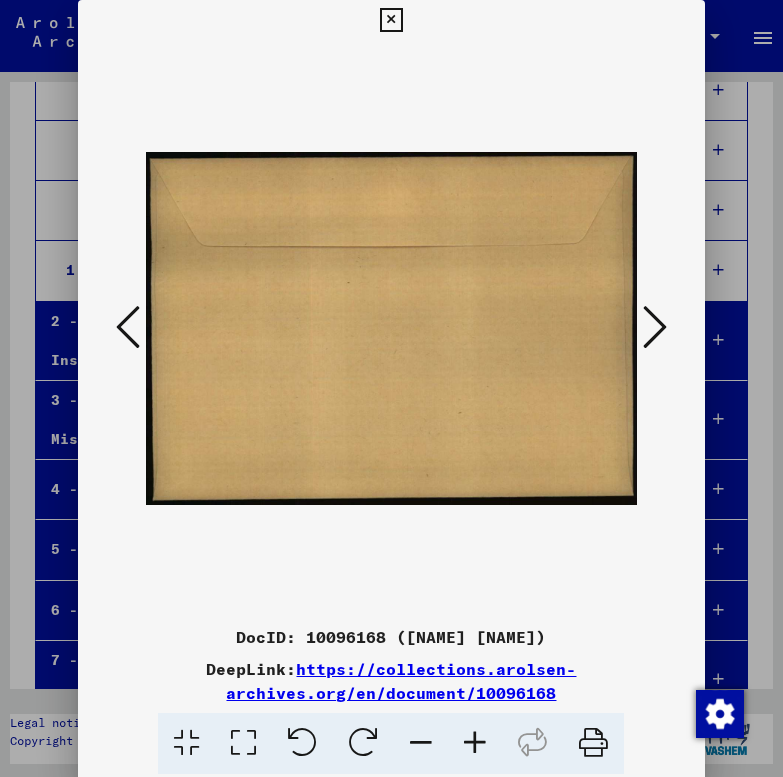 click at bounding box center (655, 327) 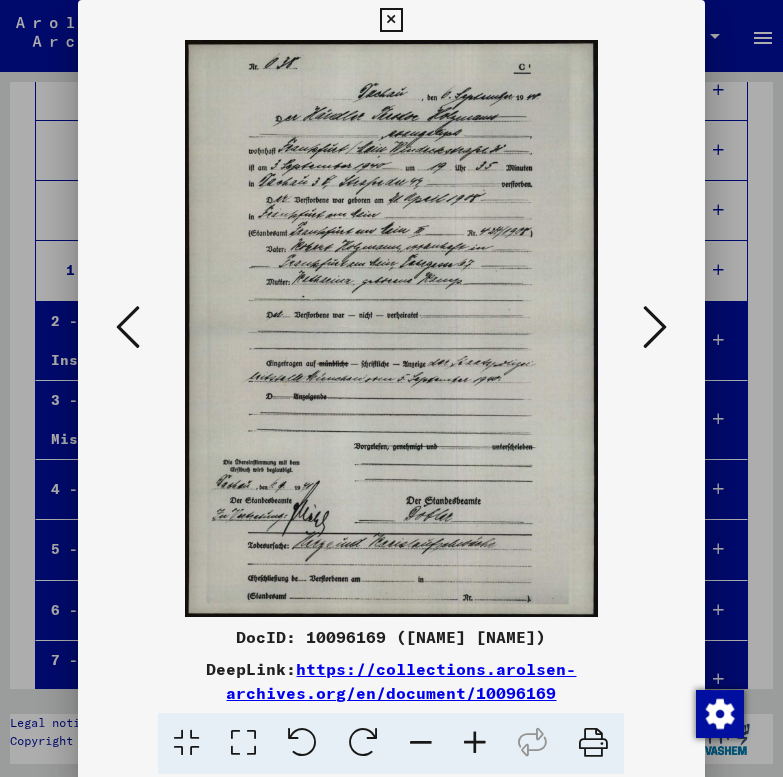 click at bounding box center [655, 327] 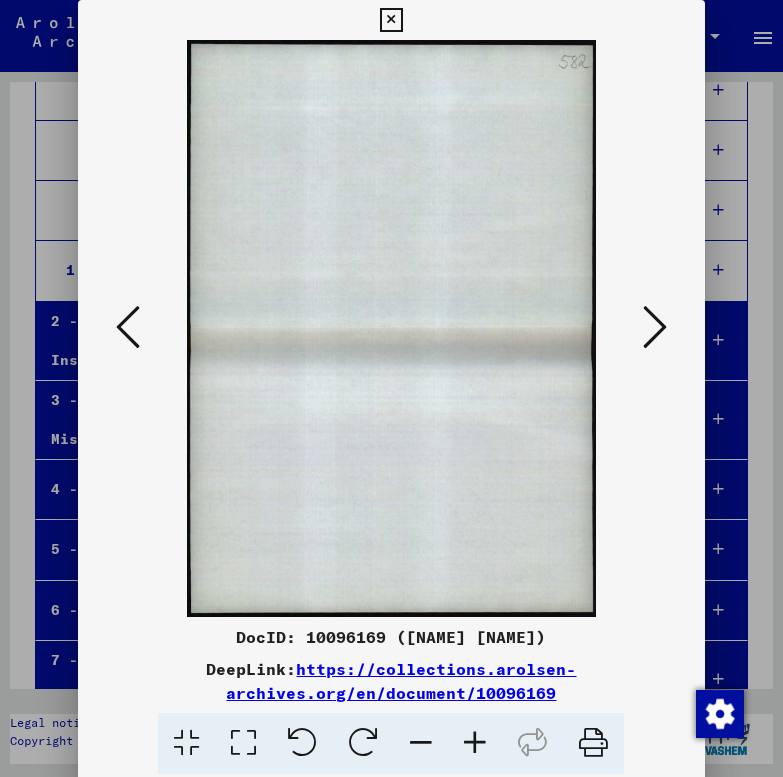 click at bounding box center [655, 327] 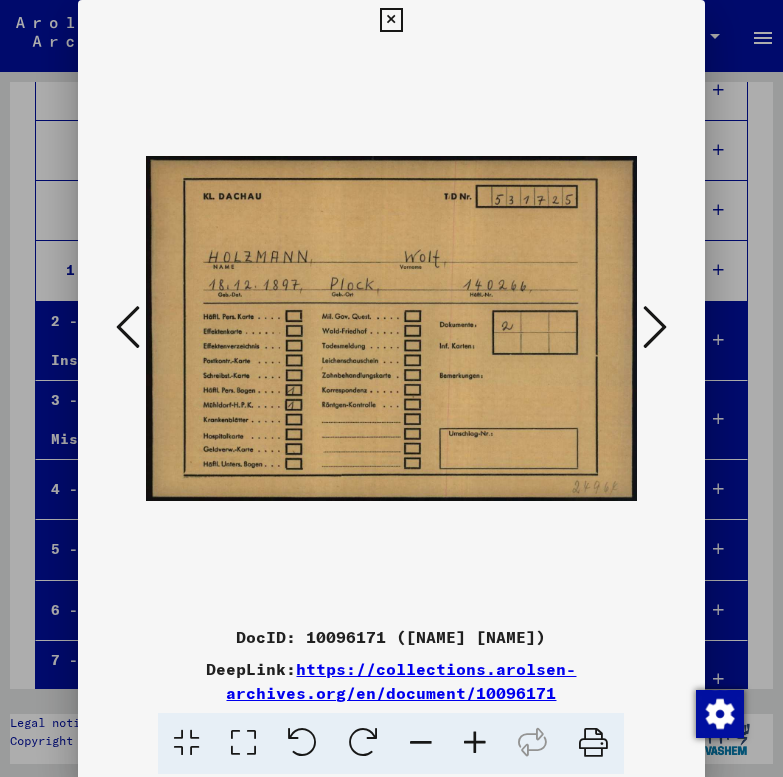 click at bounding box center (655, 327) 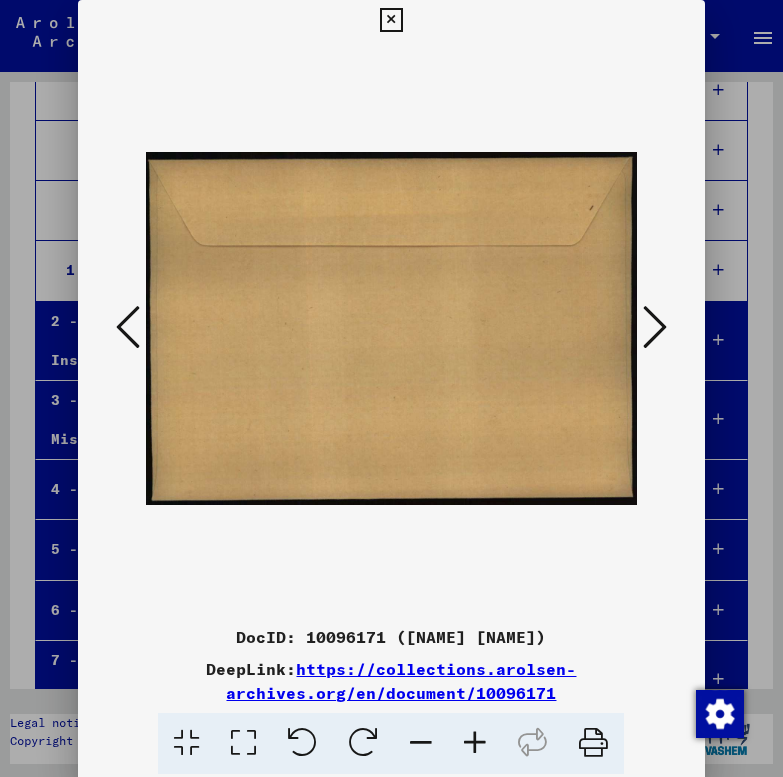 click at bounding box center (655, 327) 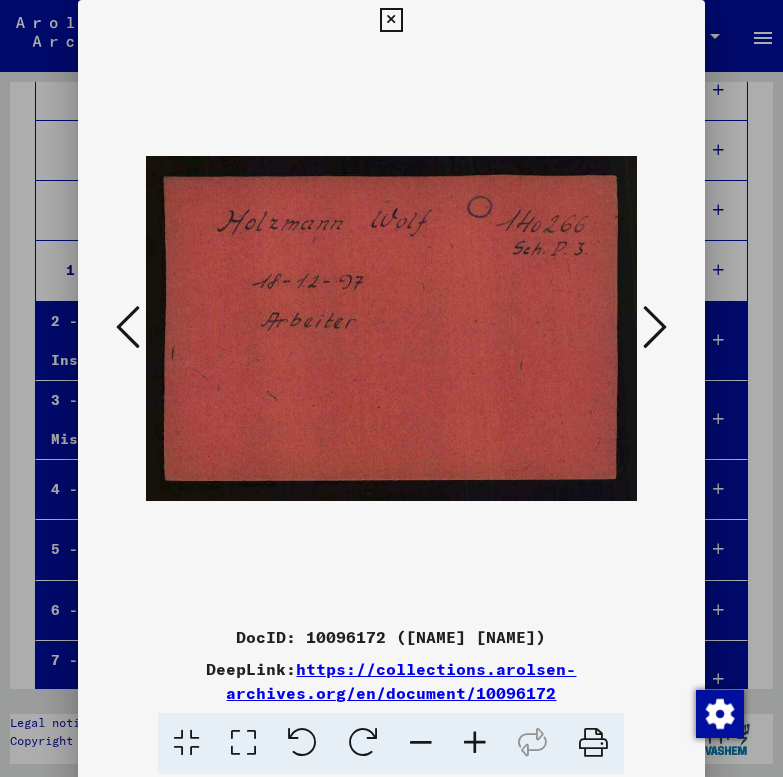click at bounding box center (655, 327) 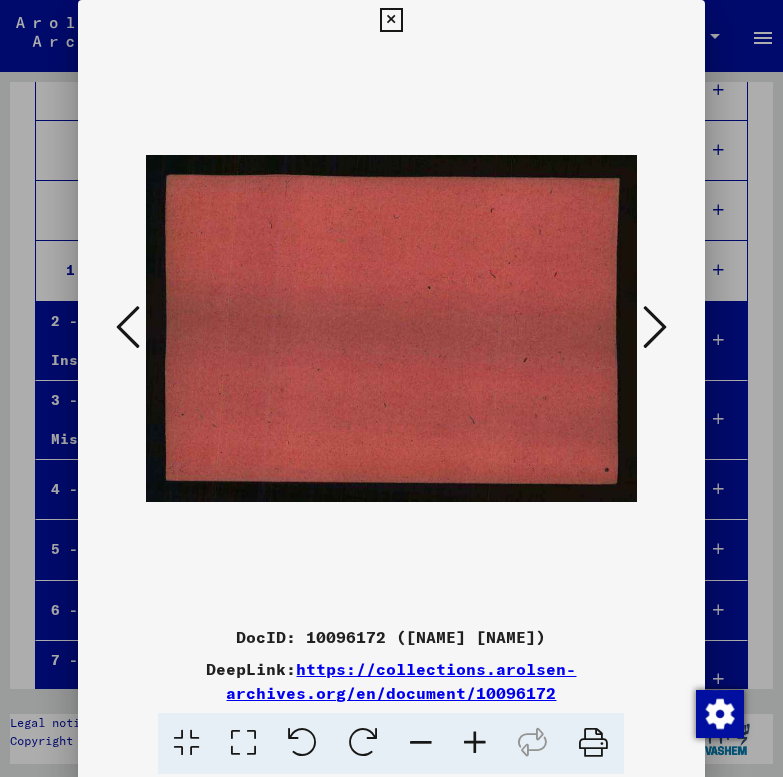 click at bounding box center [655, 327] 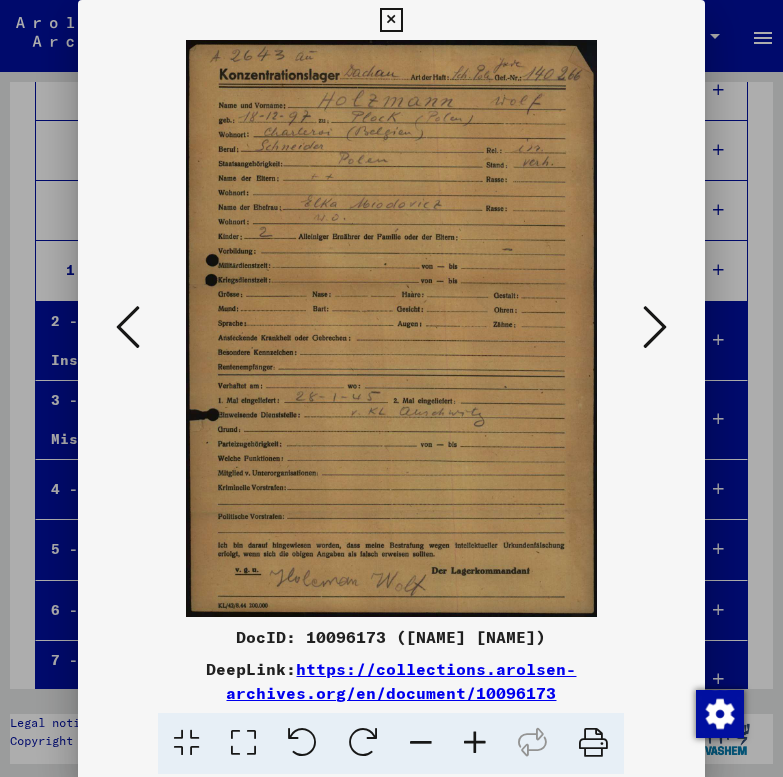 click at bounding box center (655, 327) 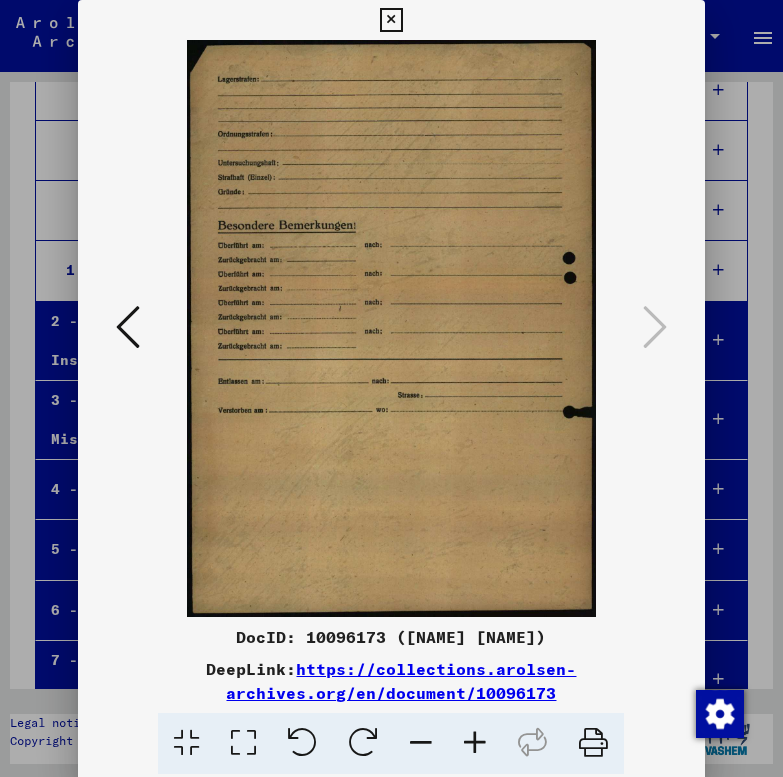 click at bounding box center [391, 20] 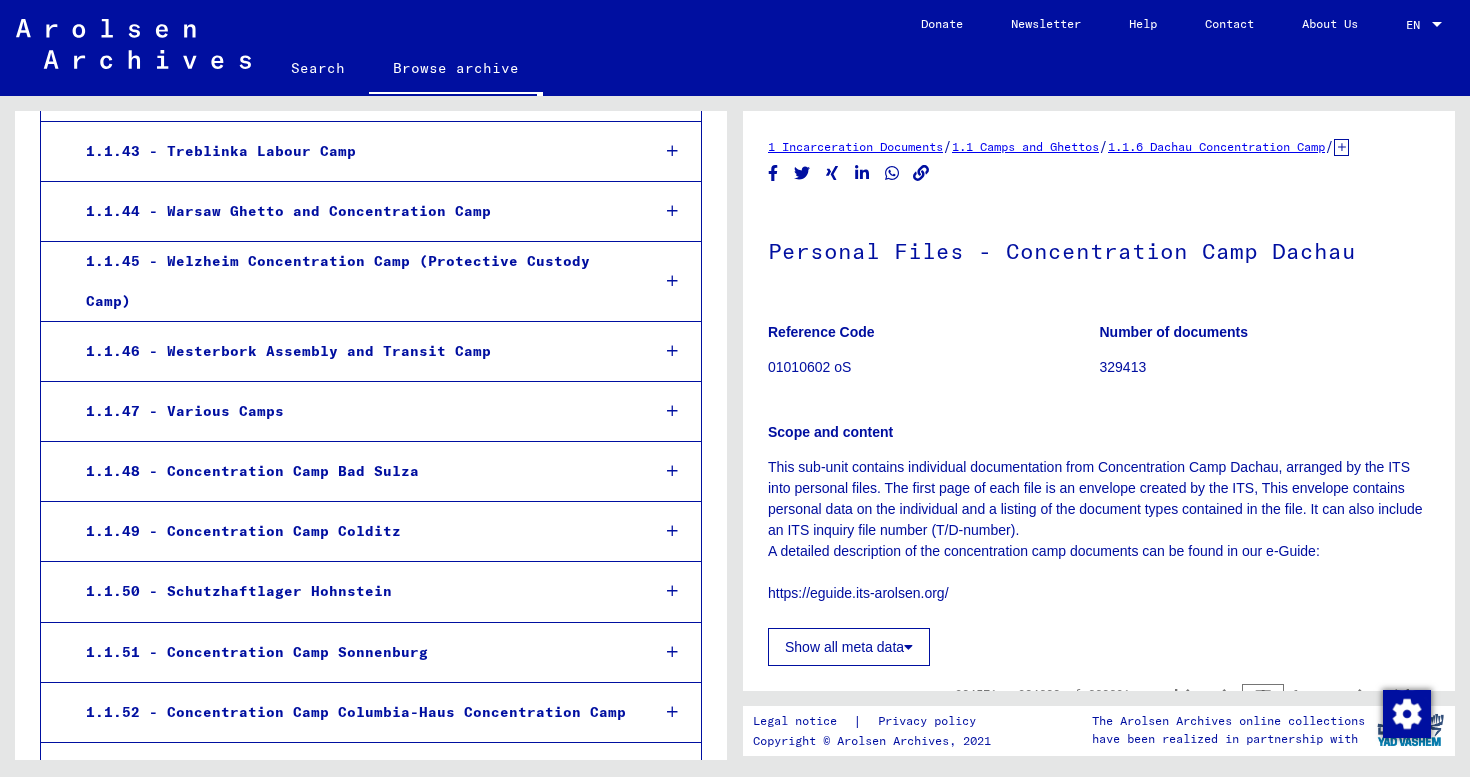 scroll, scrollTop: 5910, scrollLeft: 0, axis: vertical 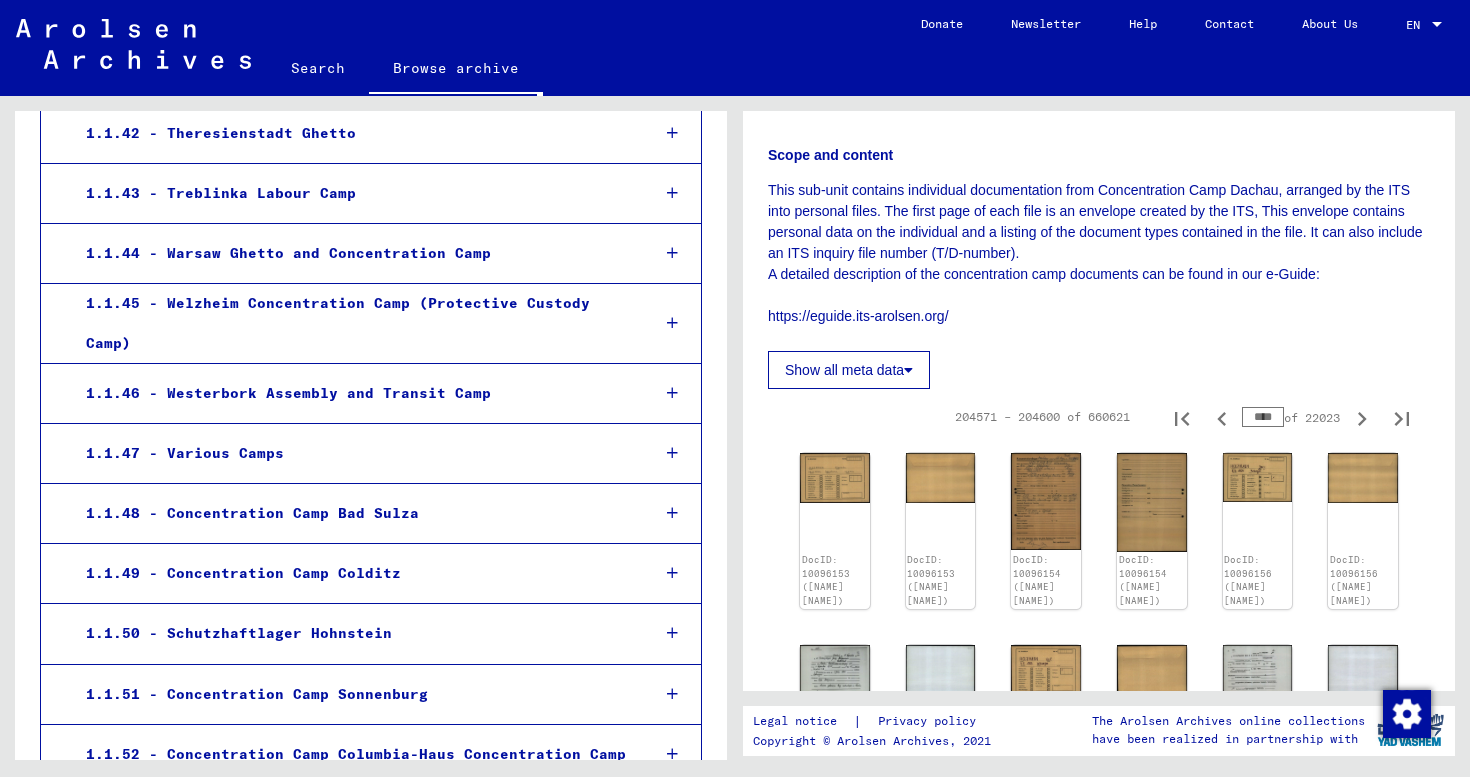 click on "****" at bounding box center [1263, 417] 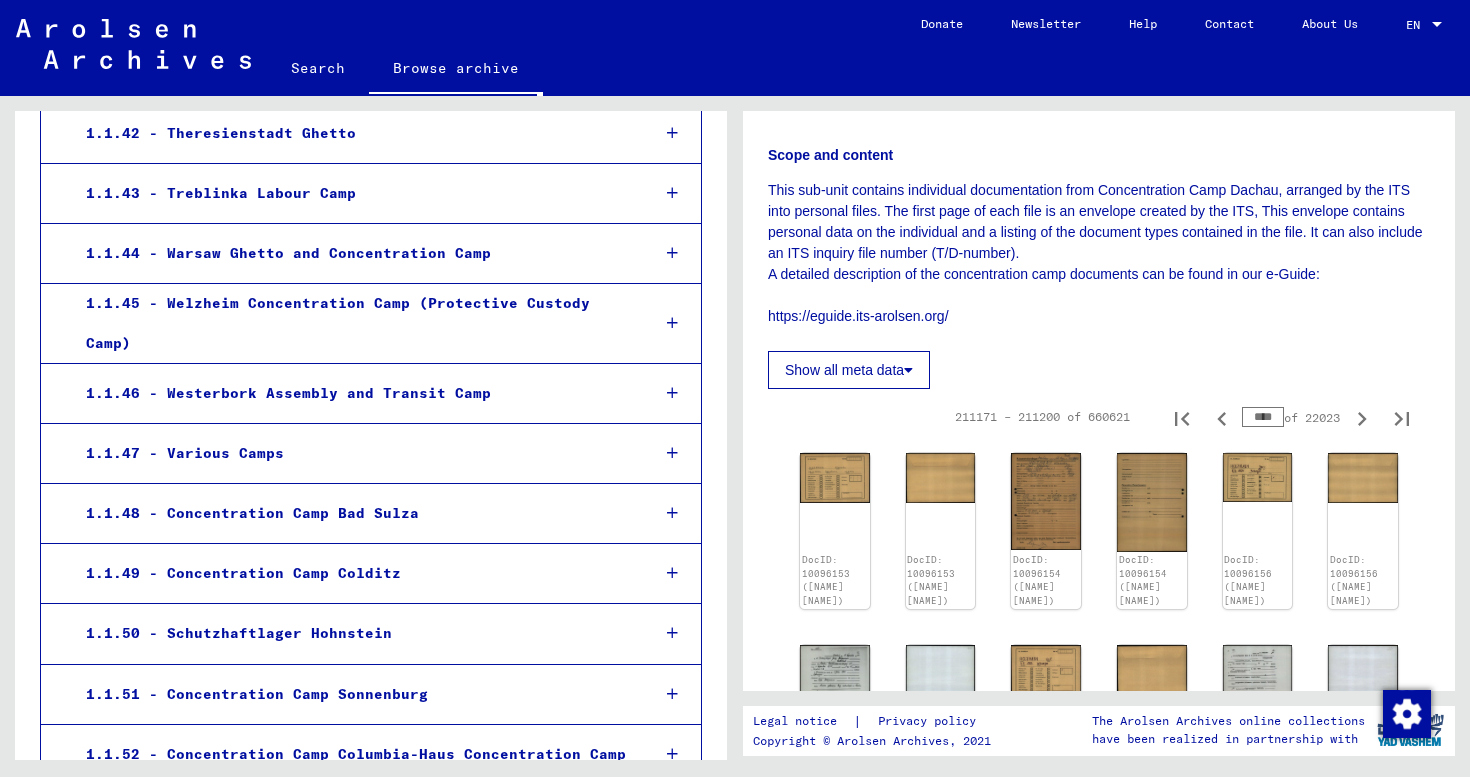 click on "Show all meta data" 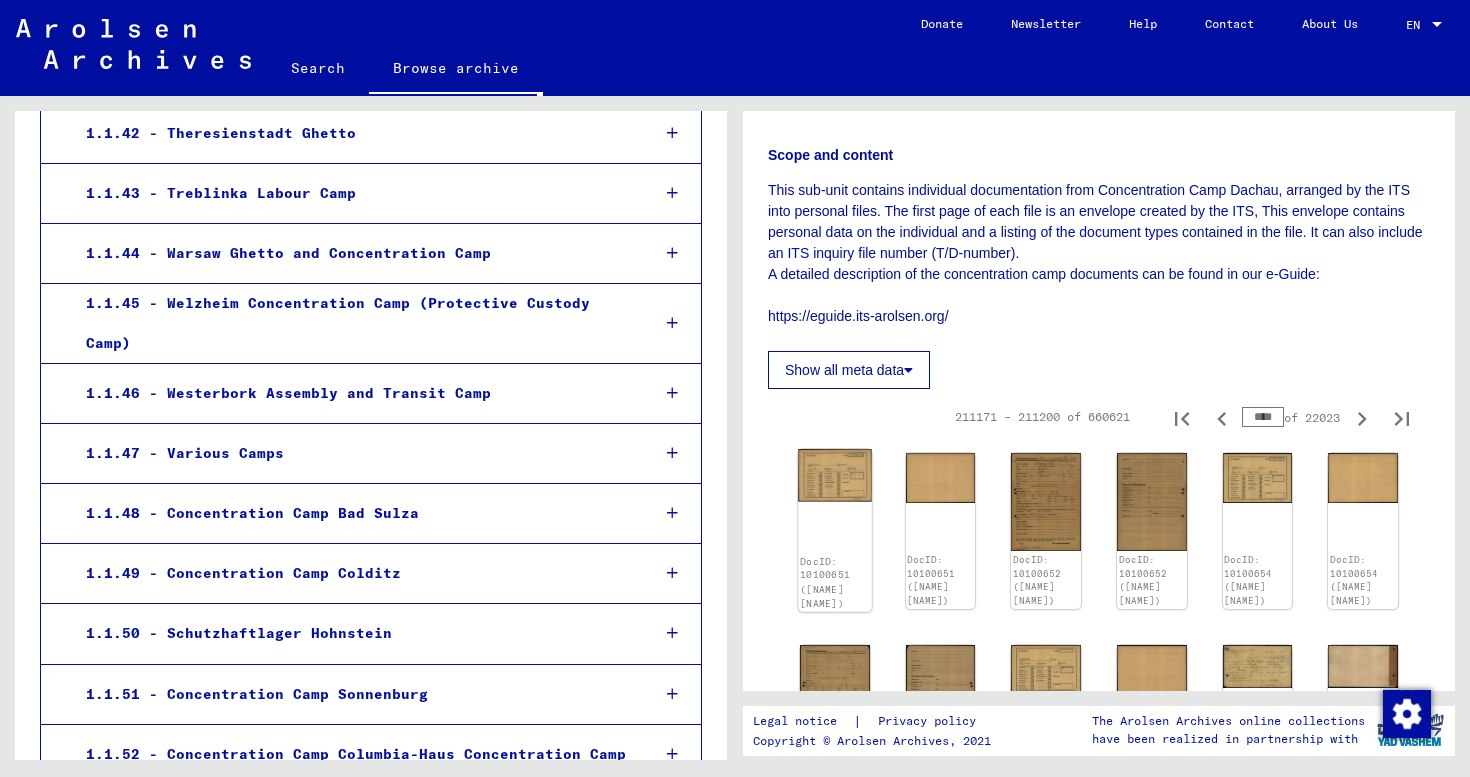 click 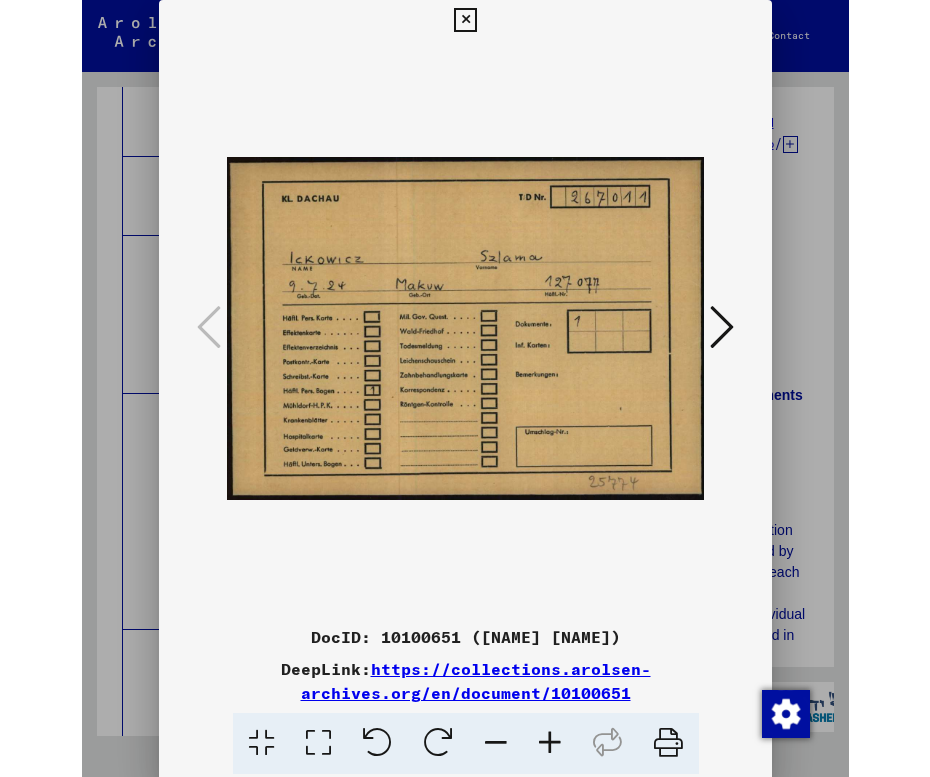 scroll, scrollTop: 6804, scrollLeft: 0, axis: vertical 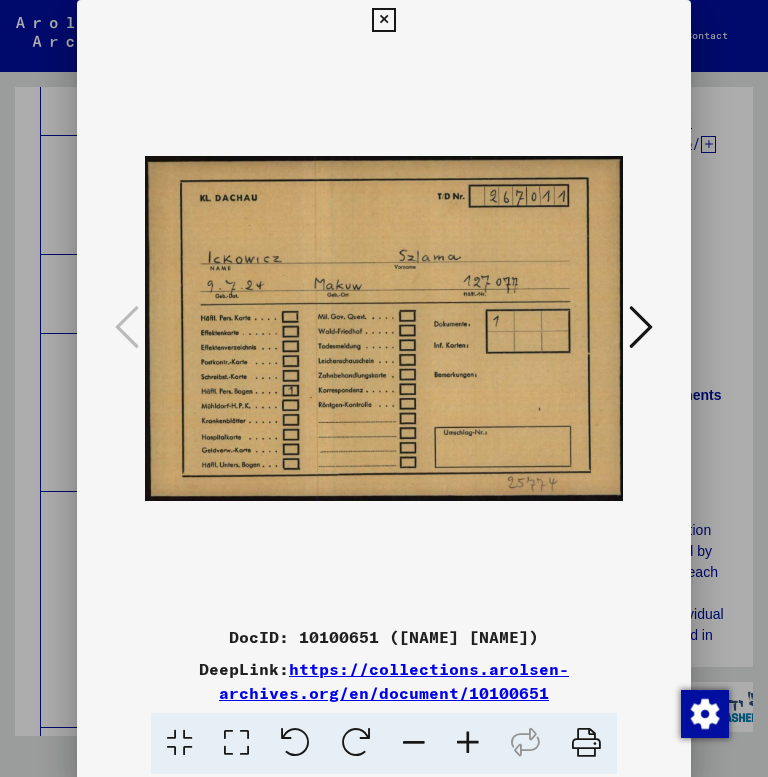click at bounding box center (641, 327) 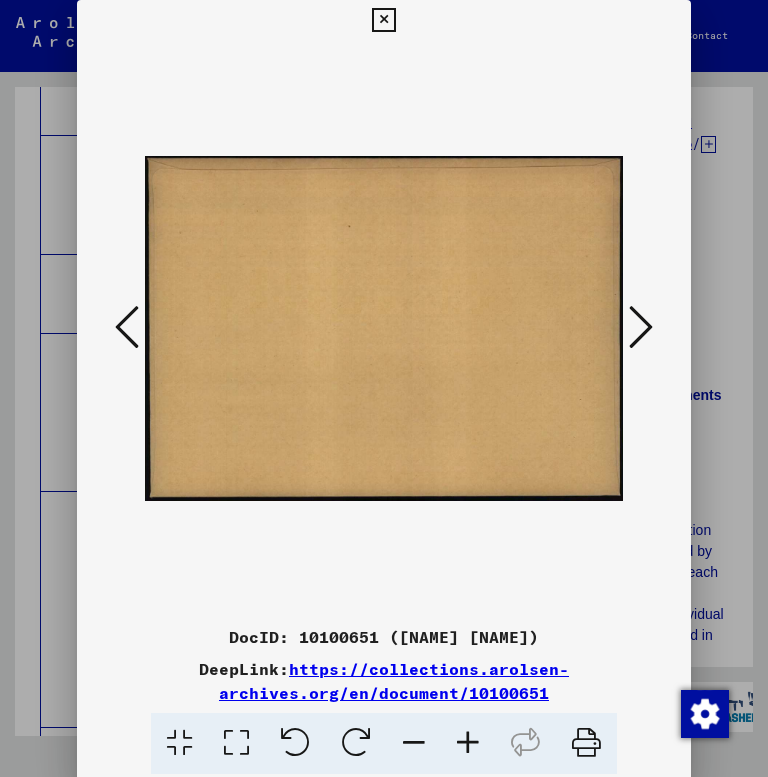 click at bounding box center (641, 327) 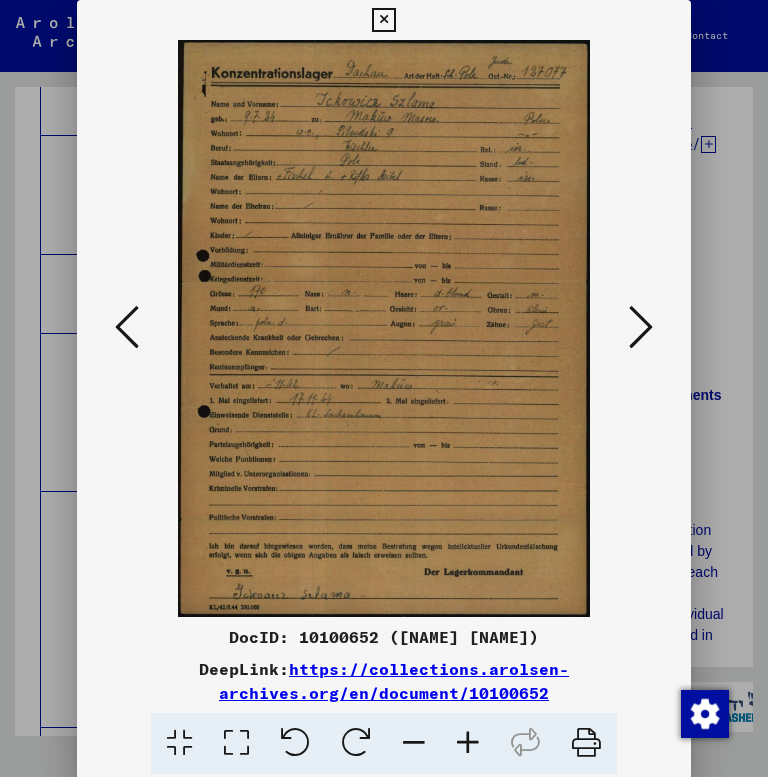 click at bounding box center [641, 327] 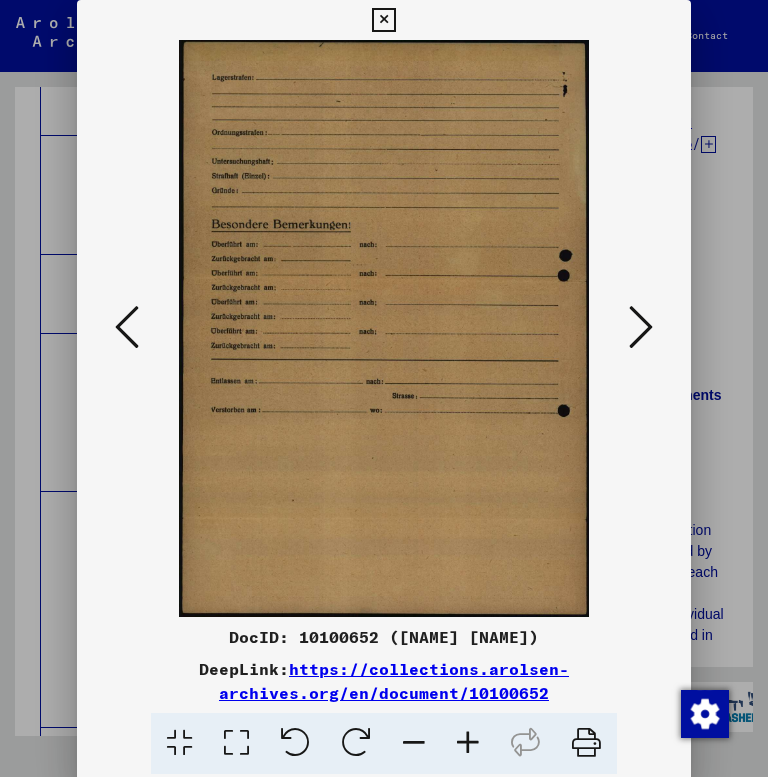 click at bounding box center (641, 327) 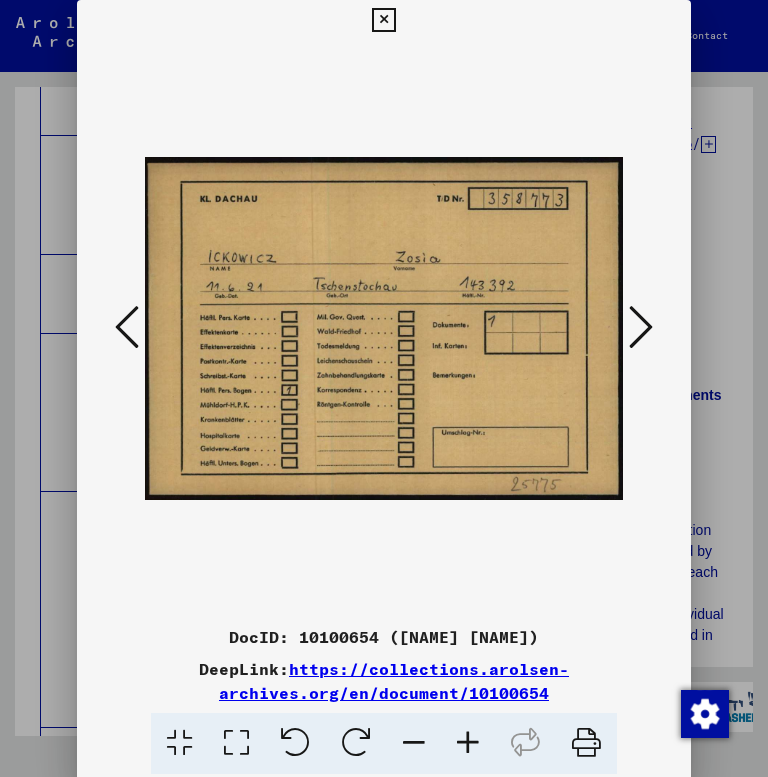 click at bounding box center (384, 328) 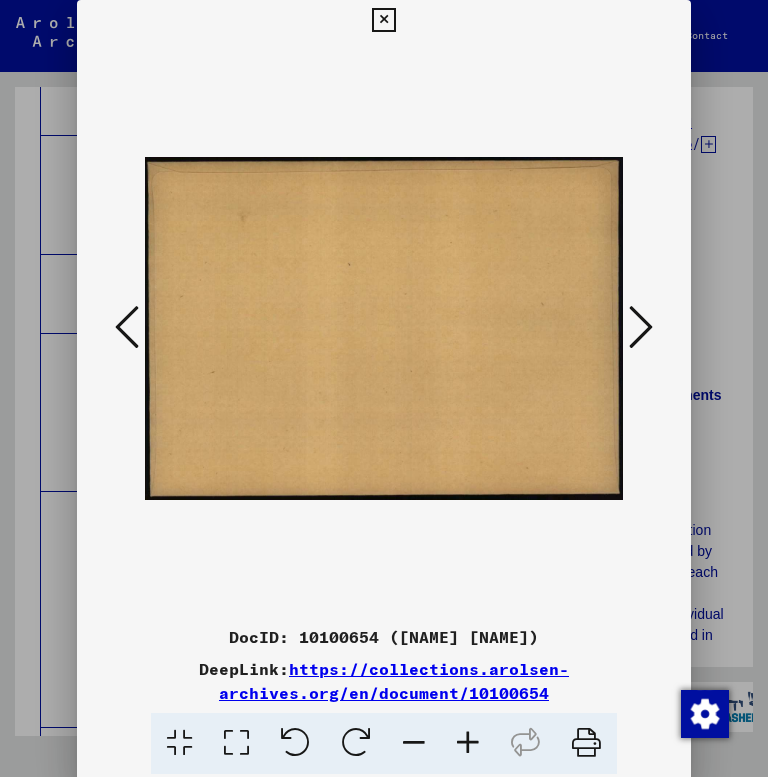 click at bounding box center [641, 327] 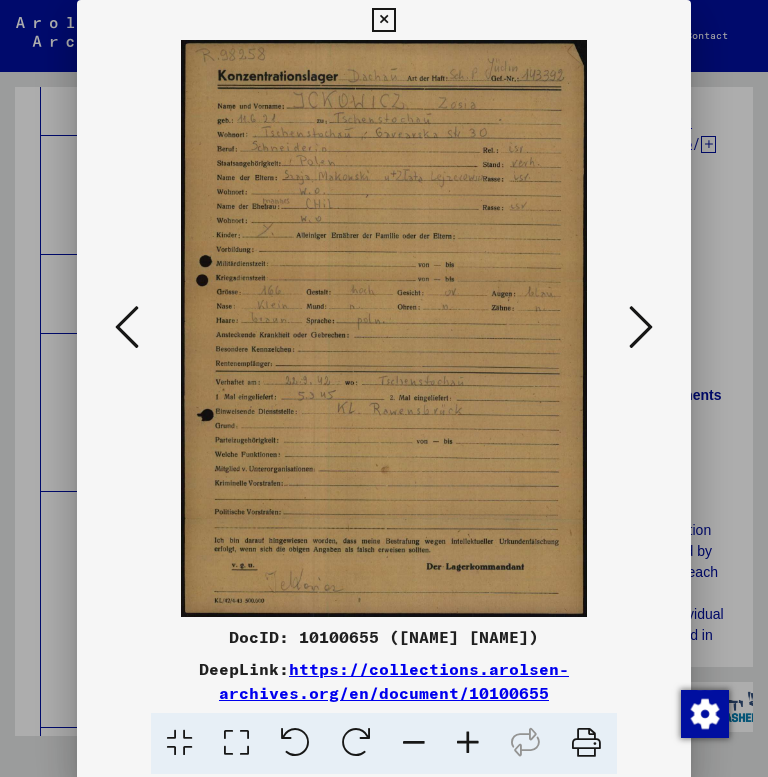 click at bounding box center (641, 327) 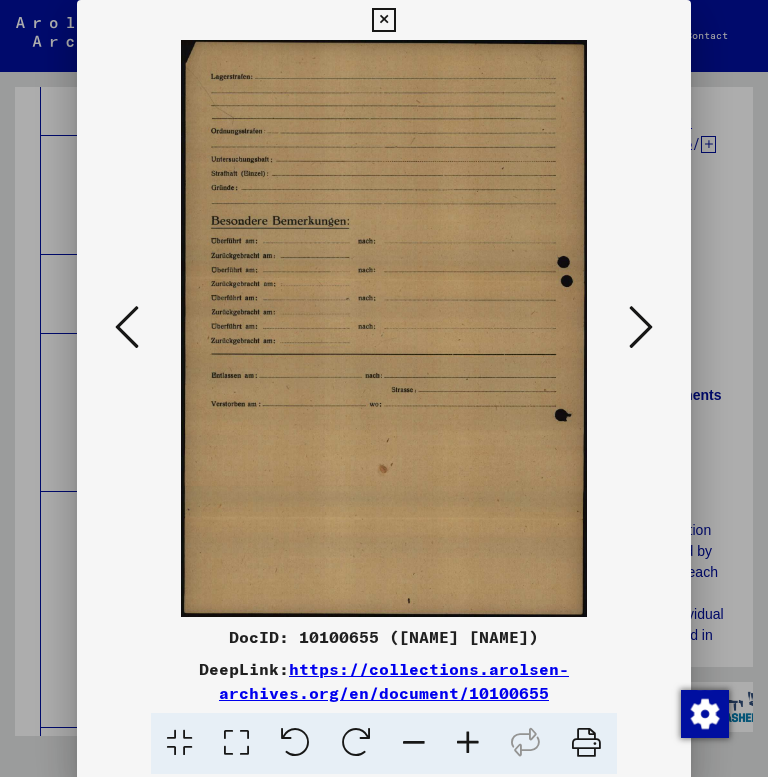 click at bounding box center (641, 327) 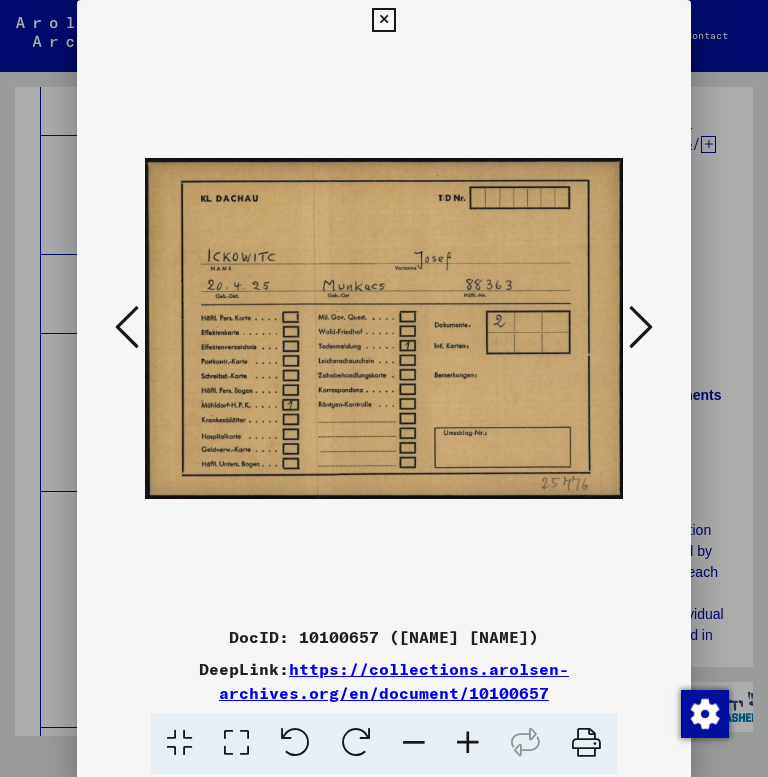 click at bounding box center (641, 327) 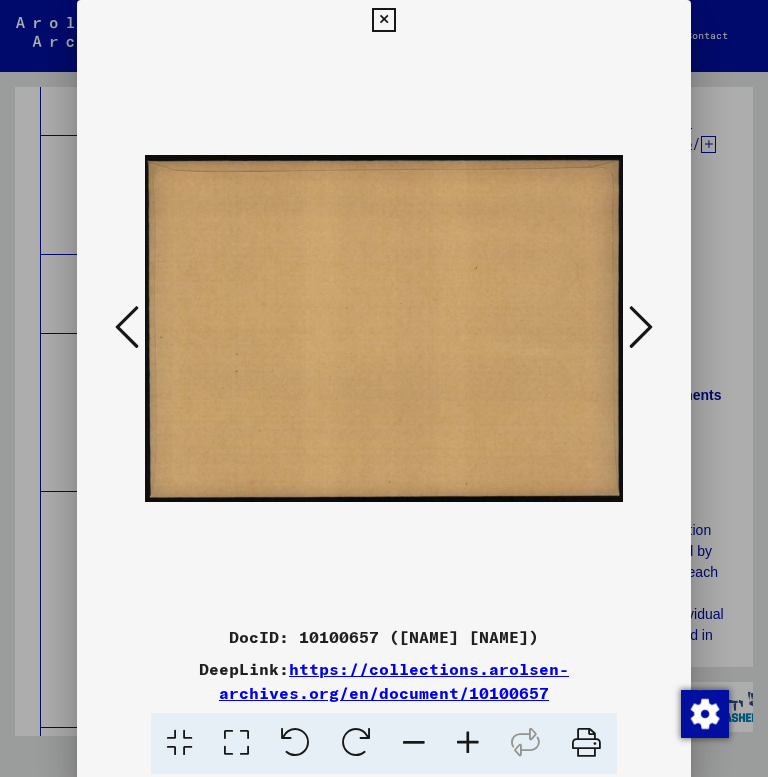 click at bounding box center [641, 327] 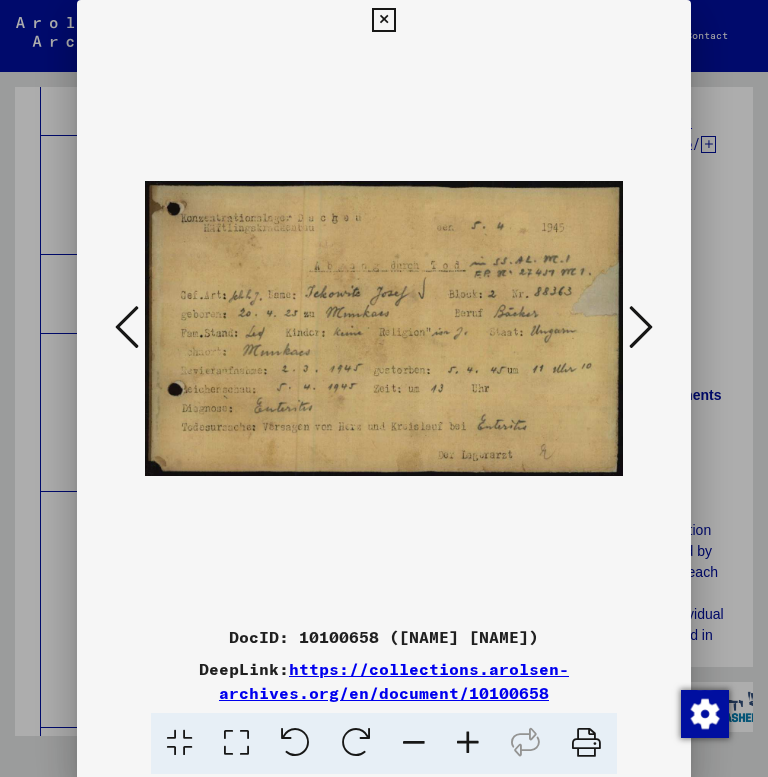 click at bounding box center [641, 327] 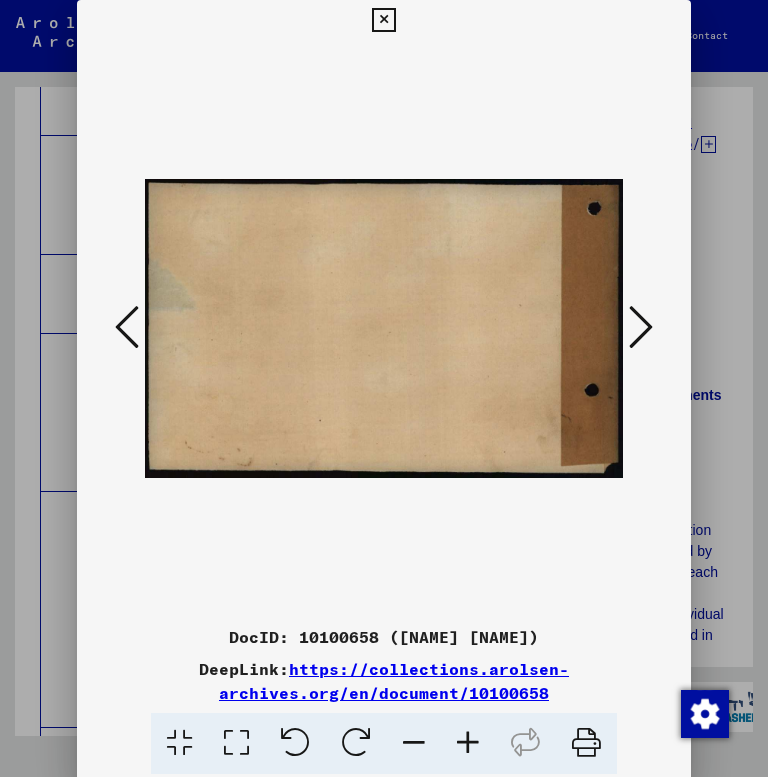 click at bounding box center [641, 327] 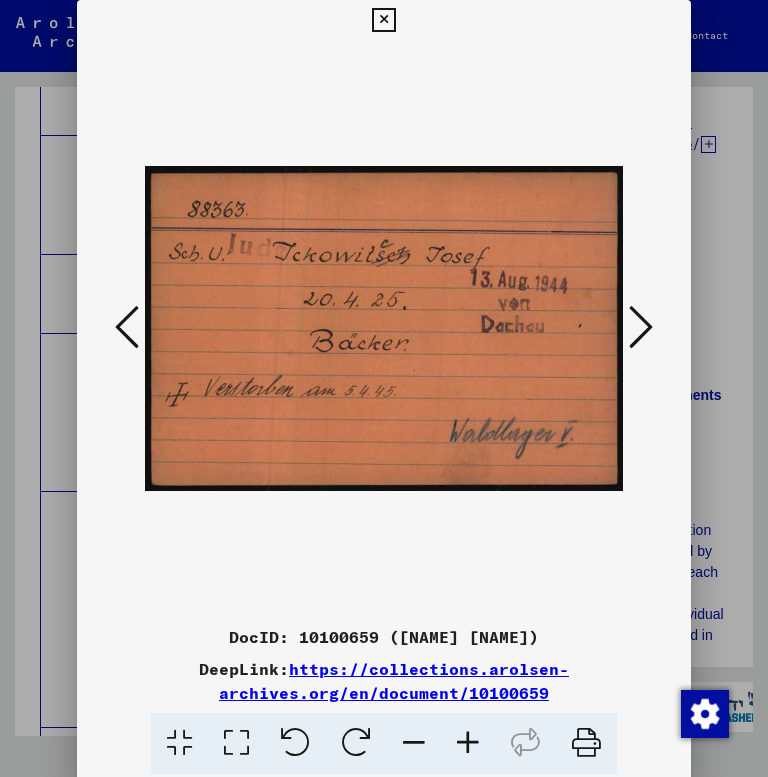 click at bounding box center [641, 327] 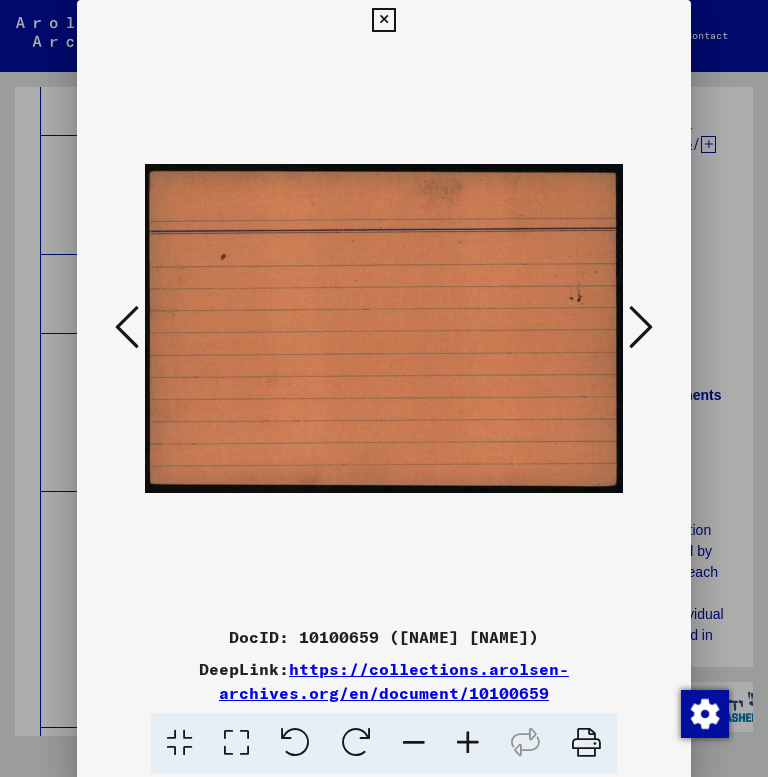 click at bounding box center [641, 327] 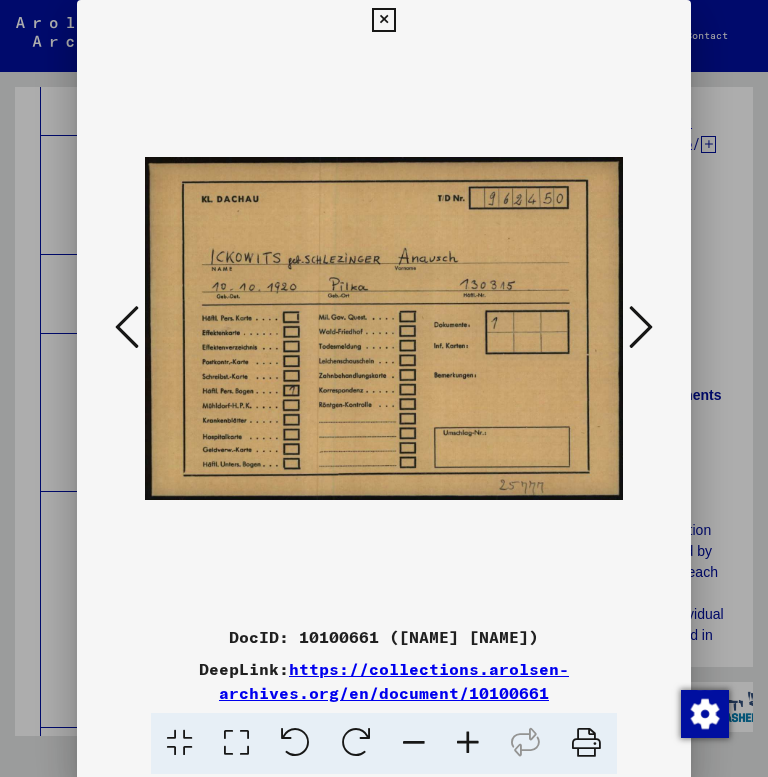 click at bounding box center [641, 327] 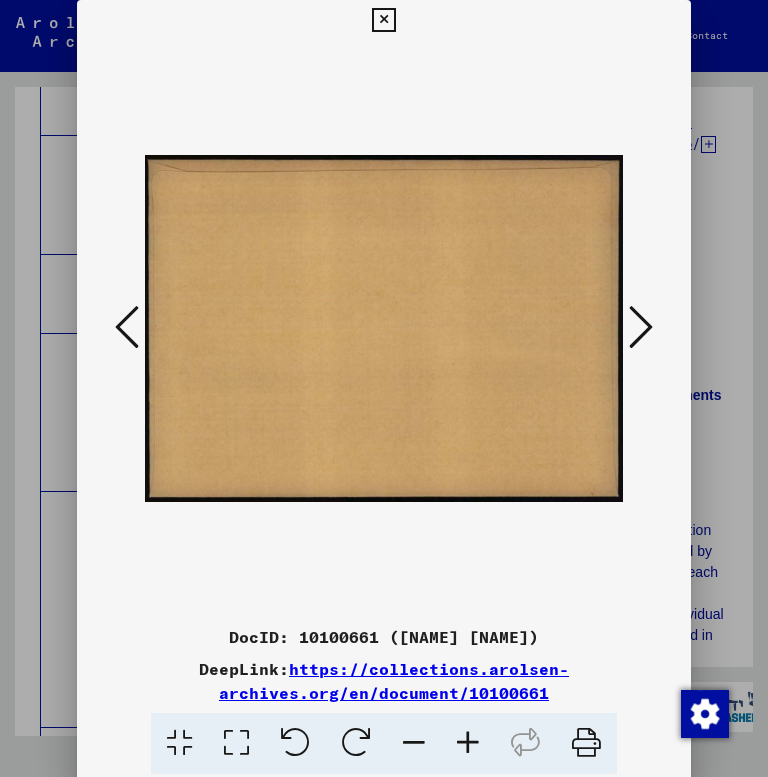 click at bounding box center [641, 327] 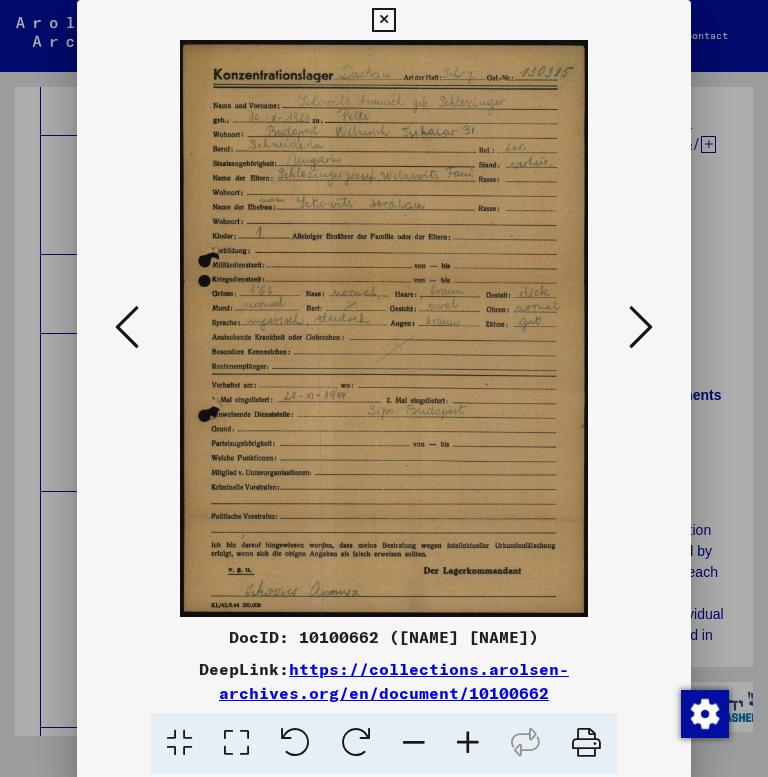 click at bounding box center [641, 327] 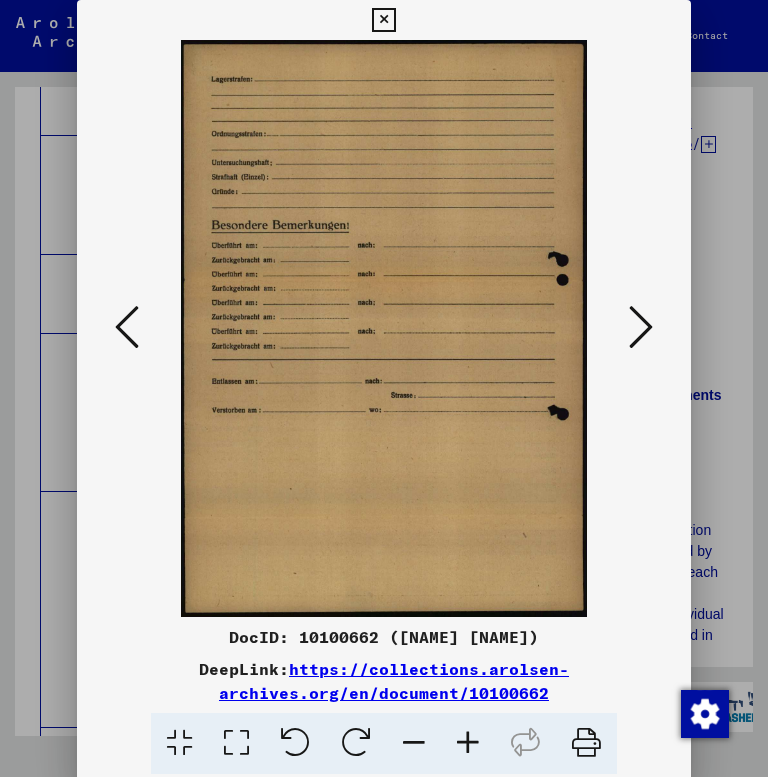 click at bounding box center [641, 327] 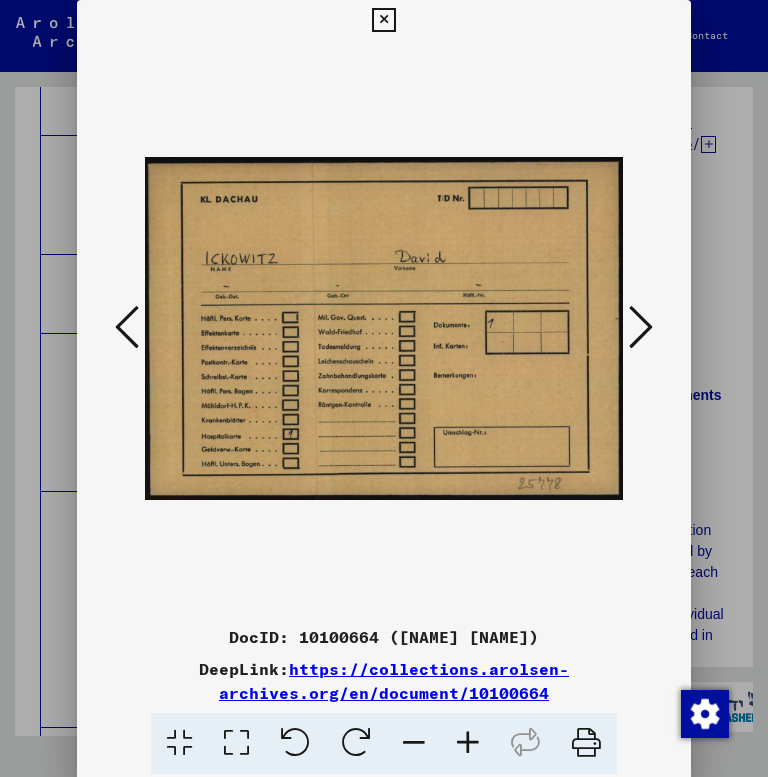 click at bounding box center [641, 327] 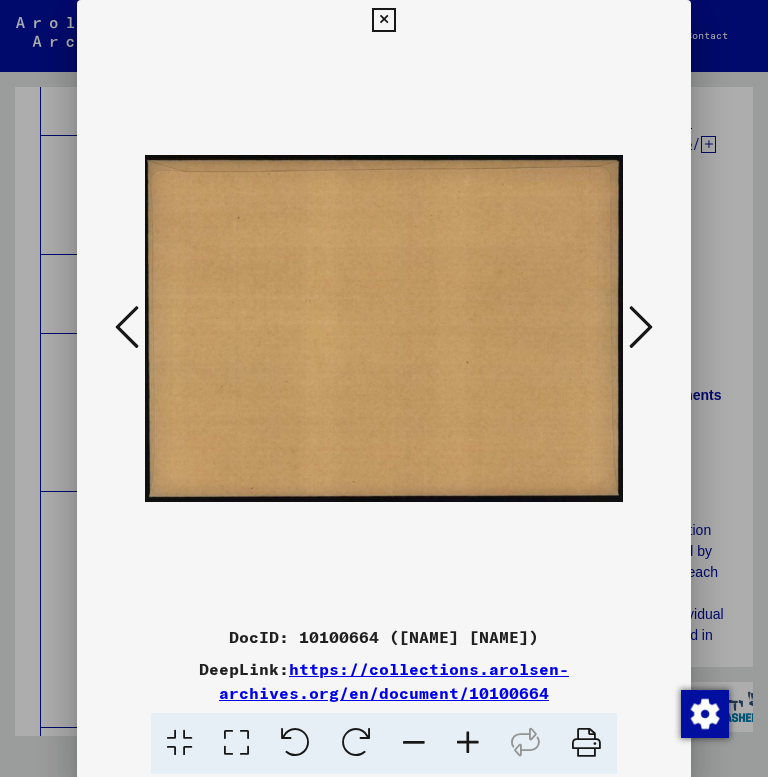 click at bounding box center (641, 327) 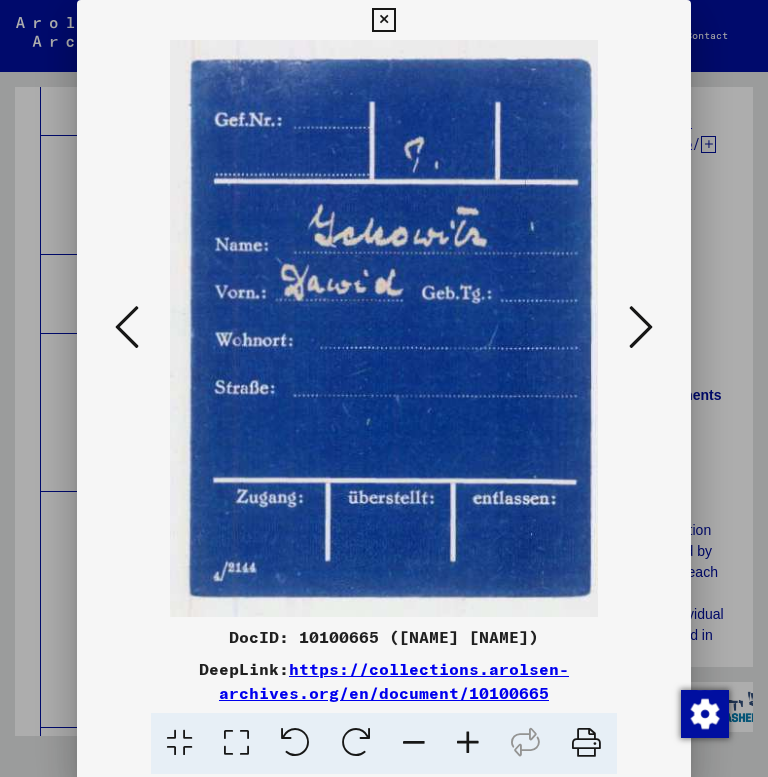 click at bounding box center (641, 327) 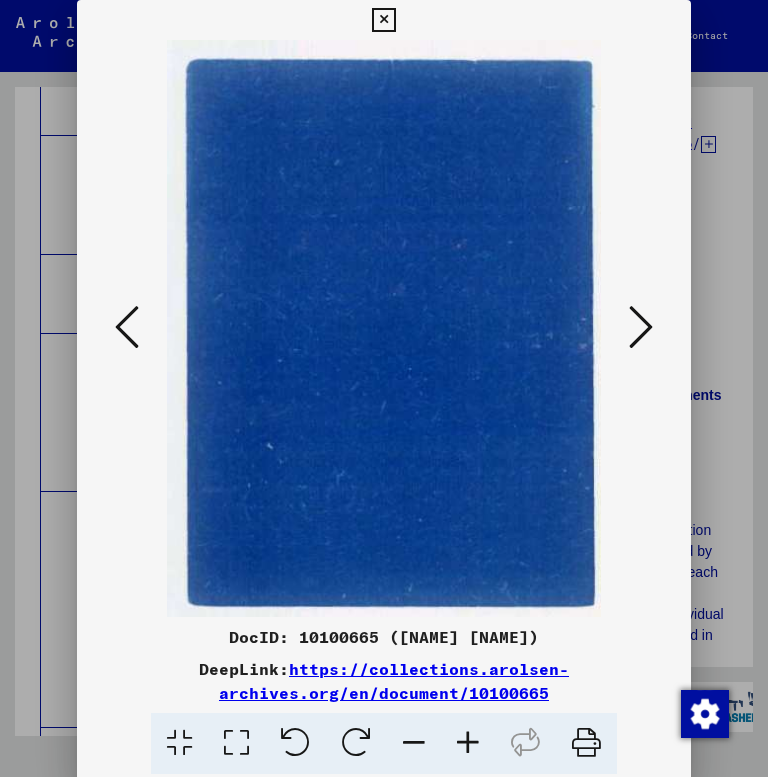 click at bounding box center (641, 327) 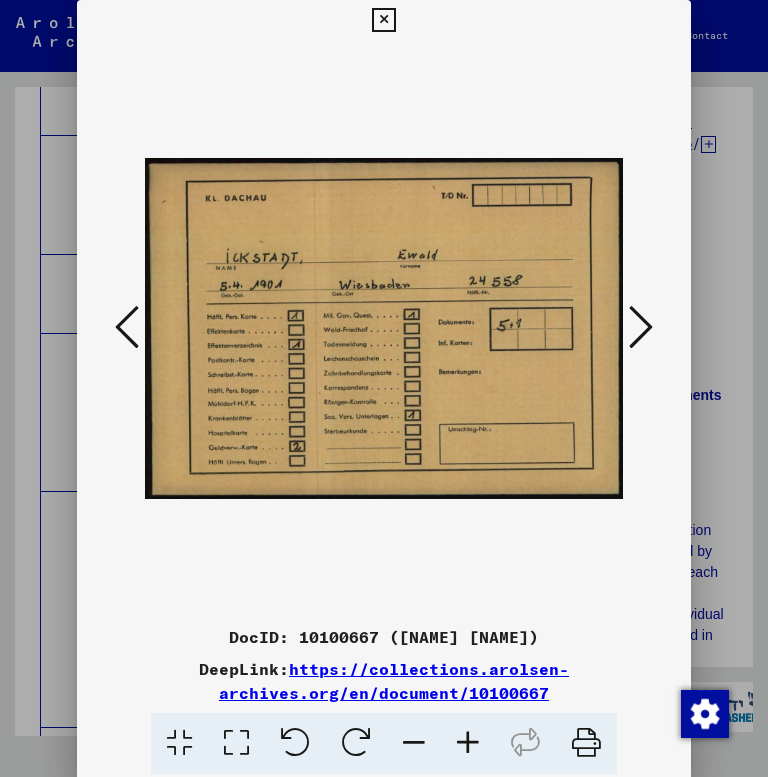click at bounding box center [641, 327] 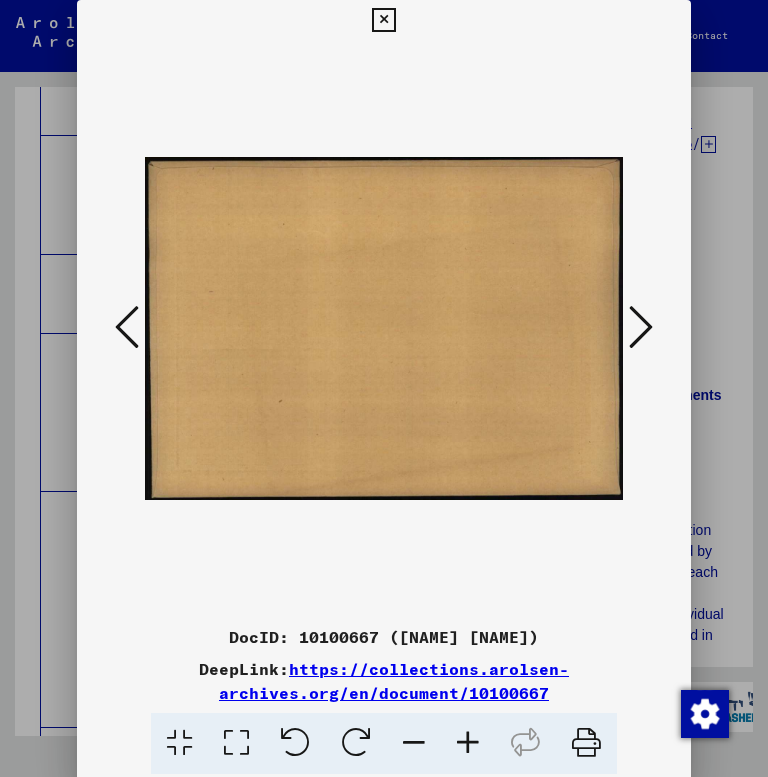 click at bounding box center [641, 327] 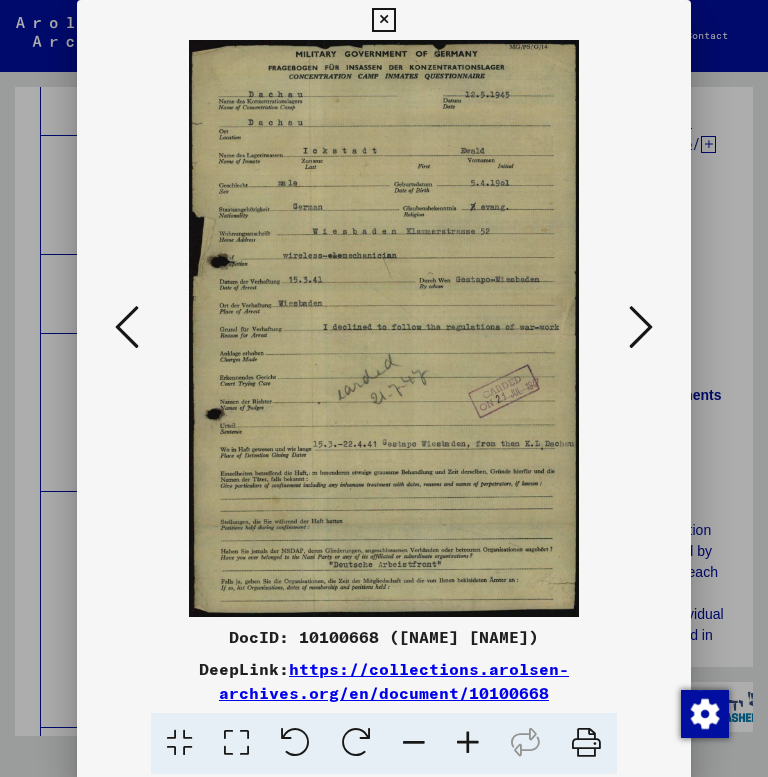 click at bounding box center (641, 327) 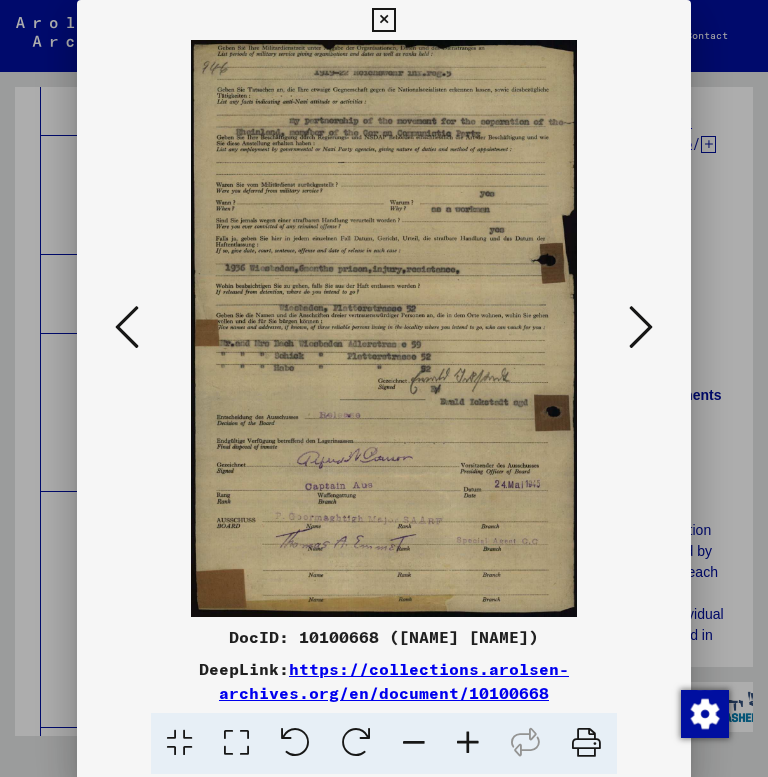 click at bounding box center (641, 327) 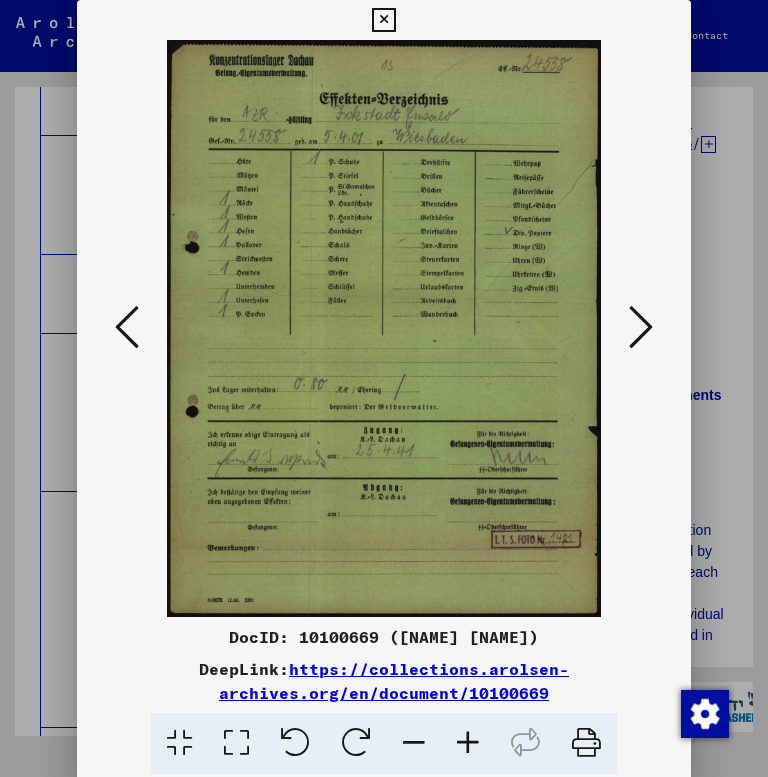 click at bounding box center (641, 327) 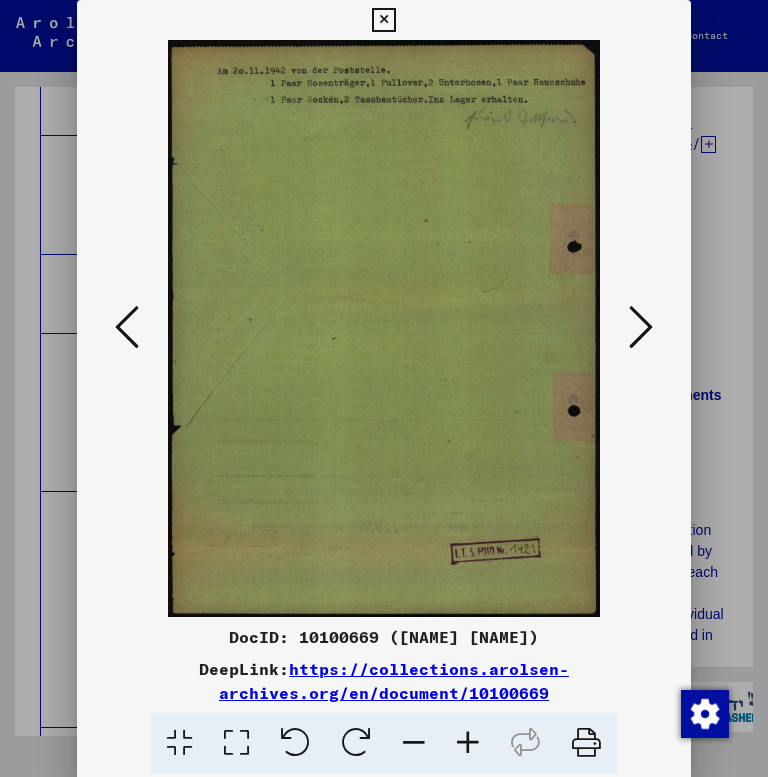 click at bounding box center (641, 327) 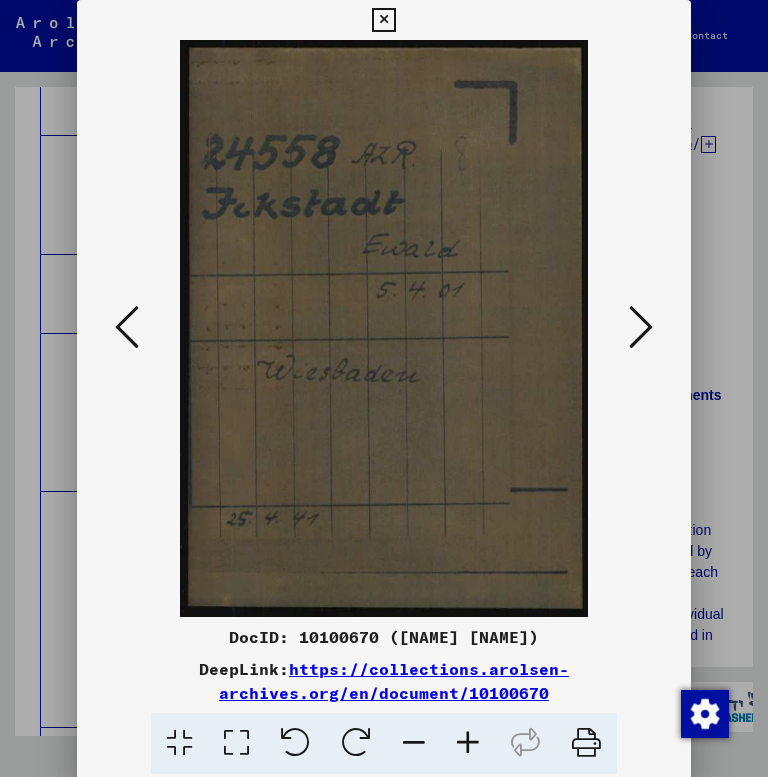 click at bounding box center [641, 327] 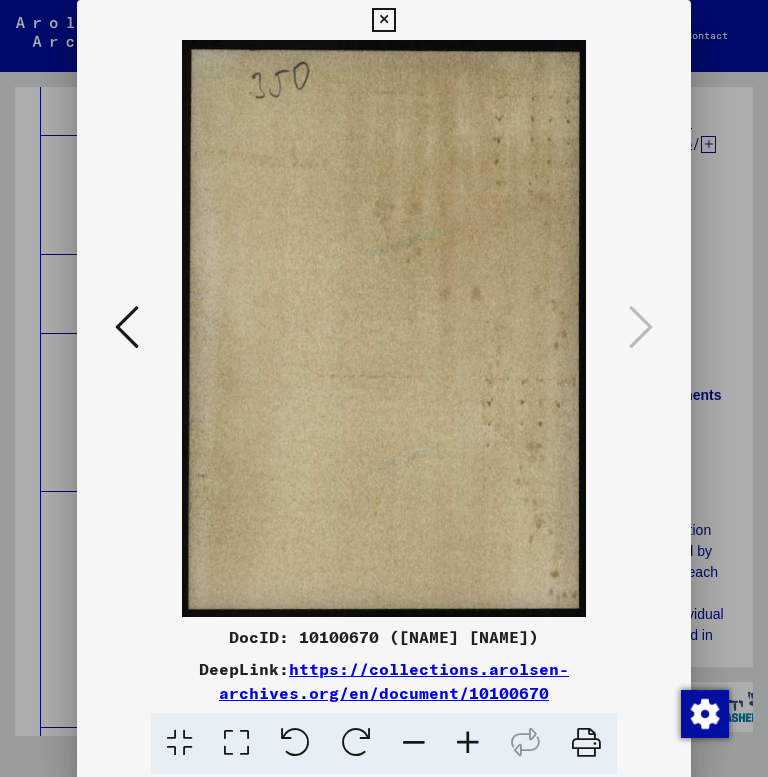 click at bounding box center (383, 20) 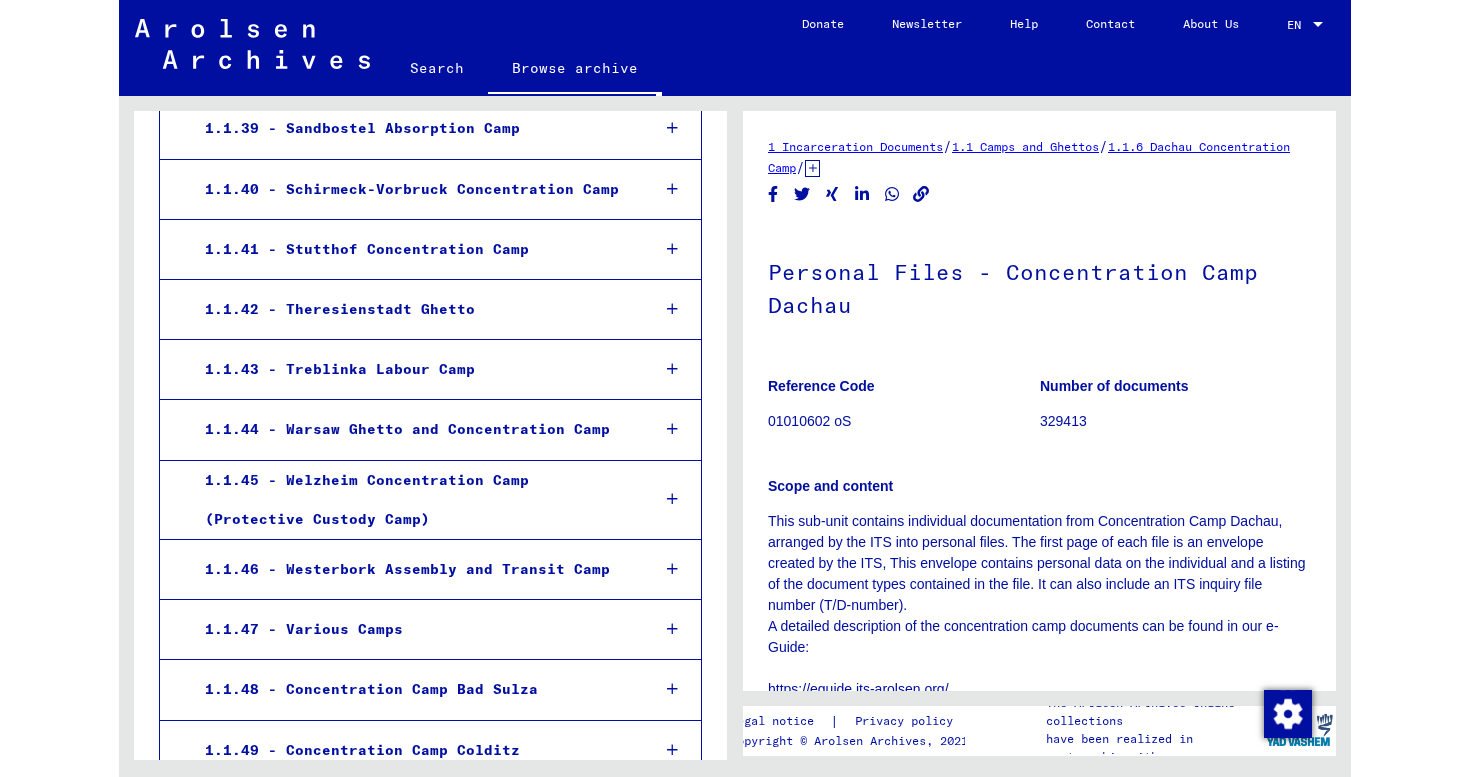 scroll, scrollTop: 5618, scrollLeft: 0, axis: vertical 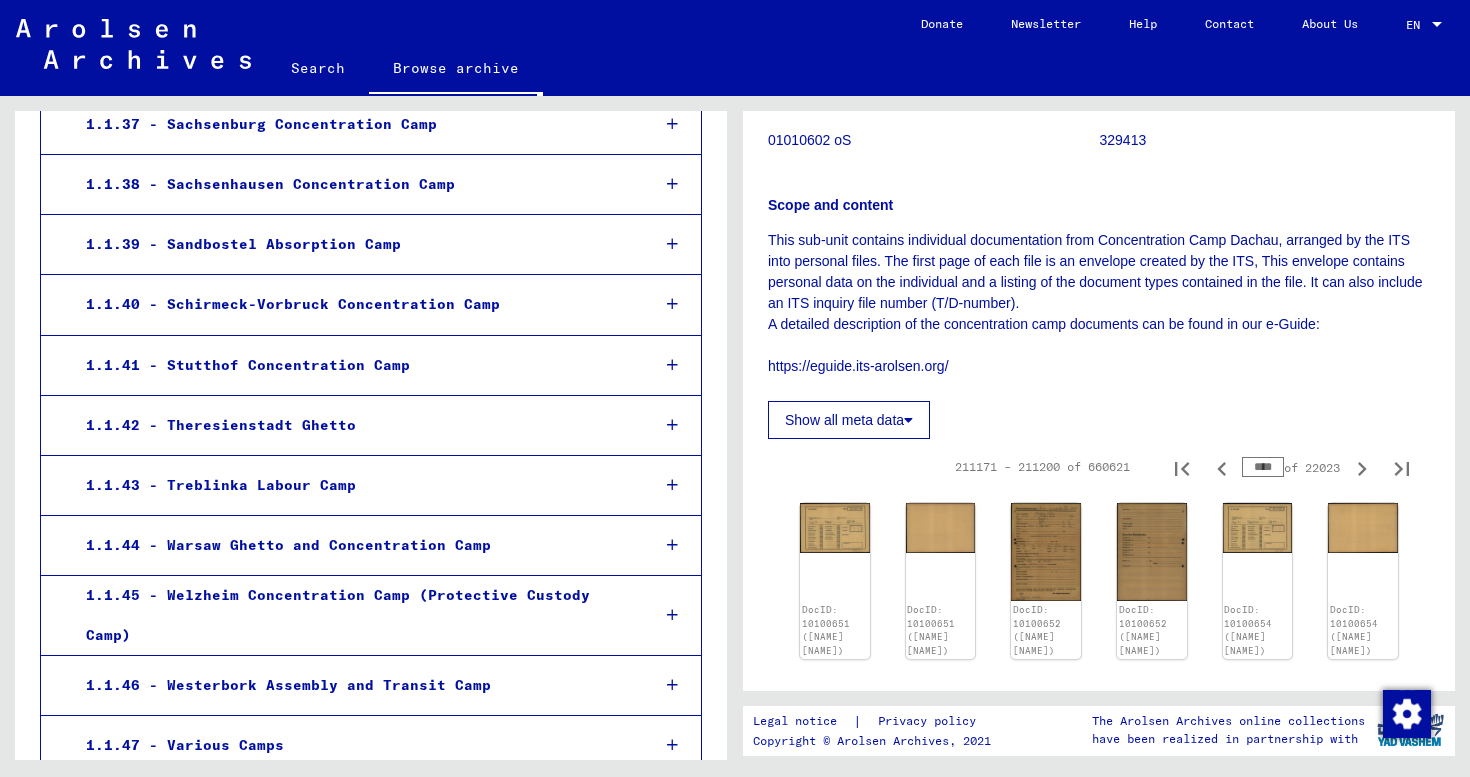 click on "****" at bounding box center [1263, 467] 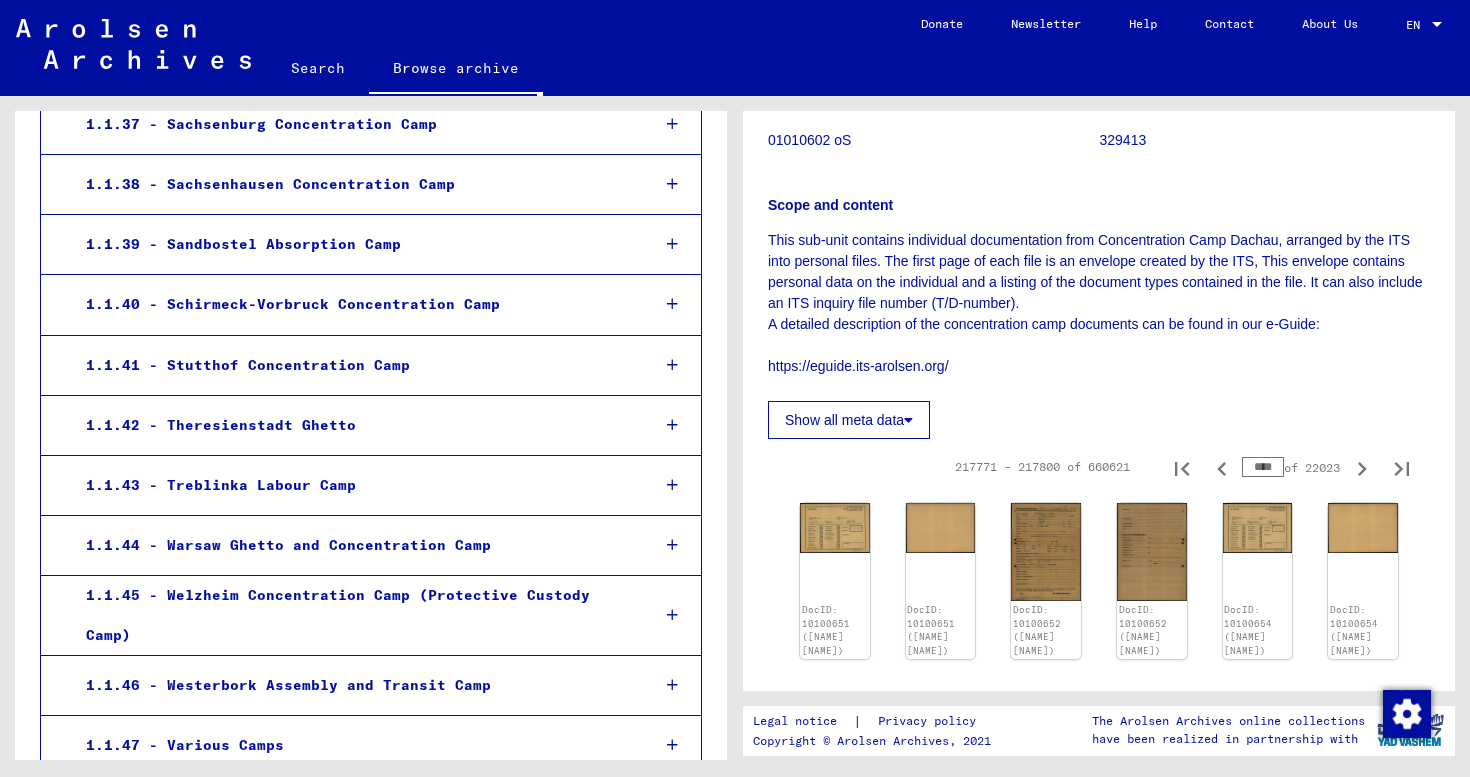 click on "Show all meta data" 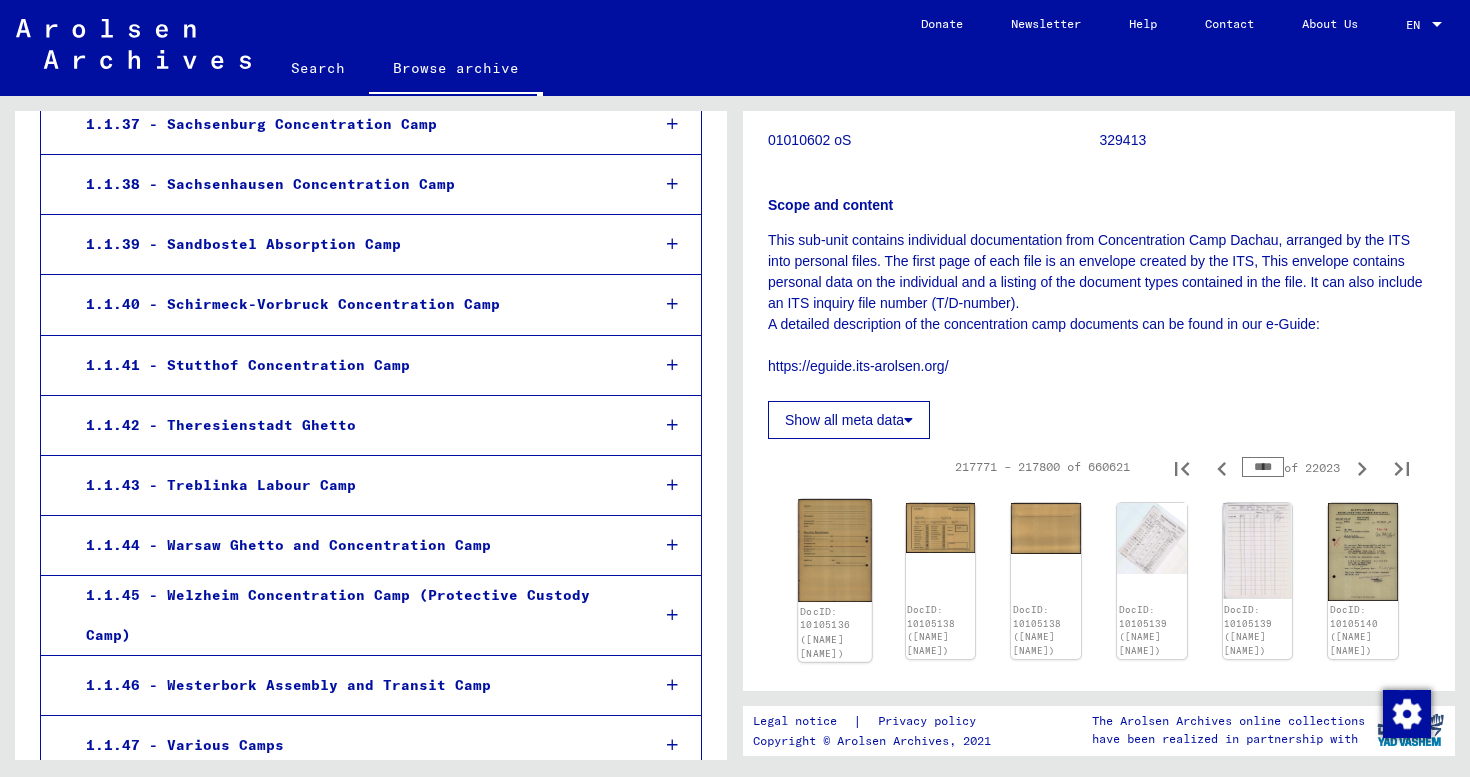 click 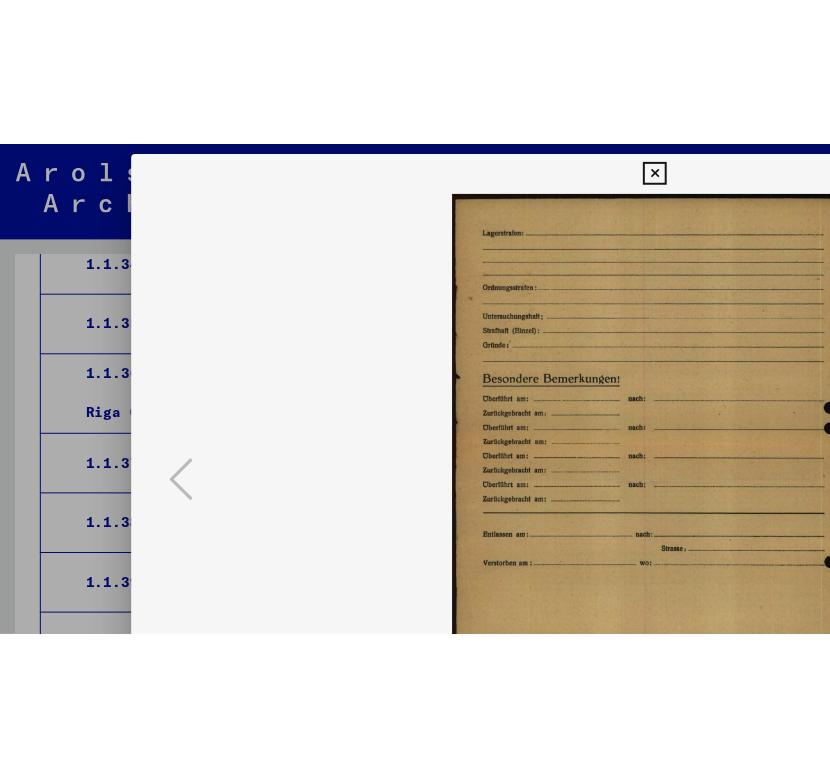 scroll, scrollTop: 6883, scrollLeft: 0, axis: vertical 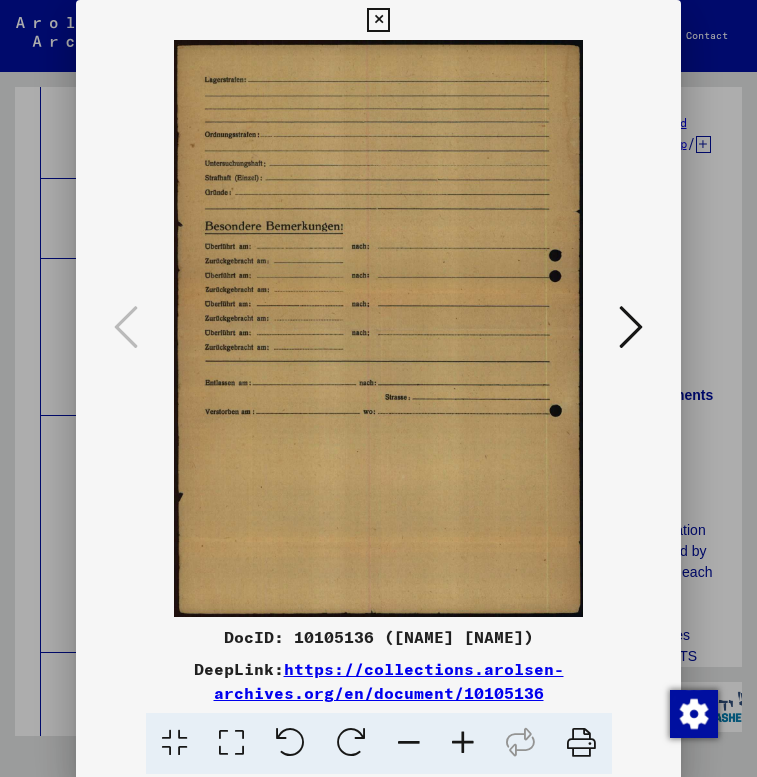click at bounding box center [631, 327] 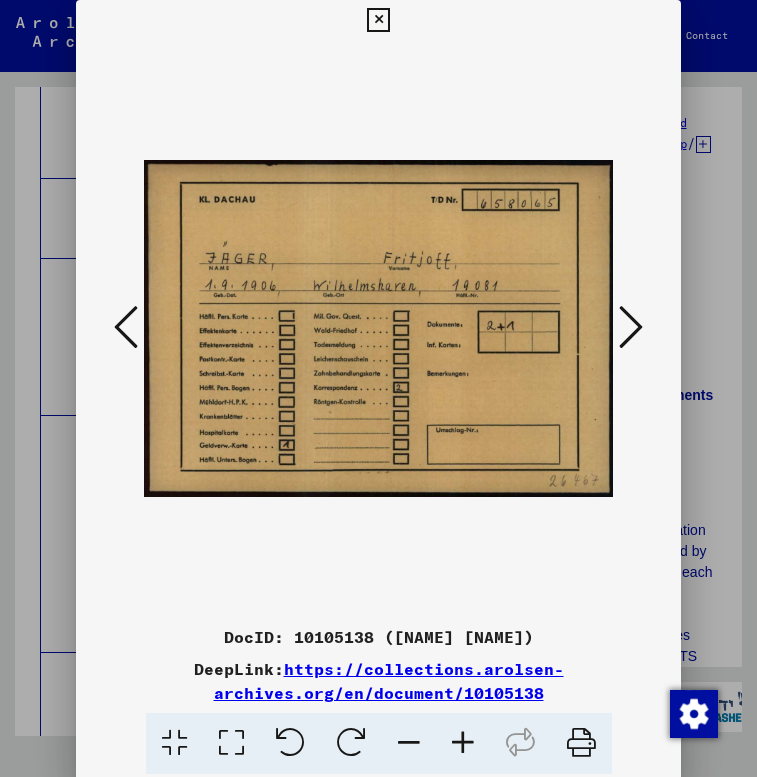 click at bounding box center [631, 327] 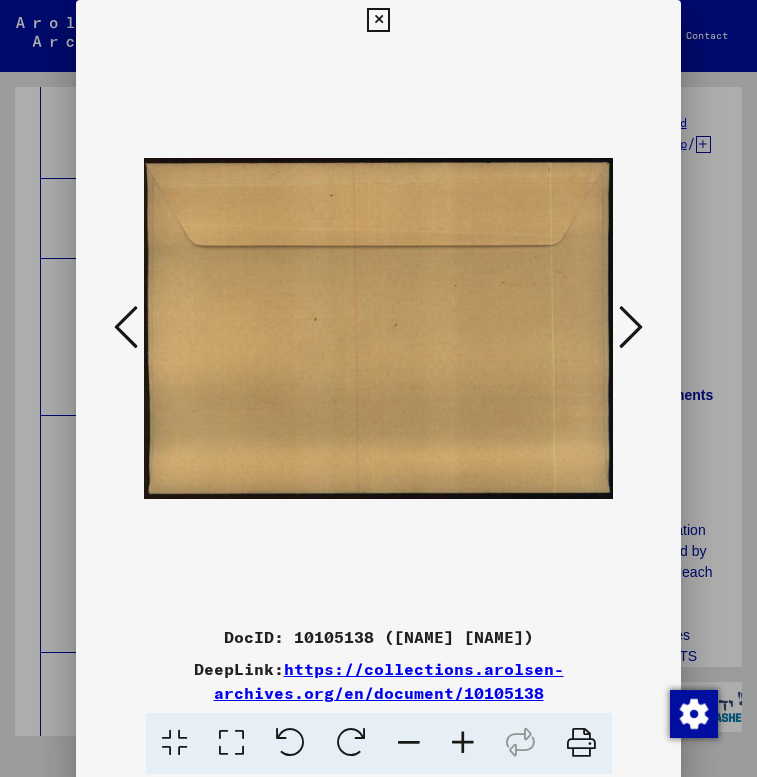 click at bounding box center (631, 327) 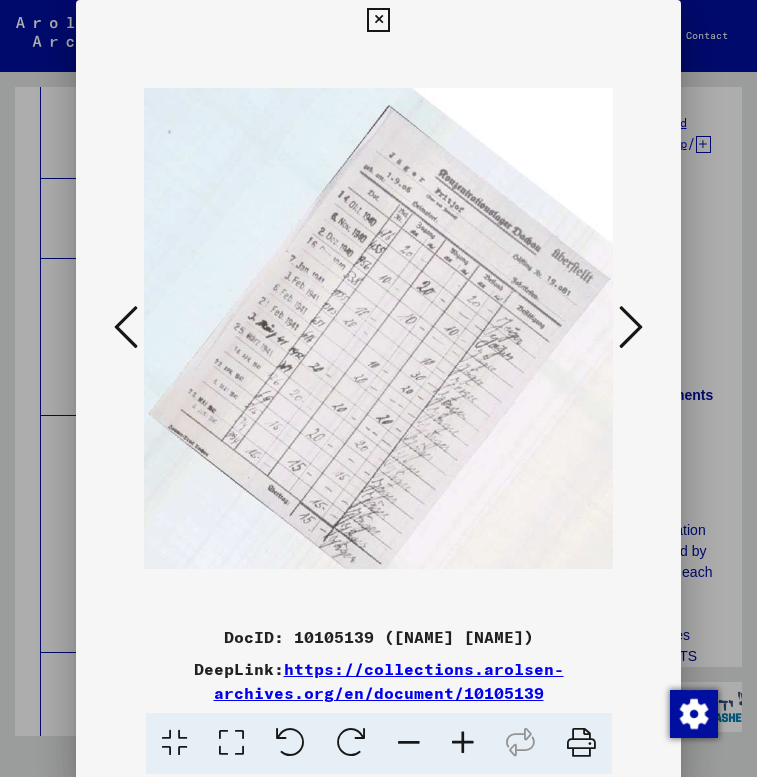 click at bounding box center [631, 327] 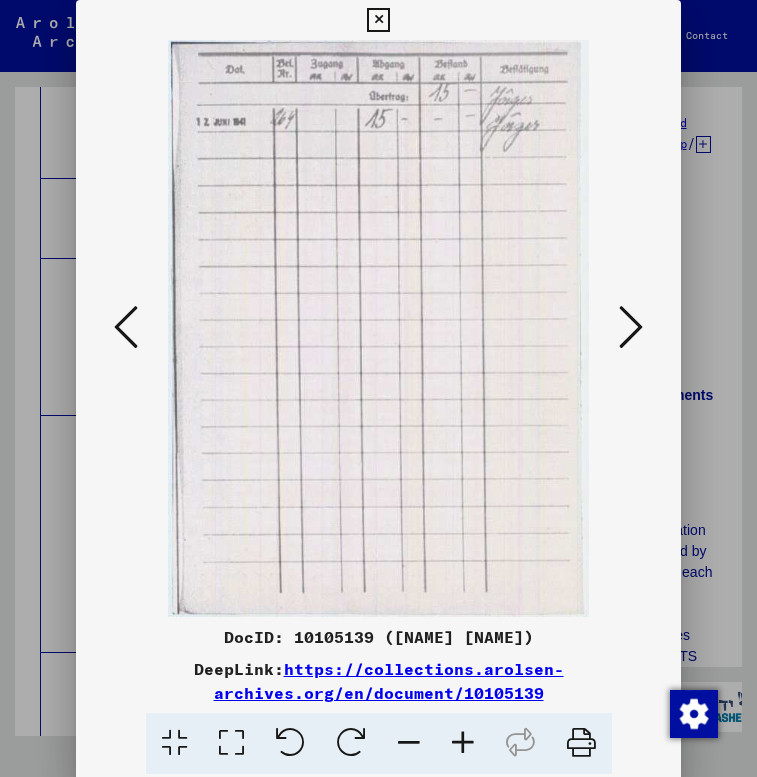click at bounding box center (631, 327) 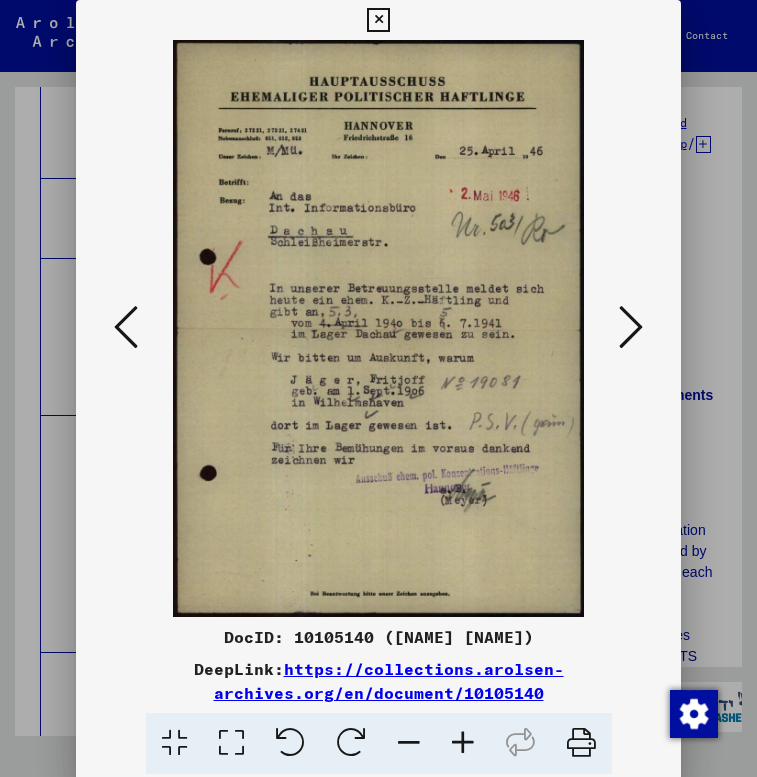 click at bounding box center (631, 327) 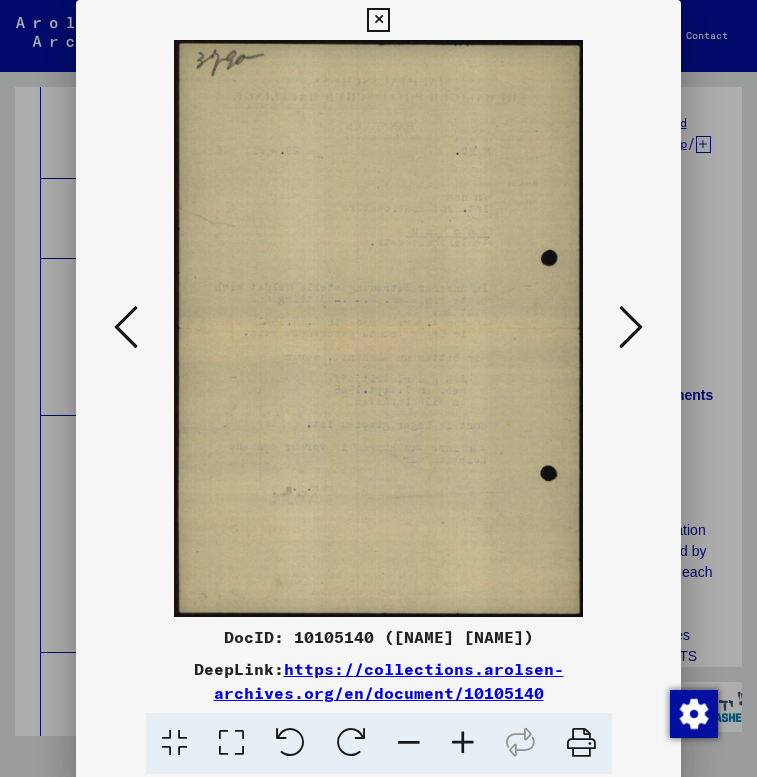 click at bounding box center (631, 327) 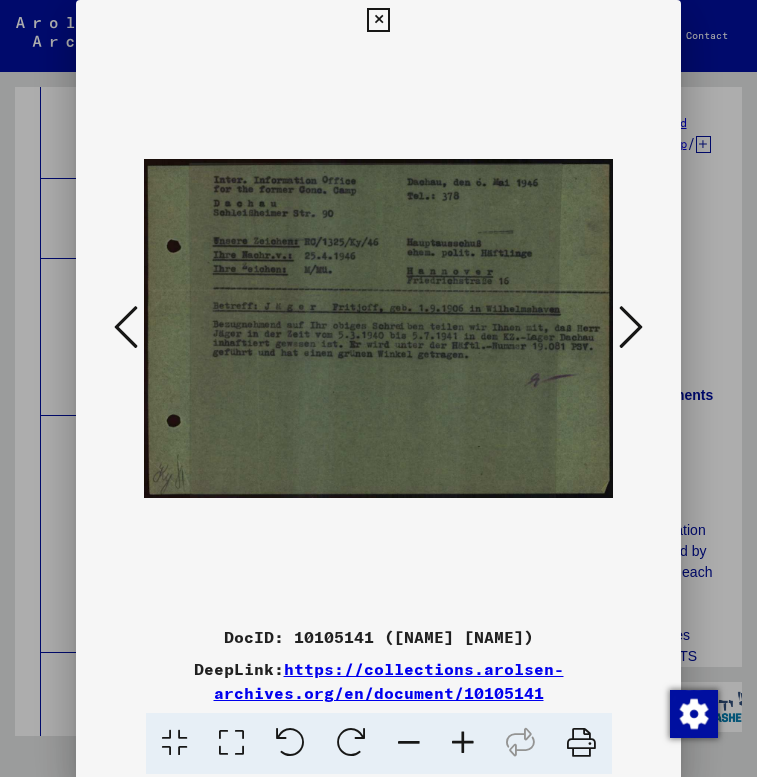 click at bounding box center (631, 327) 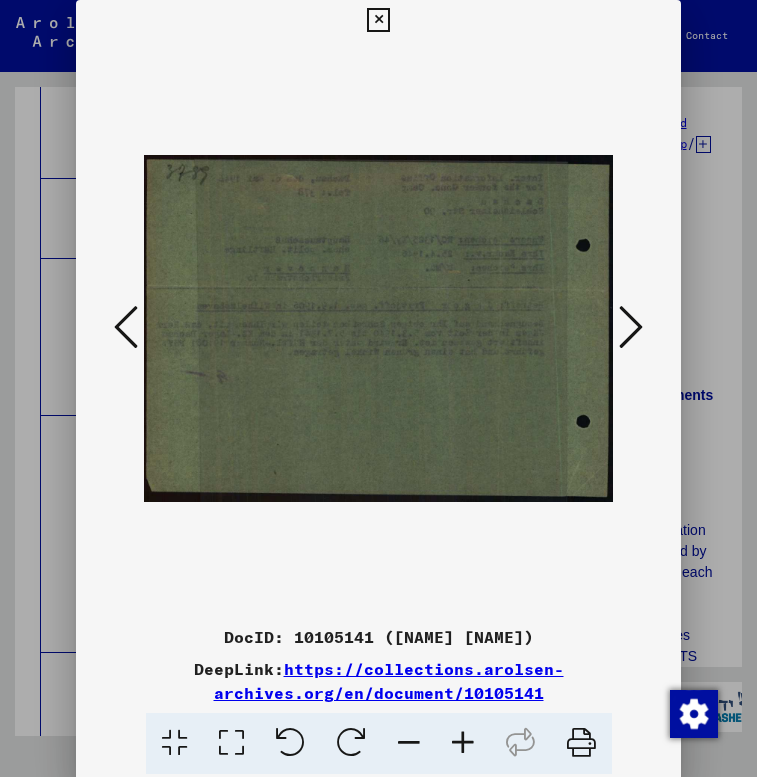 click at bounding box center (631, 327) 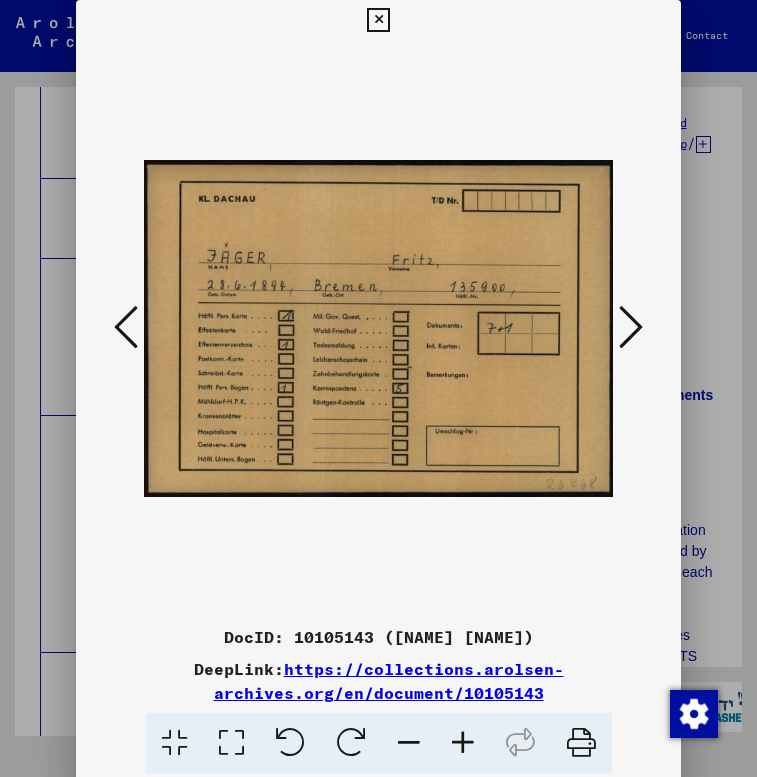 click at bounding box center [631, 327] 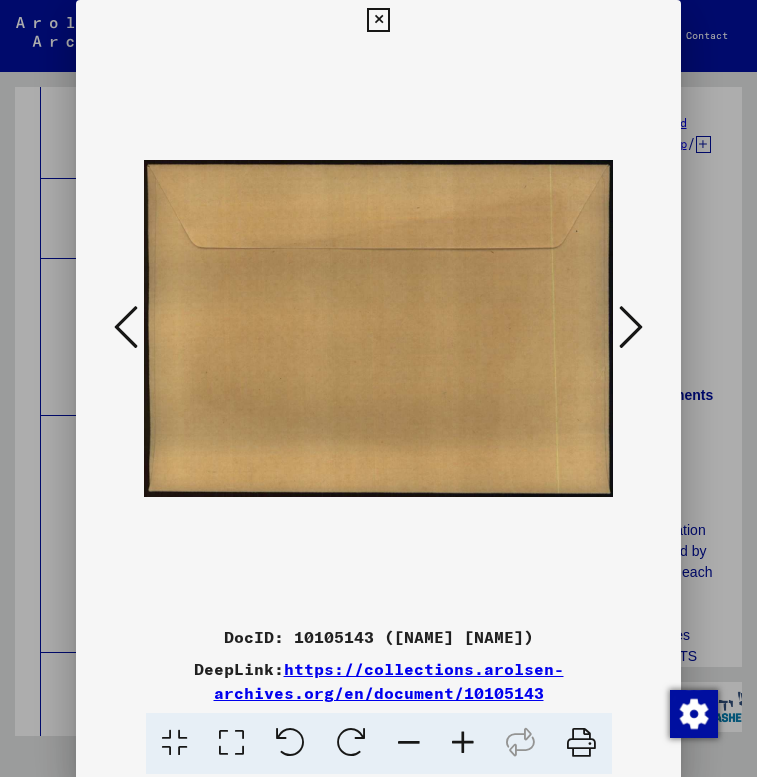 click at bounding box center [631, 327] 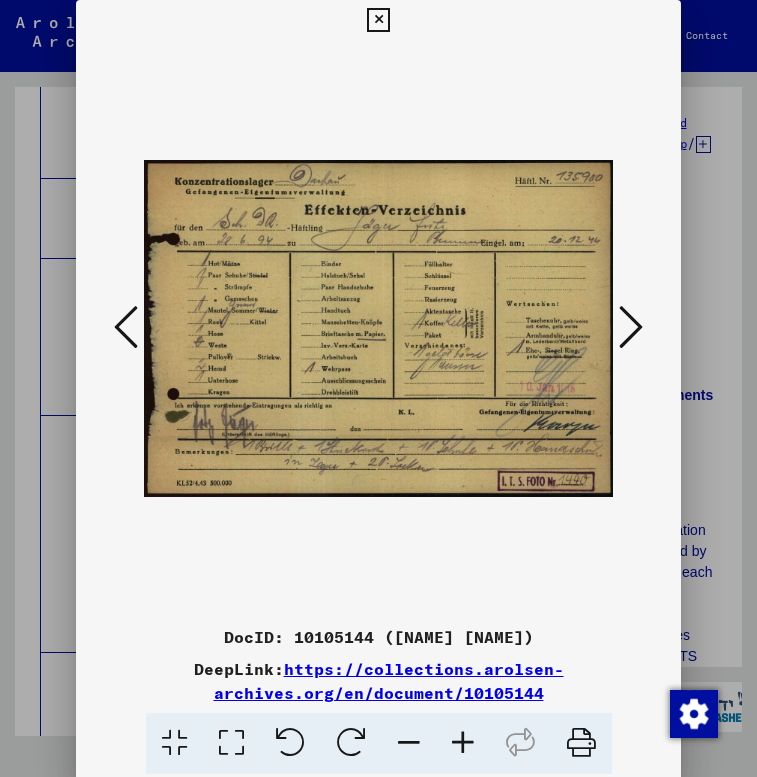 click at bounding box center [631, 327] 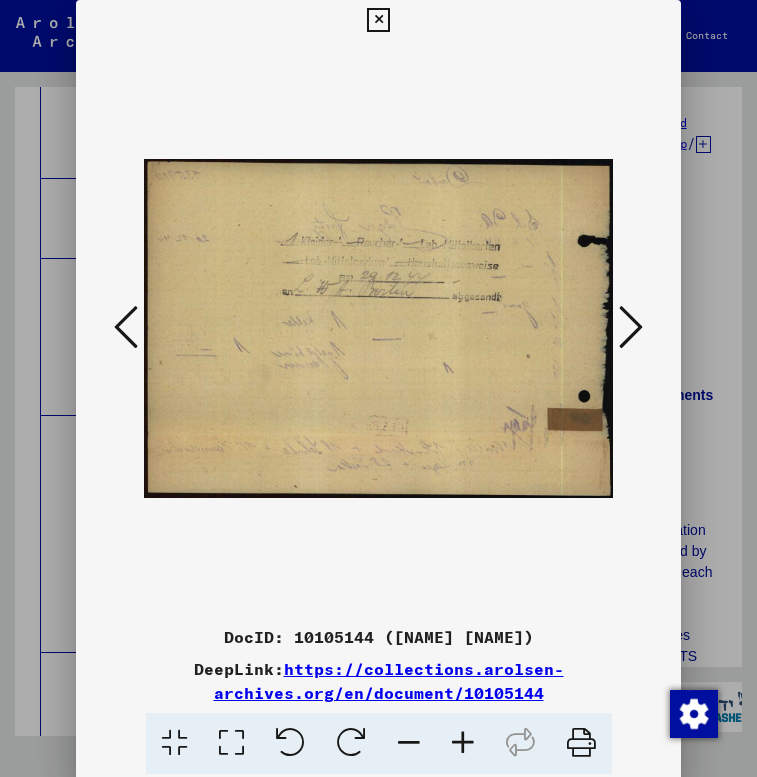 click at bounding box center [631, 327] 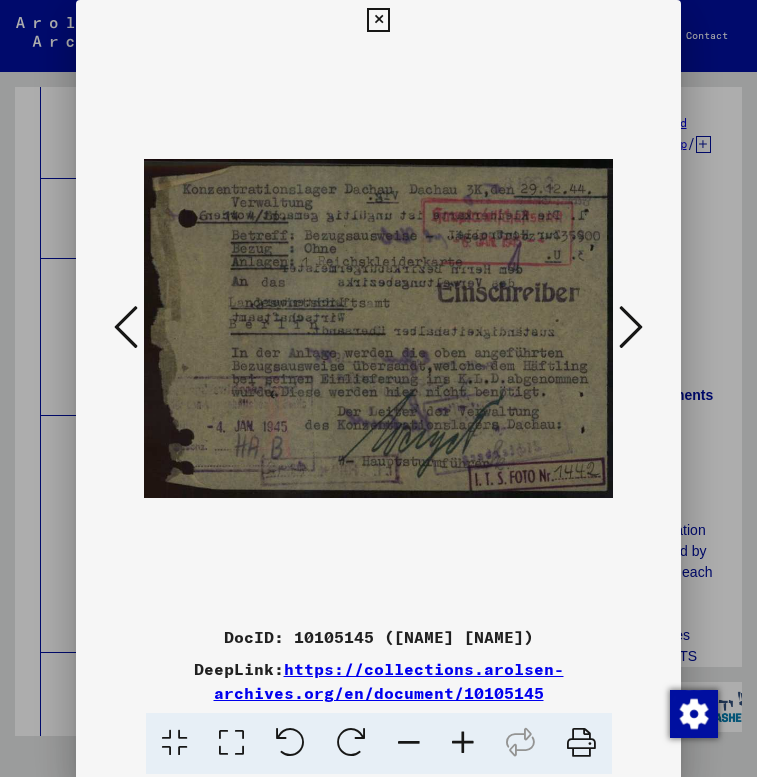 click at bounding box center [631, 327] 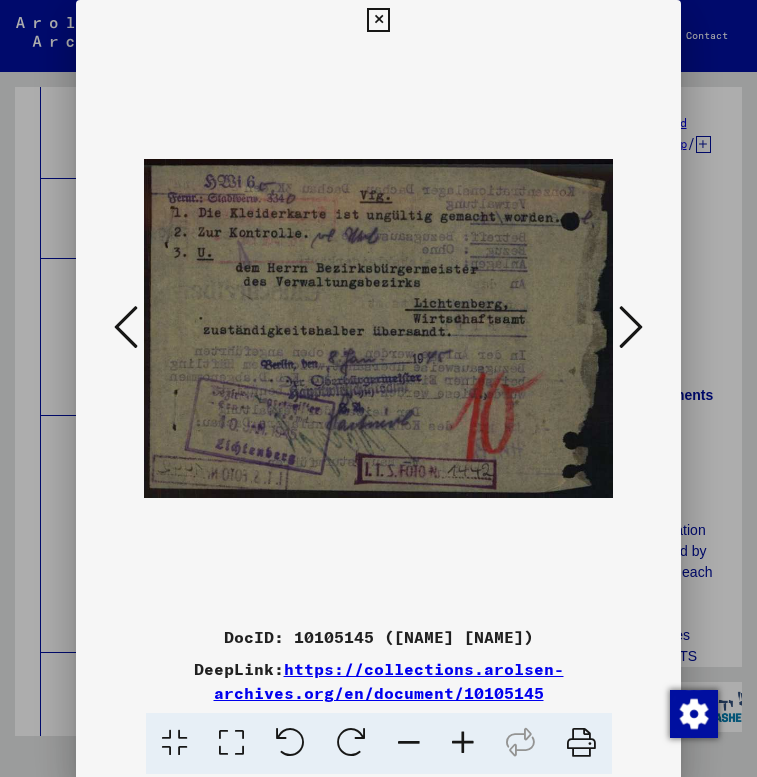 click at bounding box center [631, 327] 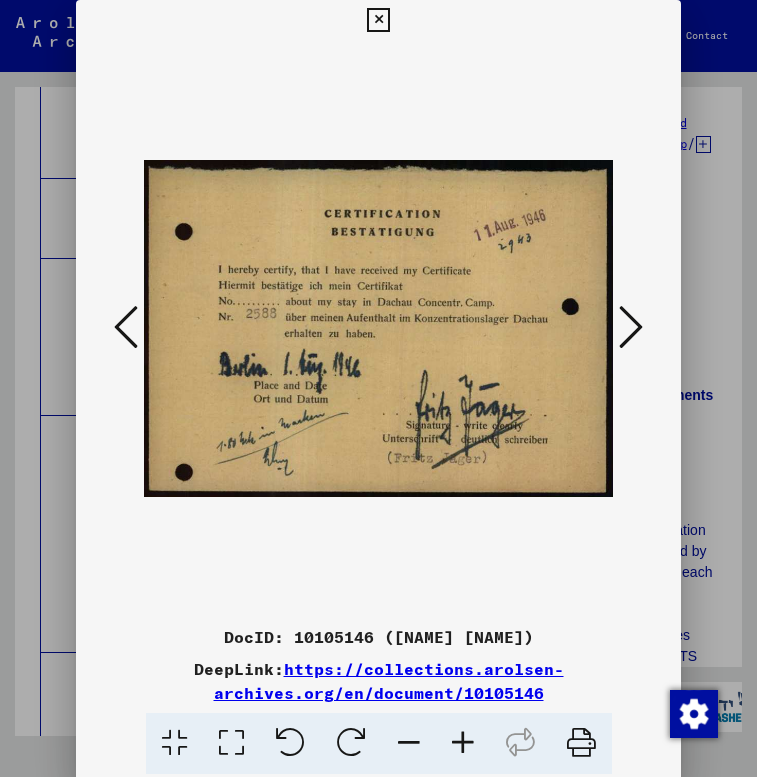 click at bounding box center [631, 327] 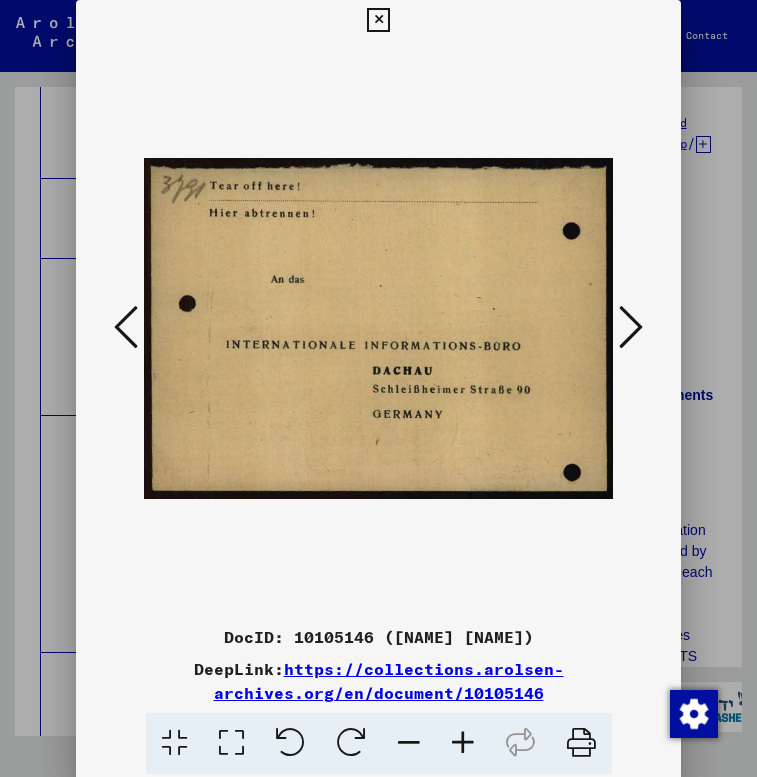 click at bounding box center [631, 327] 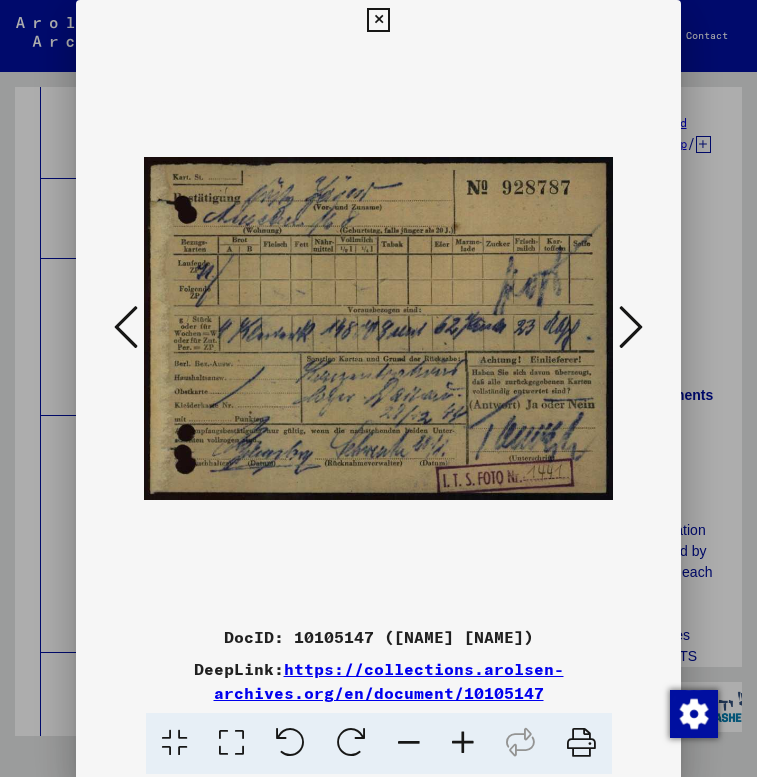 click at bounding box center [631, 327] 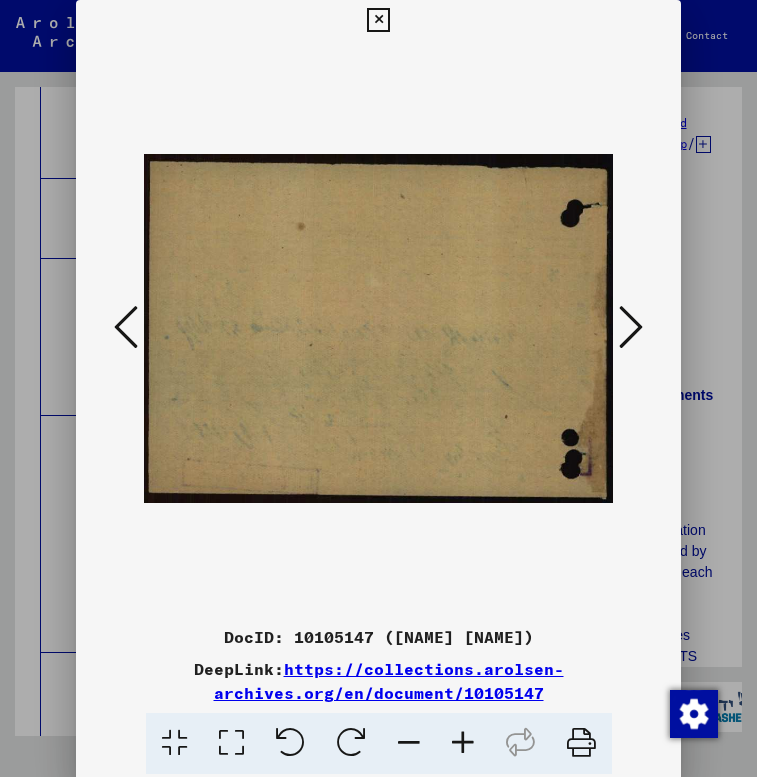 click at bounding box center (631, 327) 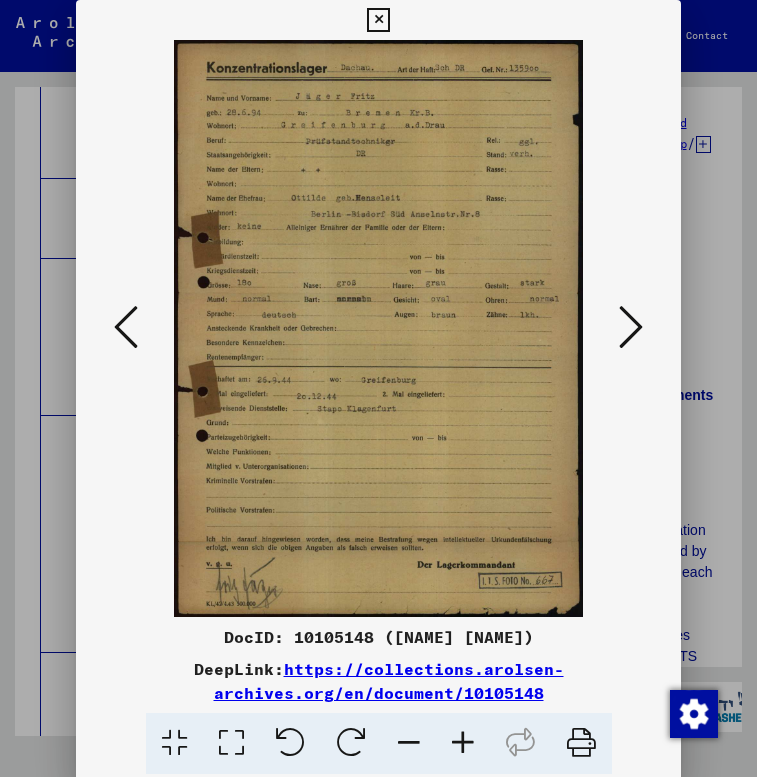 click at bounding box center [631, 327] 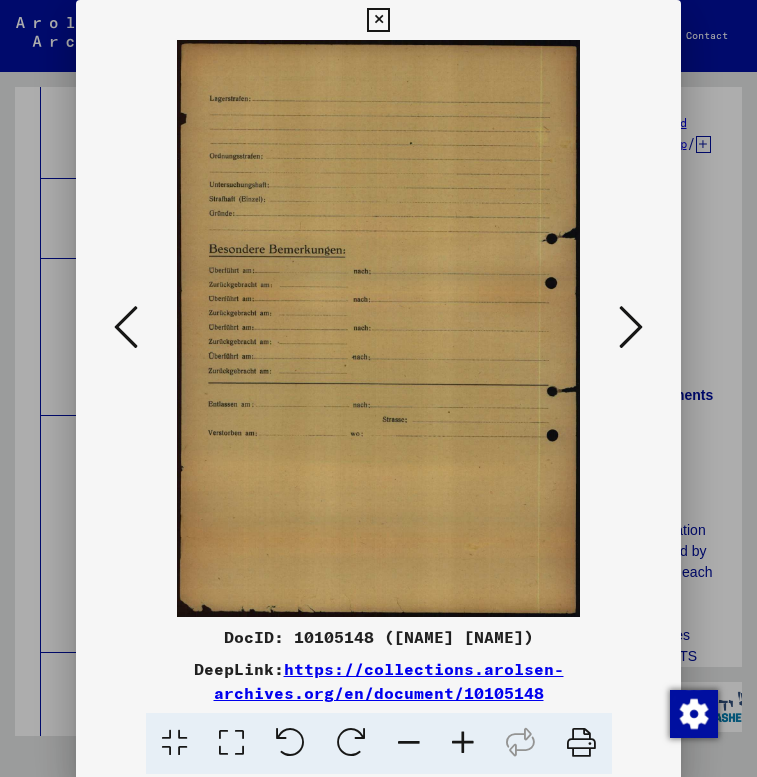 click at bounding box center (631, 327) 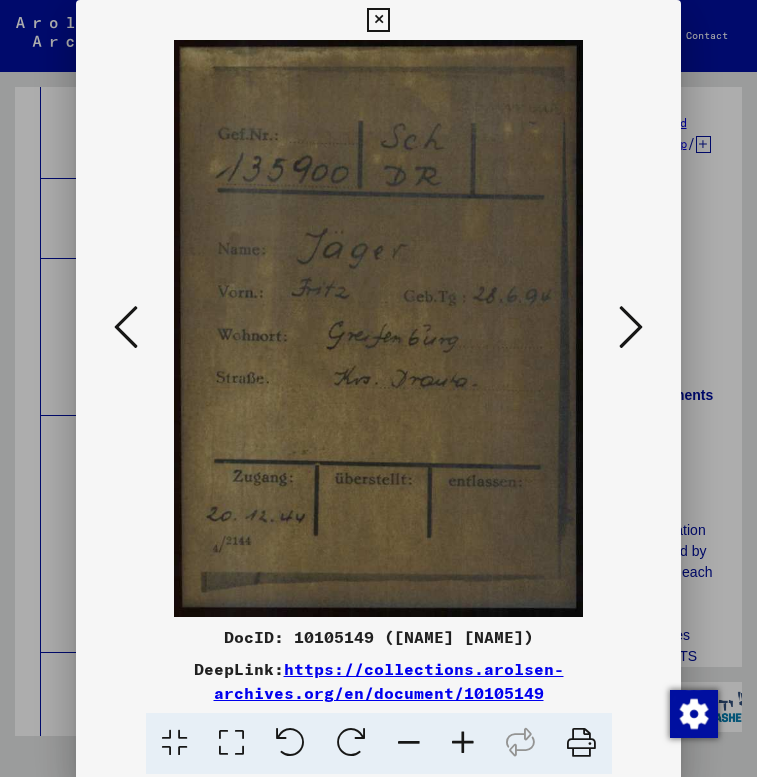 click at bounding box center [631, 327] 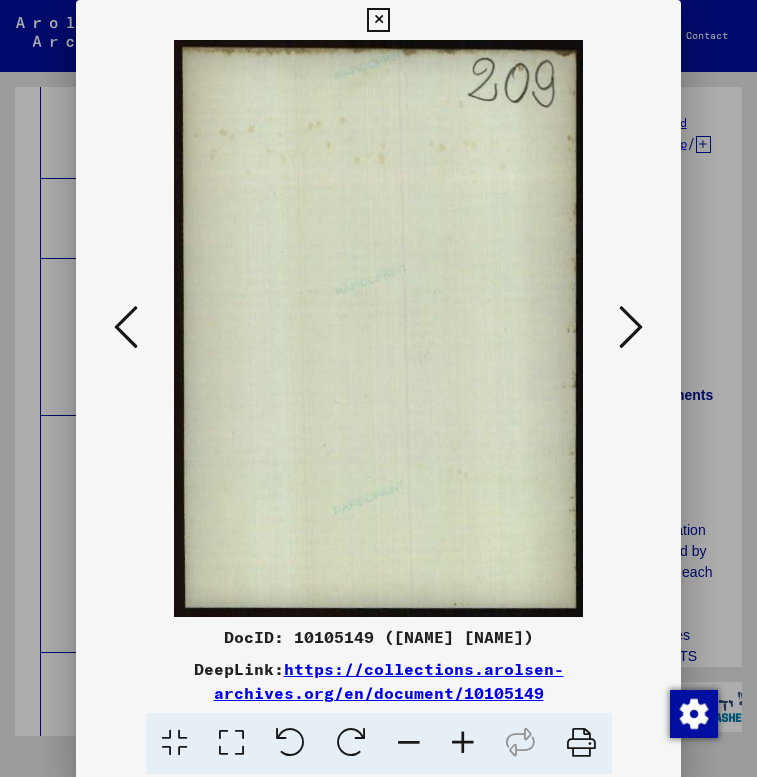 click at bounding box center [631, 327] 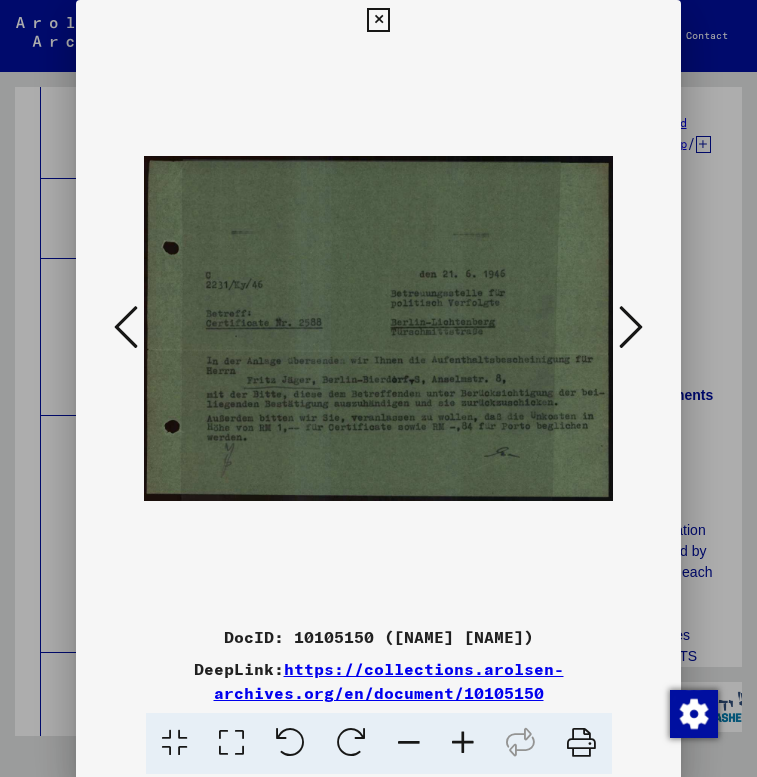 click at bounding box center [631, 327] 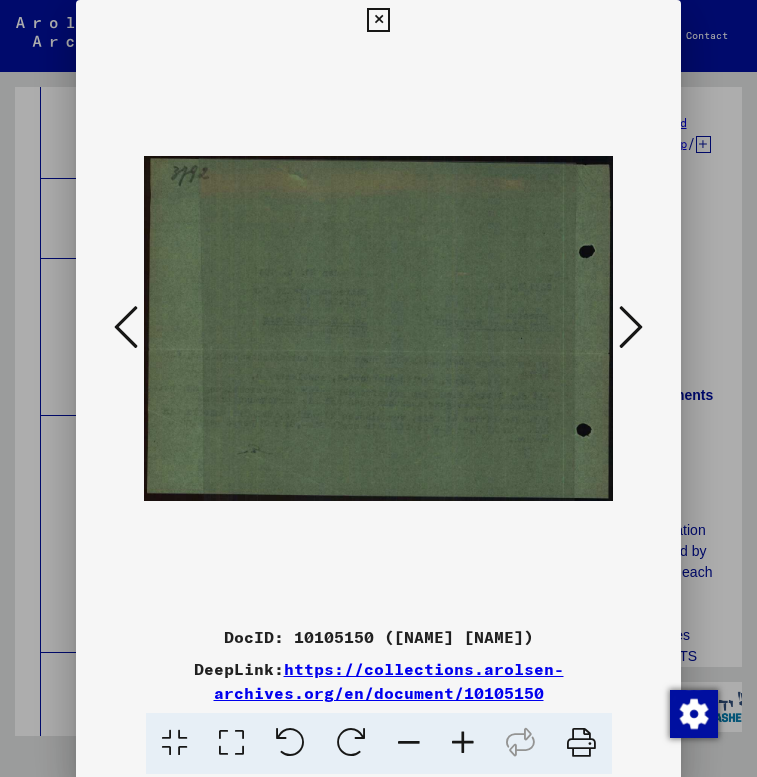 click at bounding box center (631, 327) 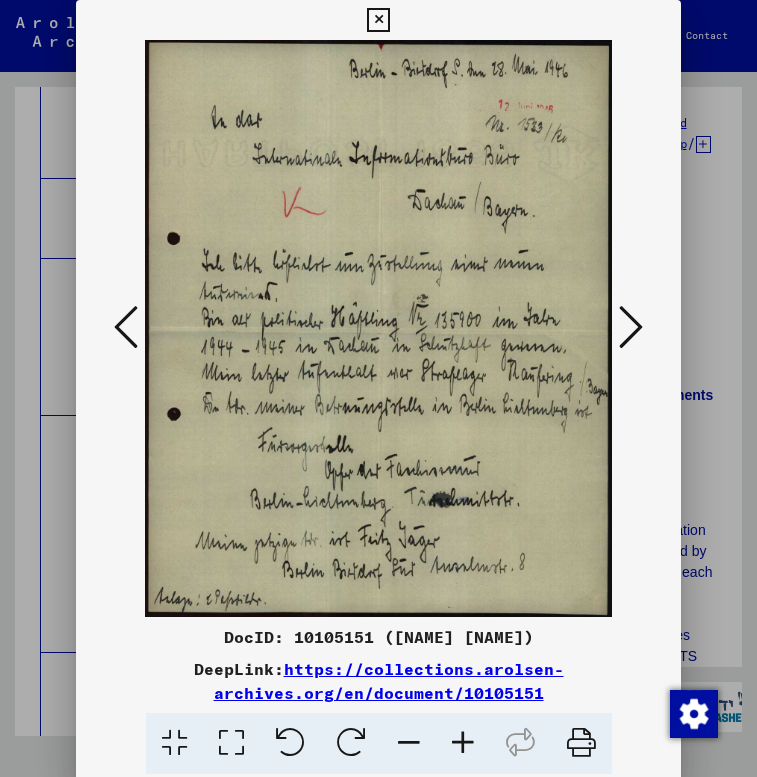 click at bounding box center [631, 327] 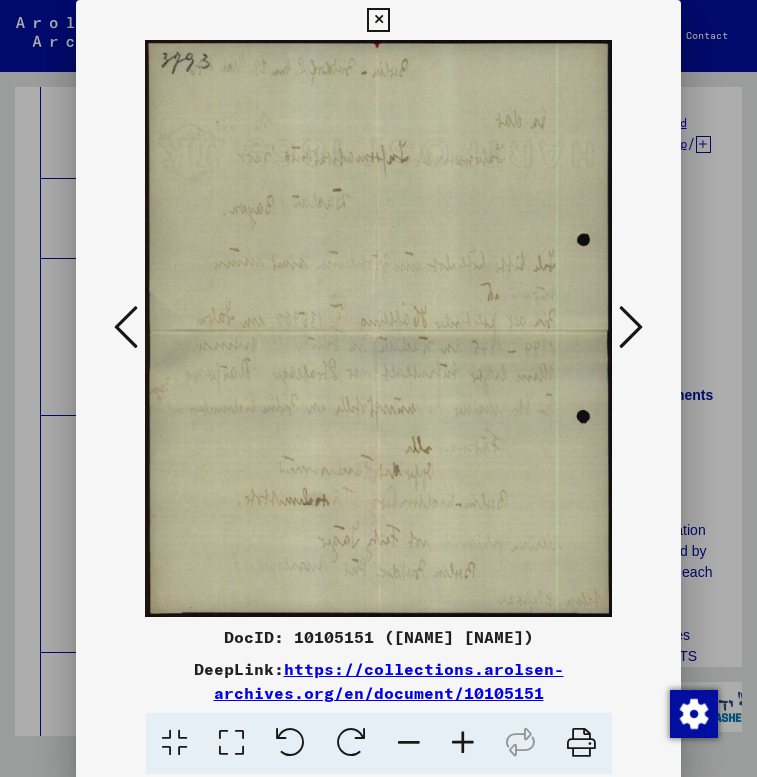 click at bounding box center (631, 327) 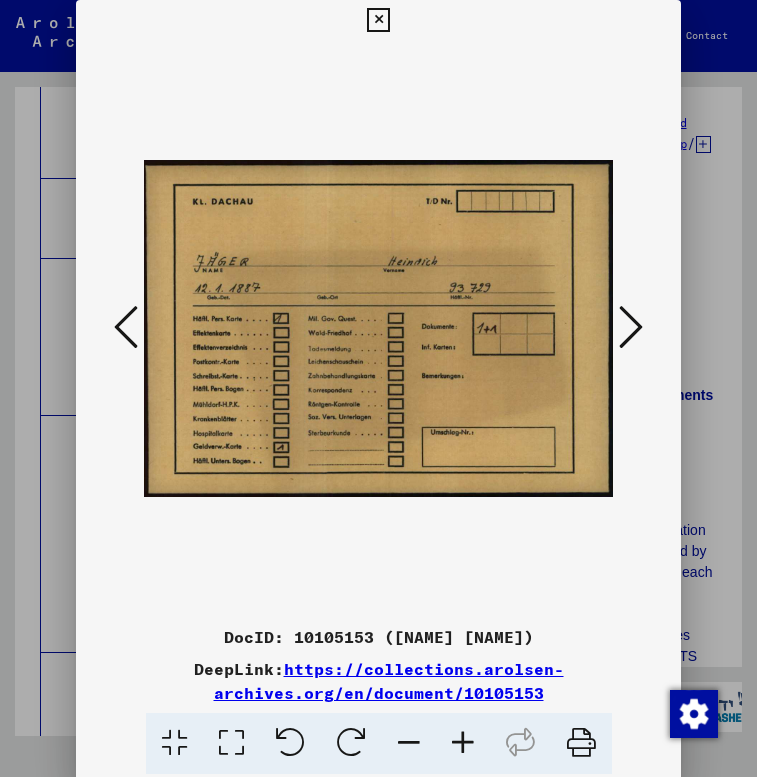 click at bounding box center [631, 327] 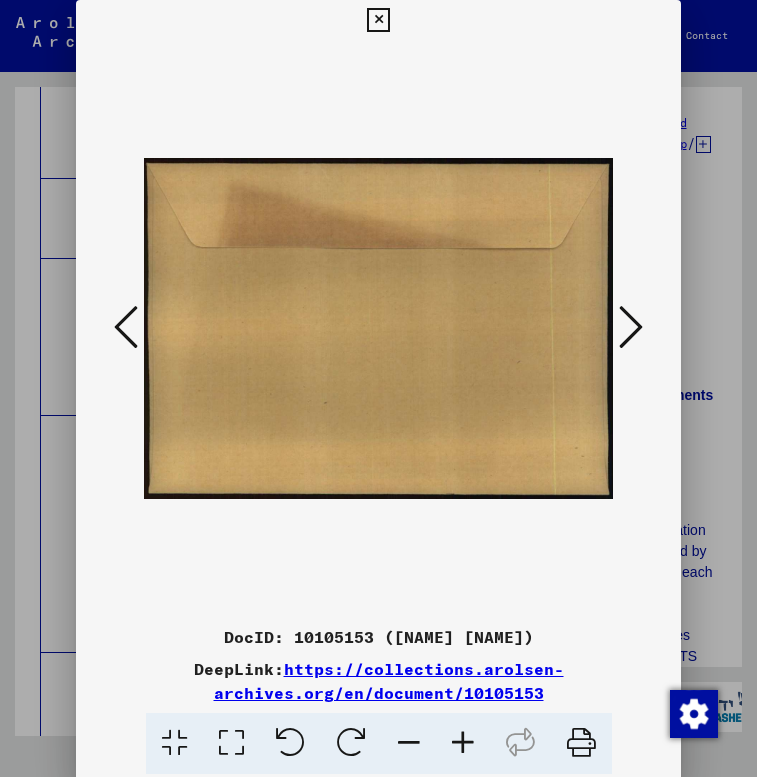 click at bounding box center (631, 327) 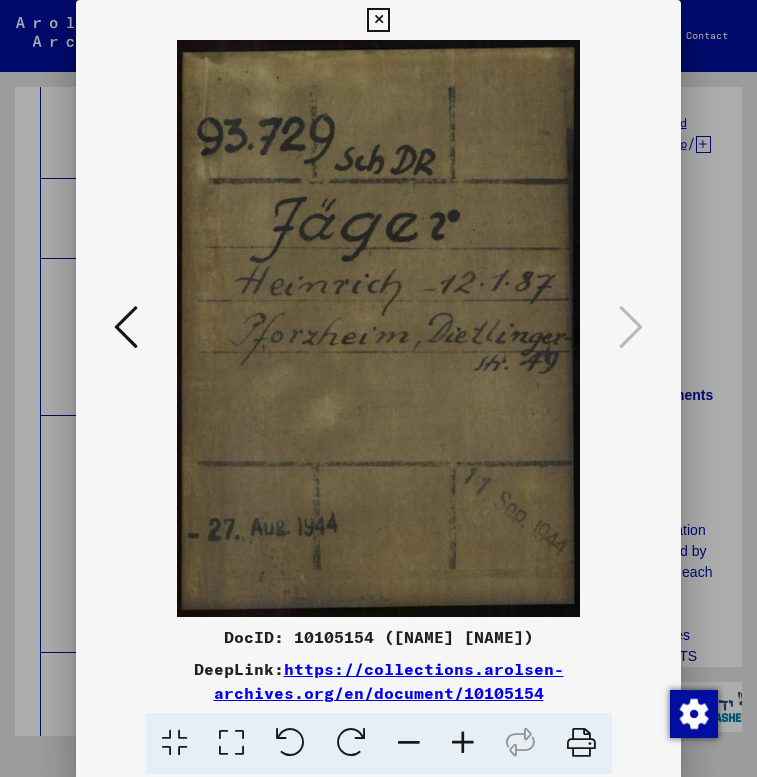 click at bounding box center [378, 20] 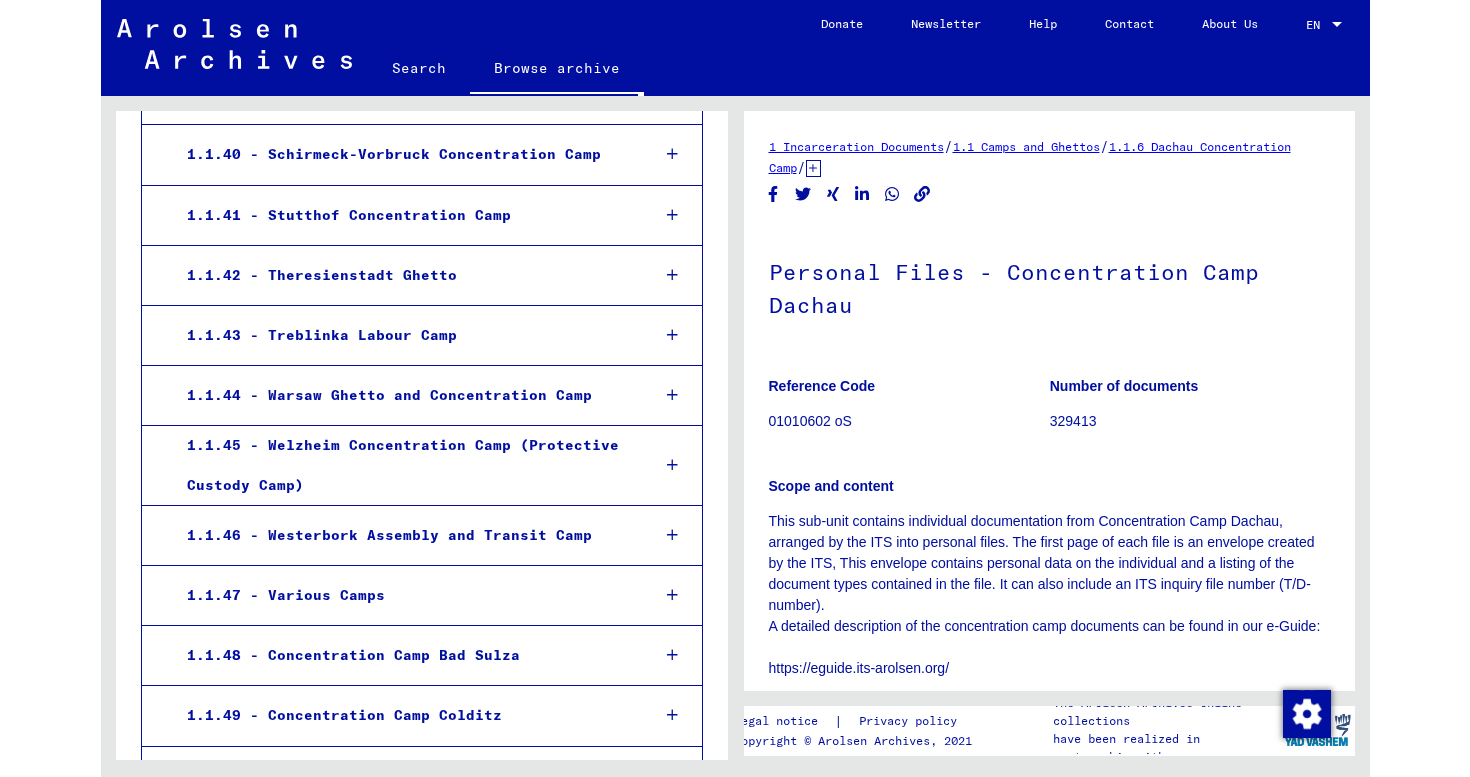 scroll, scrollTop: 5543, scrollLeft: 0, axis: vertical 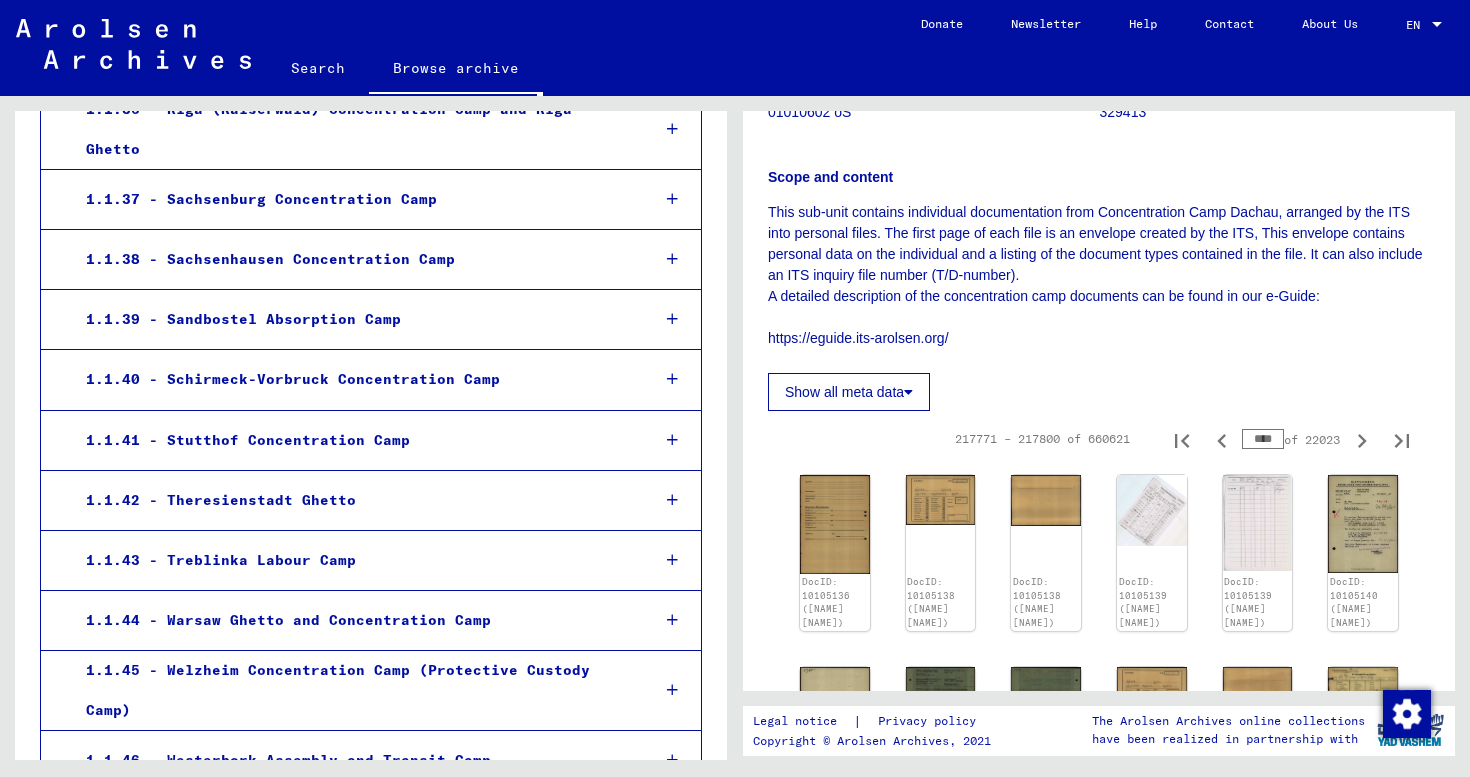 click on "****" at bounding box center [1263, 439] 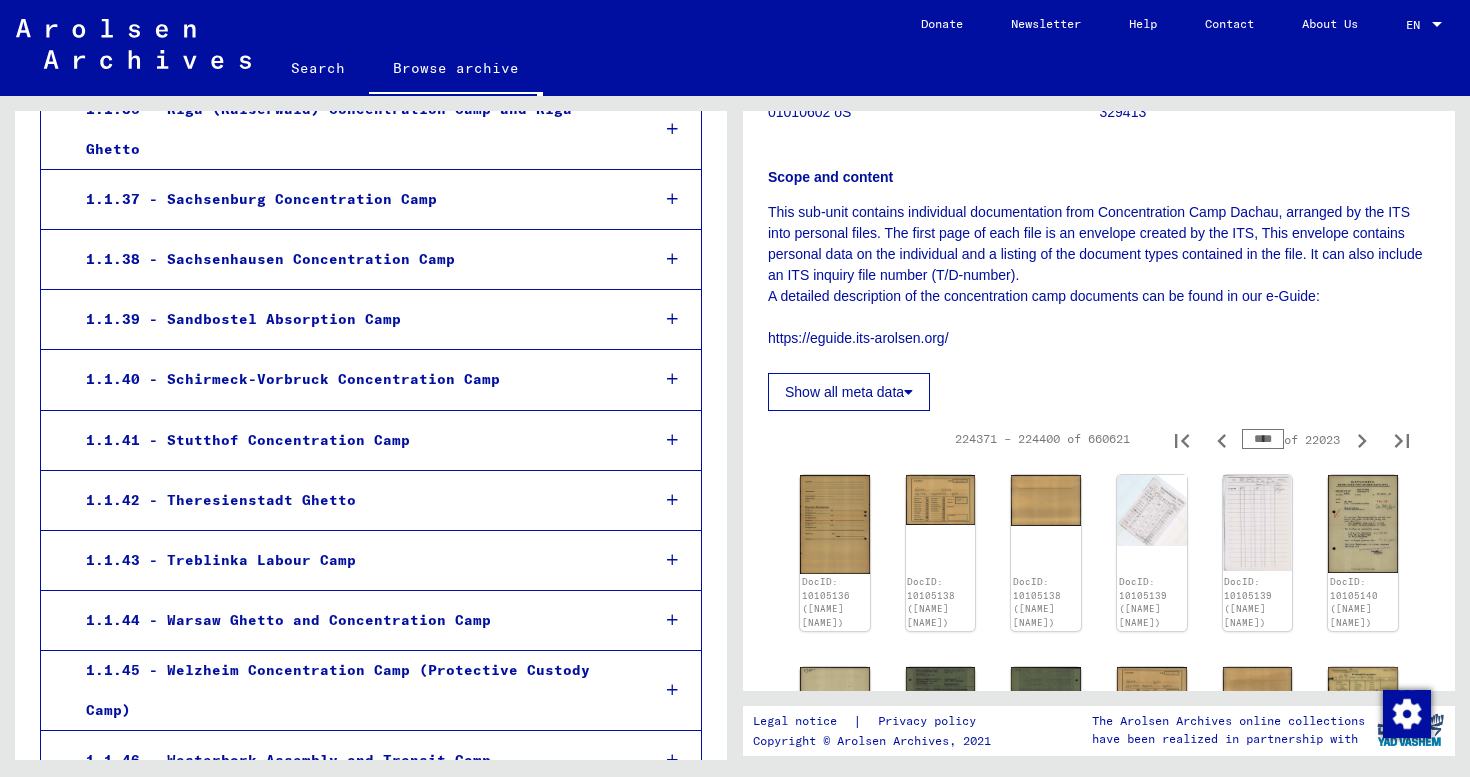 click on "This sub-unit contains individual documentation from Concentration Camp      Dachau, arranged by the ITS into personal files. The first page of each      file is an envelope created by the ITS, This envelope contains personal      data on the individual and a listing of the document types contained in      the file. It can also include an ITS inquiry file number (T/D-number). A      detailed description of the concentration camp documents can be found in      our e-Guide:  https://eguide.its-arolsen.org/" 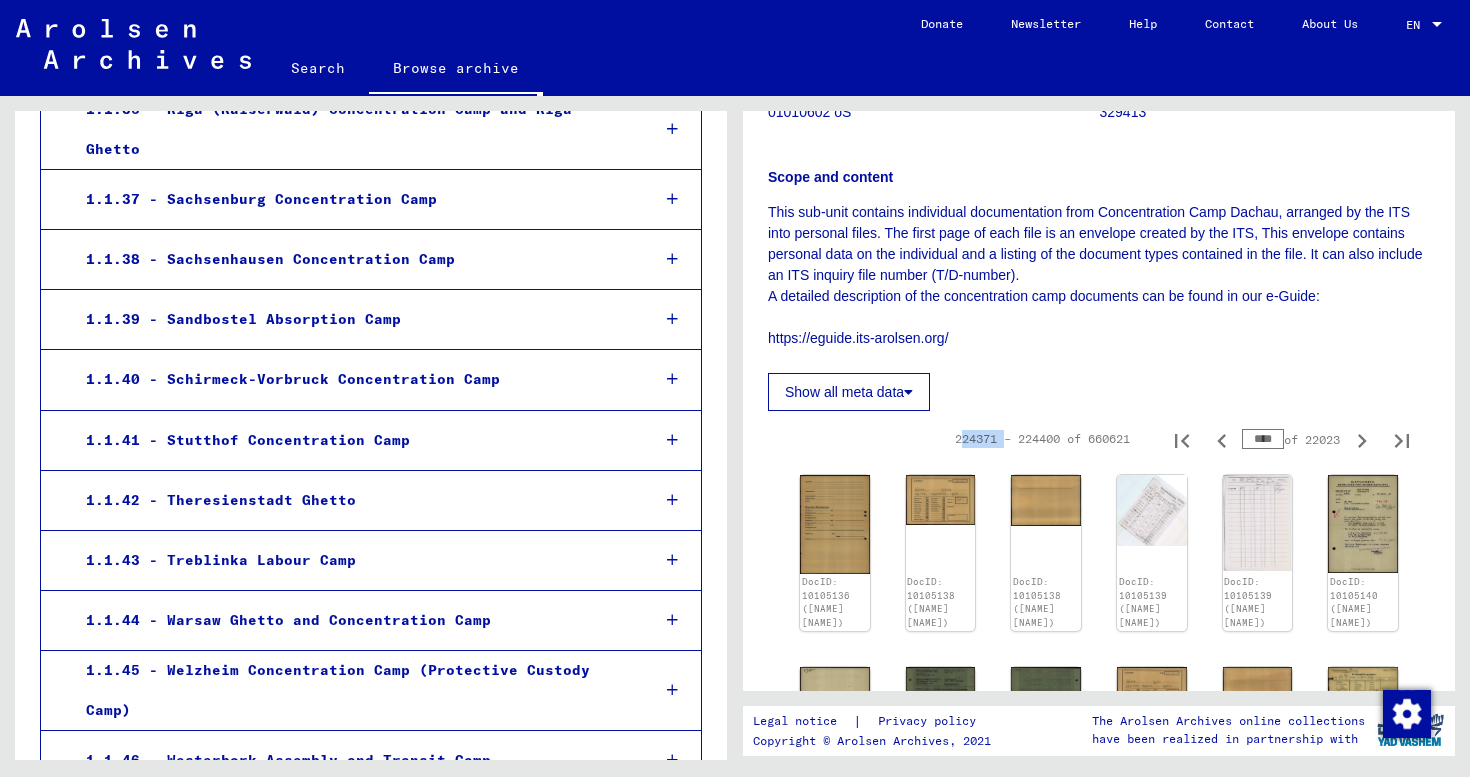 click on "Show all meta data" 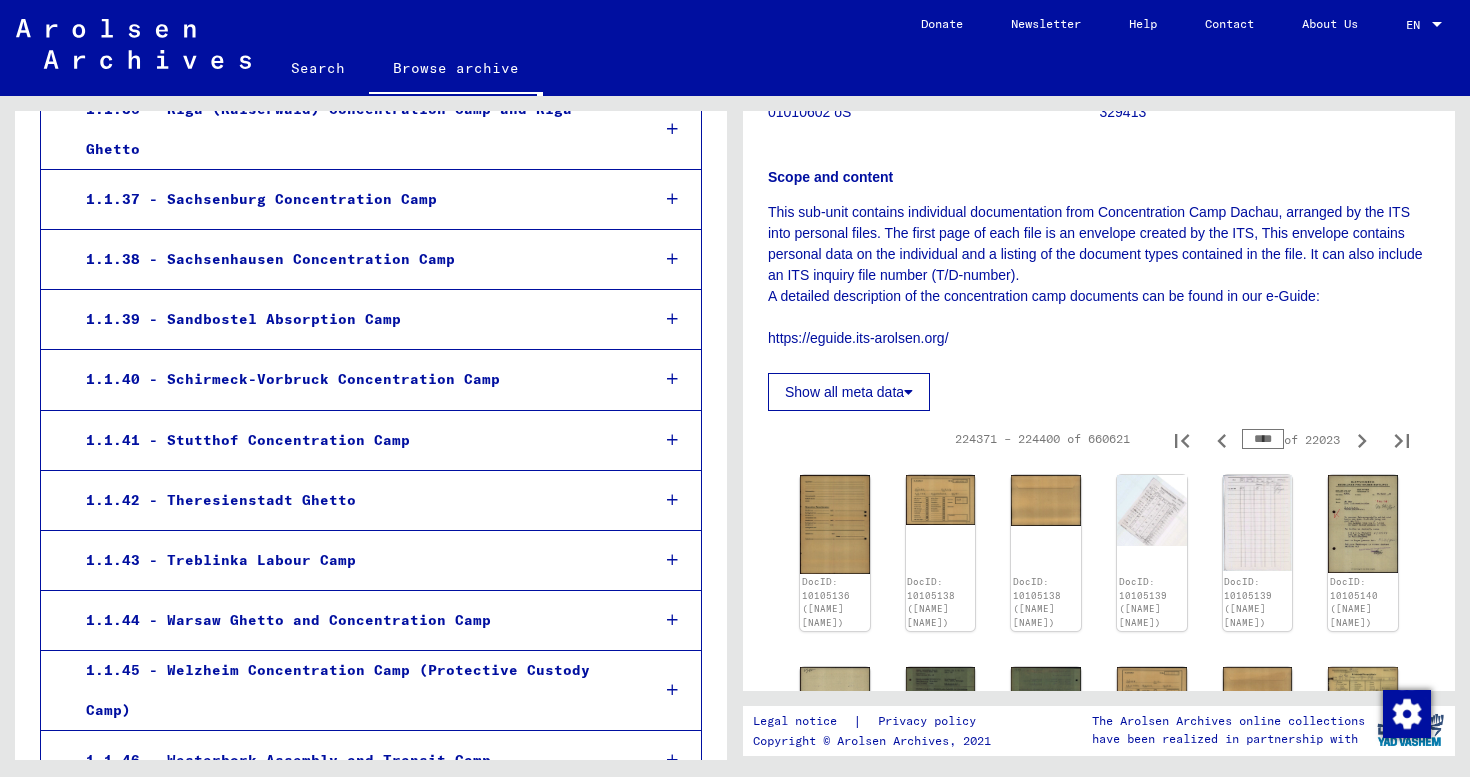 click on "Reference Code 01010602 oS Number of documents 329413 Scope and content This sub-unit contains individual documentation from Concentration Camp      Dachau, arranged by the ITS into personal files. The first page of each      file is an envelope created by the ITS, This envelope contains personal      data on the individual and a listing of the document types contained in      the file. It can also include an ITS inquiry file number (T/D-number). A      detailed description of the concentration camp documents can be found in      our e-Guide:  https://eguide.its-arolsen.org/ Show all meta data" 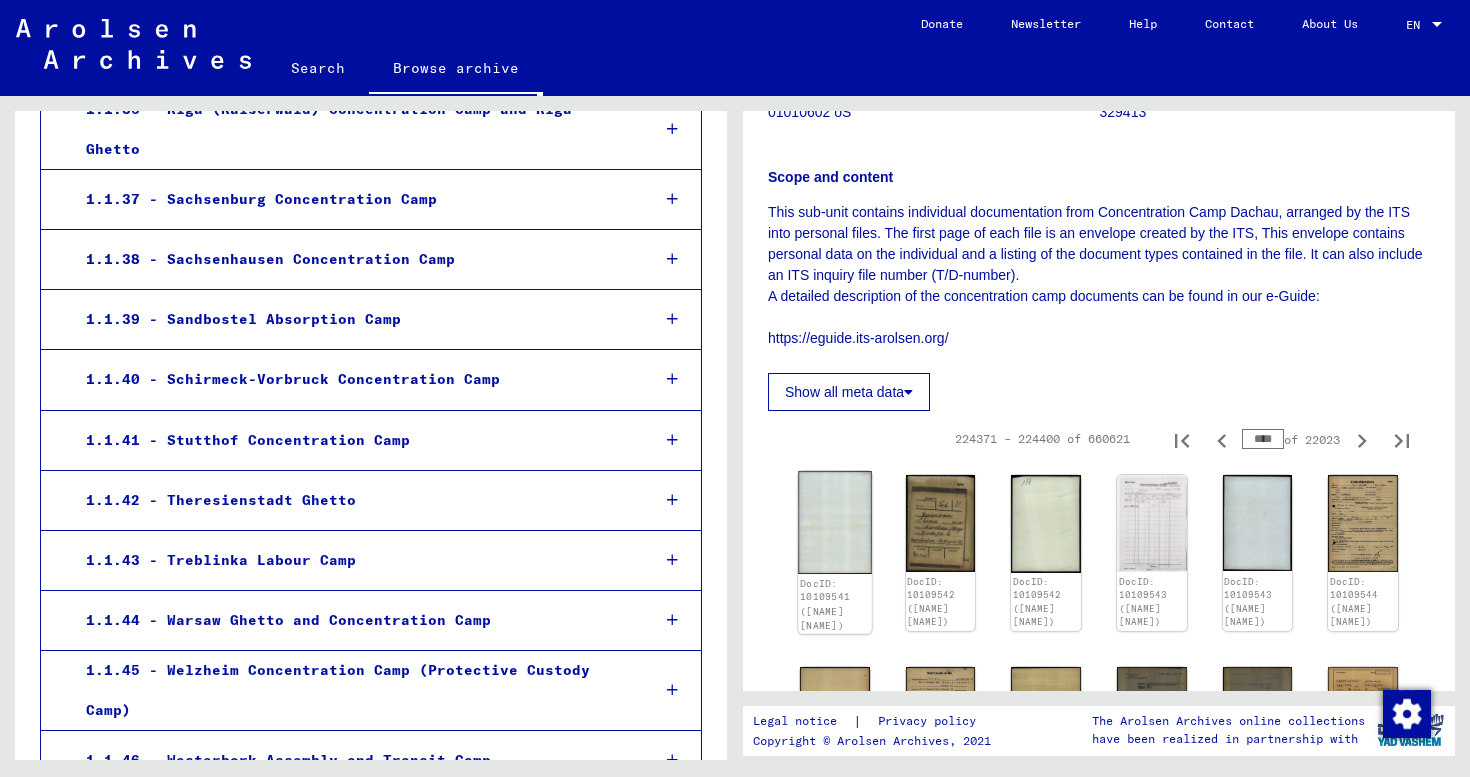 click 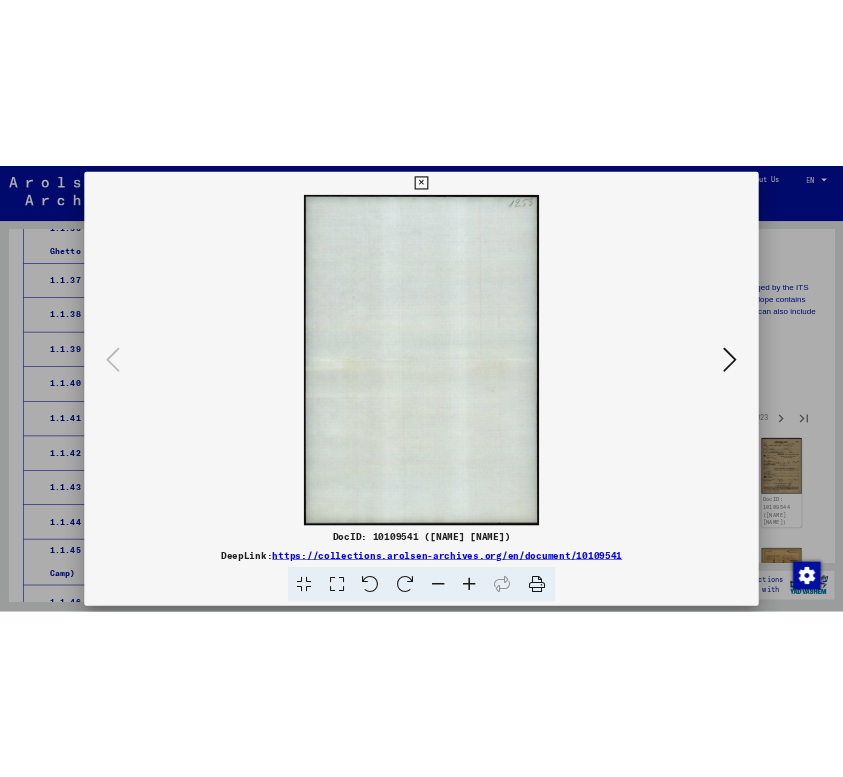 scroll, scrollTop: 6699, scrollLeft: 0, axis: vertical 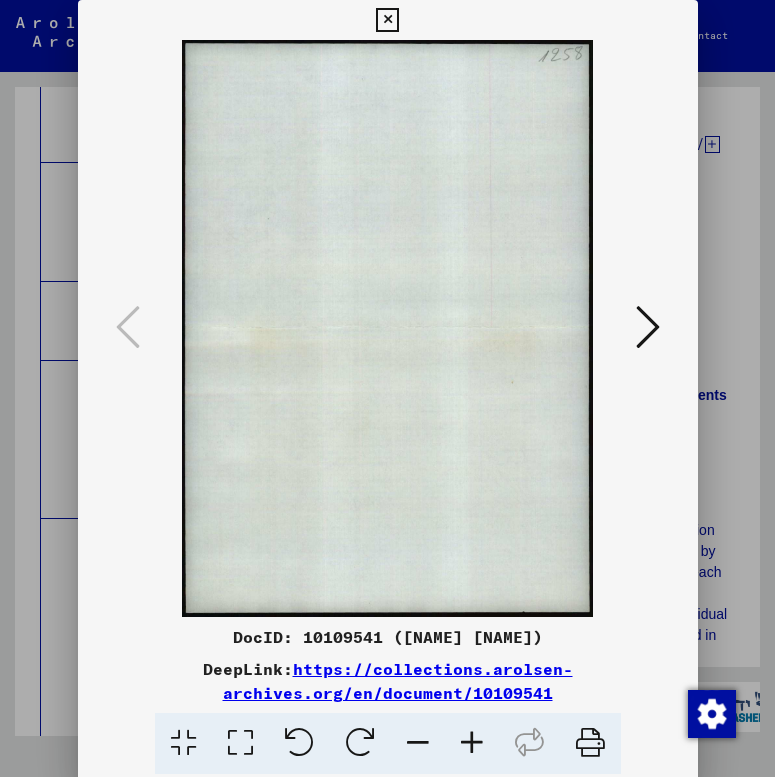 click at bounding box center (648, 327) 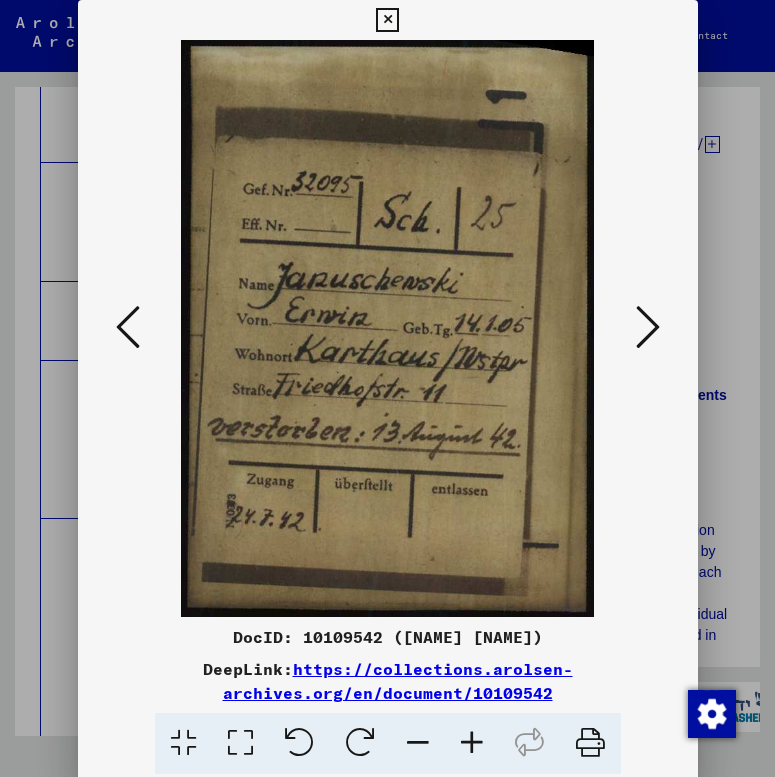 click at bounding box center [648, 327] 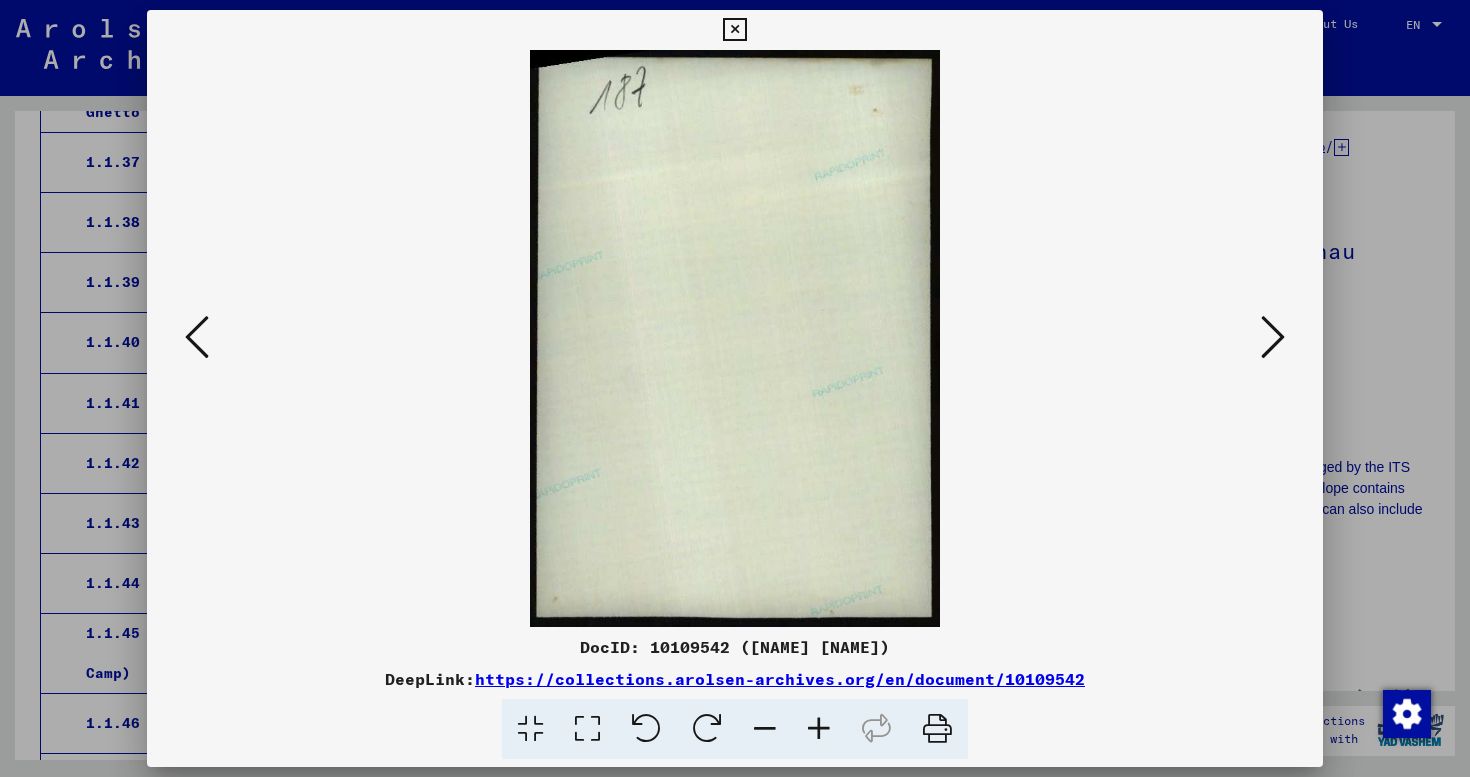 scroll, scrollTop: 5560, scrollLeft: 0, axis: vertical 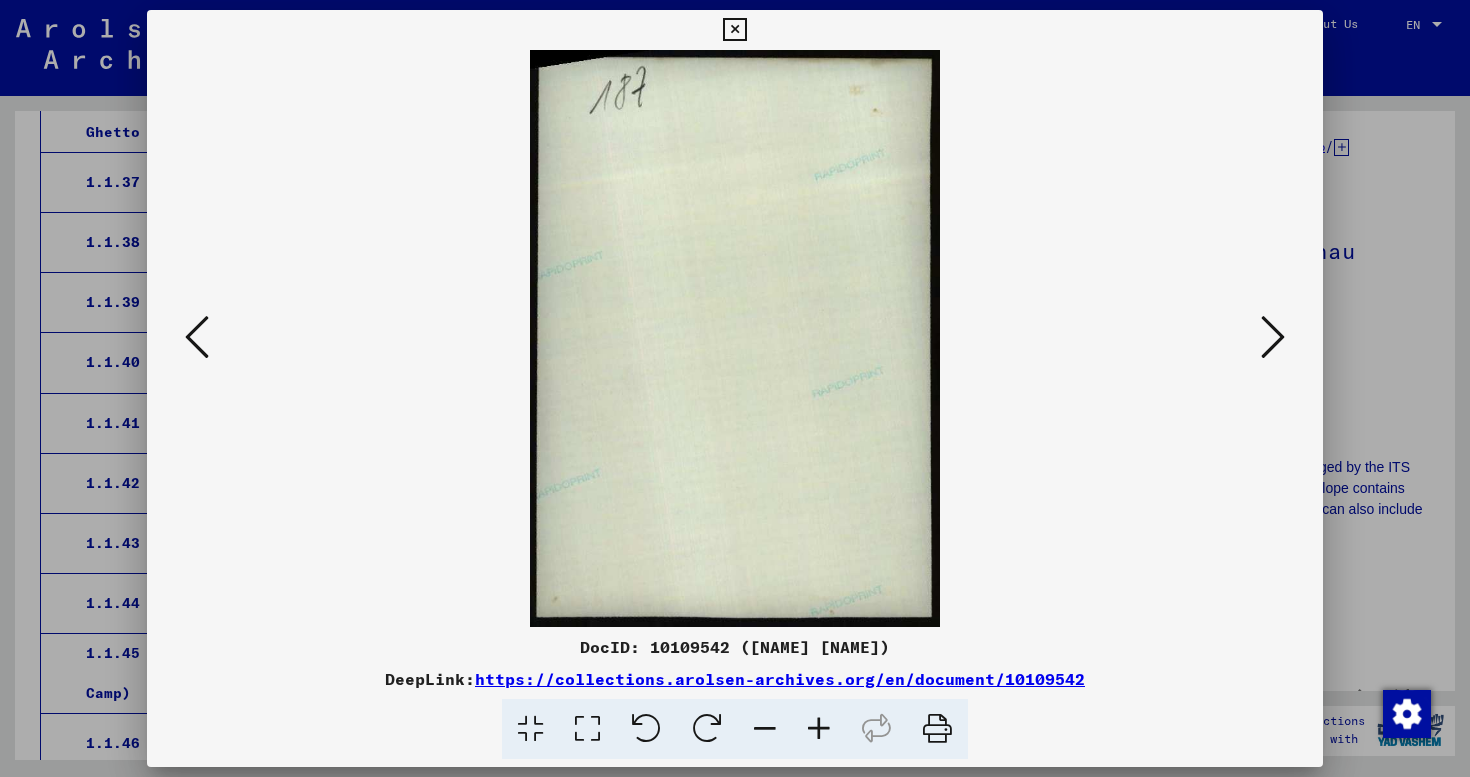 click at bounding box center (734, 30) 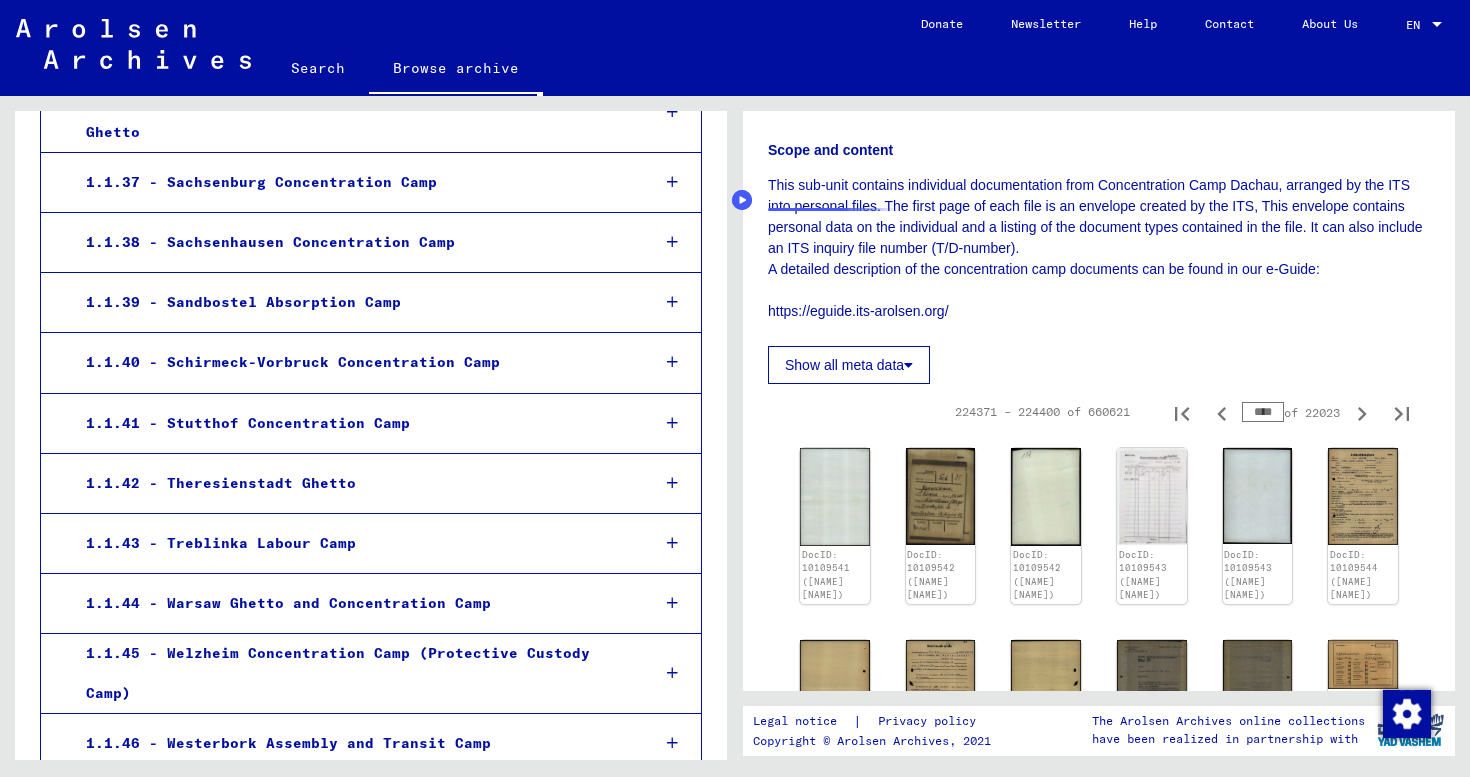 scroll, scrollTop: 288, scrollLeft: 0, axis: vertical 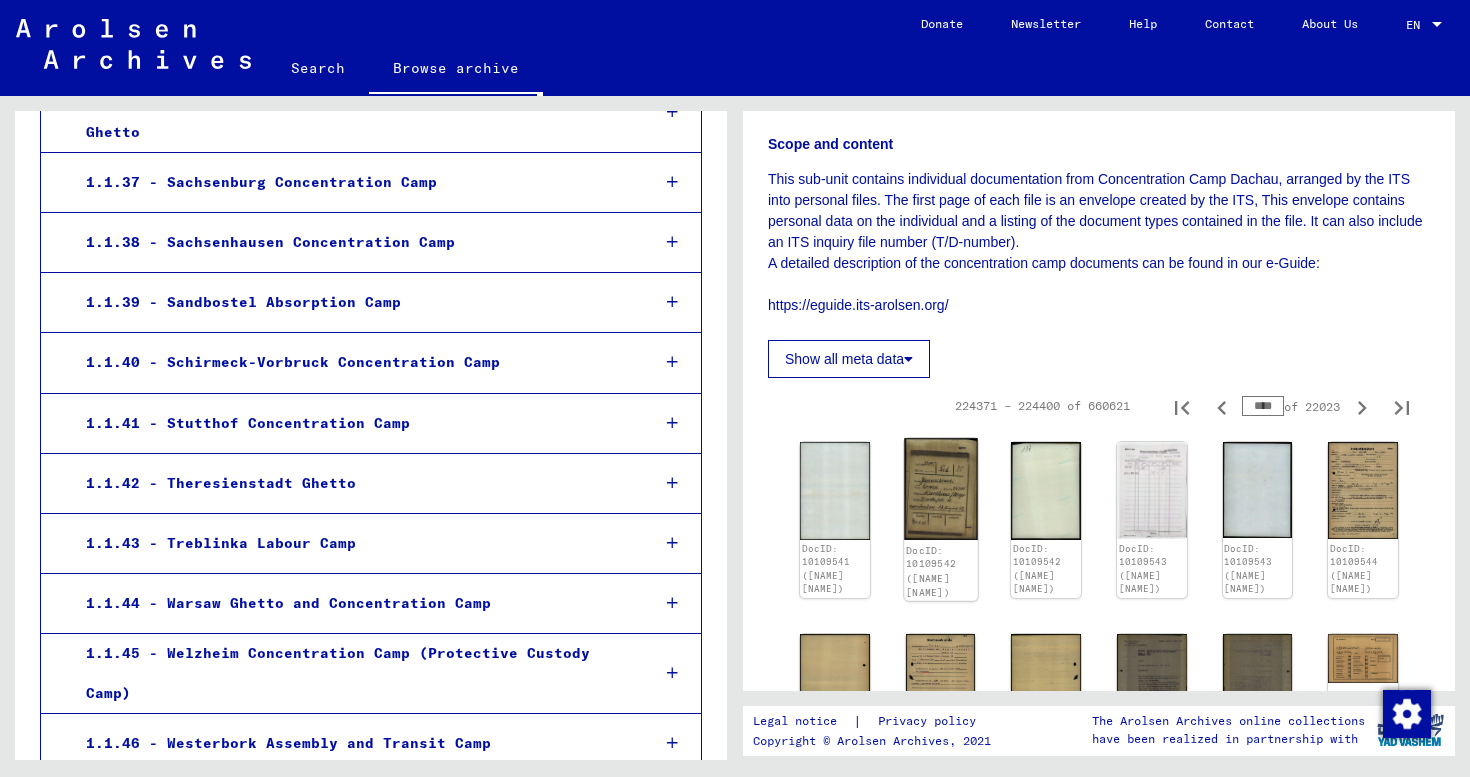 click on "DocID: 10109542 ([NAME] [NAME])" 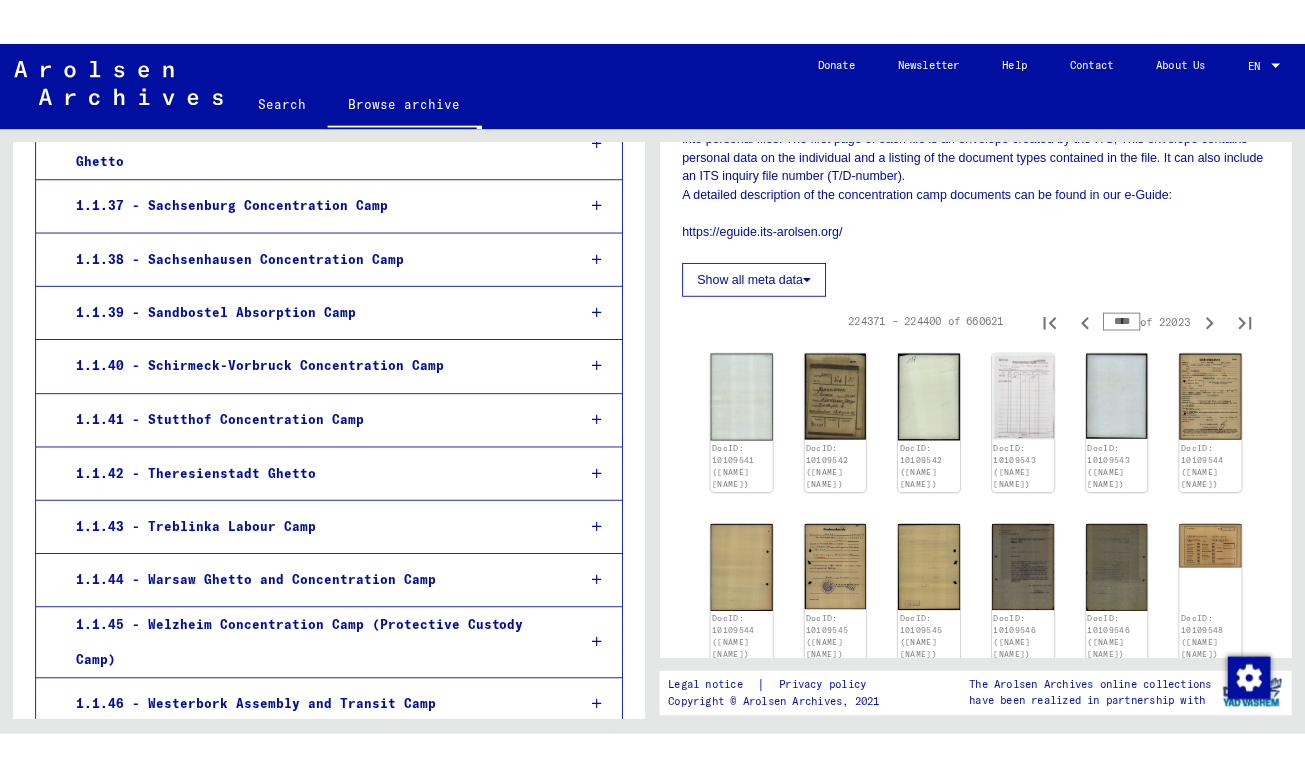 scroll, scrollTop: 382, scrollLeft: 0, axis: vertical 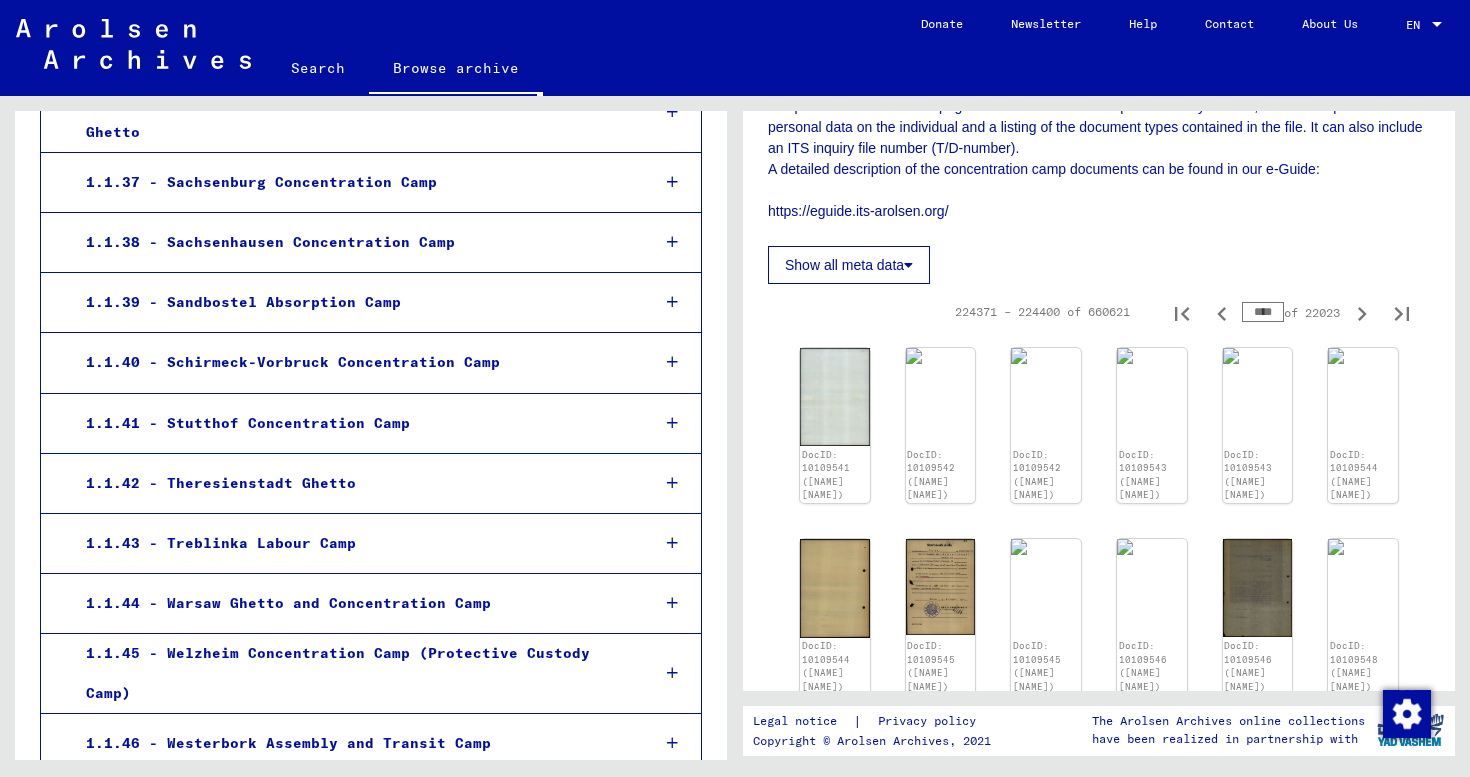 click on "DocID: 10109541 ([NAME] [NAME]) DocID: 10109542 ([NAME] [NAME]) DocID: 10109542 ([NAME] [NAME]) DocID: 10109543 ([NAME] [NAME]) DocID: 10109543 ([NAME] [NAME]) DocID: 10109544 ([NAME] [NAME]) DocID: 10109544 ([NAME] [NAME]) DocID: 10109545 ([NAME] [NAME]) DocID: 10109545 ([NAME] [NAME]) DocID: 10109546 ([NAME] [NAME]) DocID: 10109546 ([NAME] [NAME]) DocID: 10109548 ([NAME] [NAME]) DocID: 10109548 ([NAME] [NAME]) DocID: 10109549 ([NAME] [NAME]) DocID: 10109549 ([NAME] [NAME]) DocID: 10109550 ([NAME] [NAME]) DocID: 10109550 ([NAME] [NAME]) DocID: 10109551 ([NAME] [NAME]) DocID: 10109551 ([NAME] [NAME]) DocID: 10109553 ([NAME] [NAME]) DocID: 10109553 ([NAME] [NAME]) DocID: 10109554 ([NAME] [NAME]) DocID: 10109554 ([NAME] [NAME]) DocID: 10109555 ([NAME] [NAME]) DocID: 10109555 ([NAME] [NAME]) DocID: 10109556 ([NAME] [NAME]) DocID: 10109556 ([NAME] [NAME])" 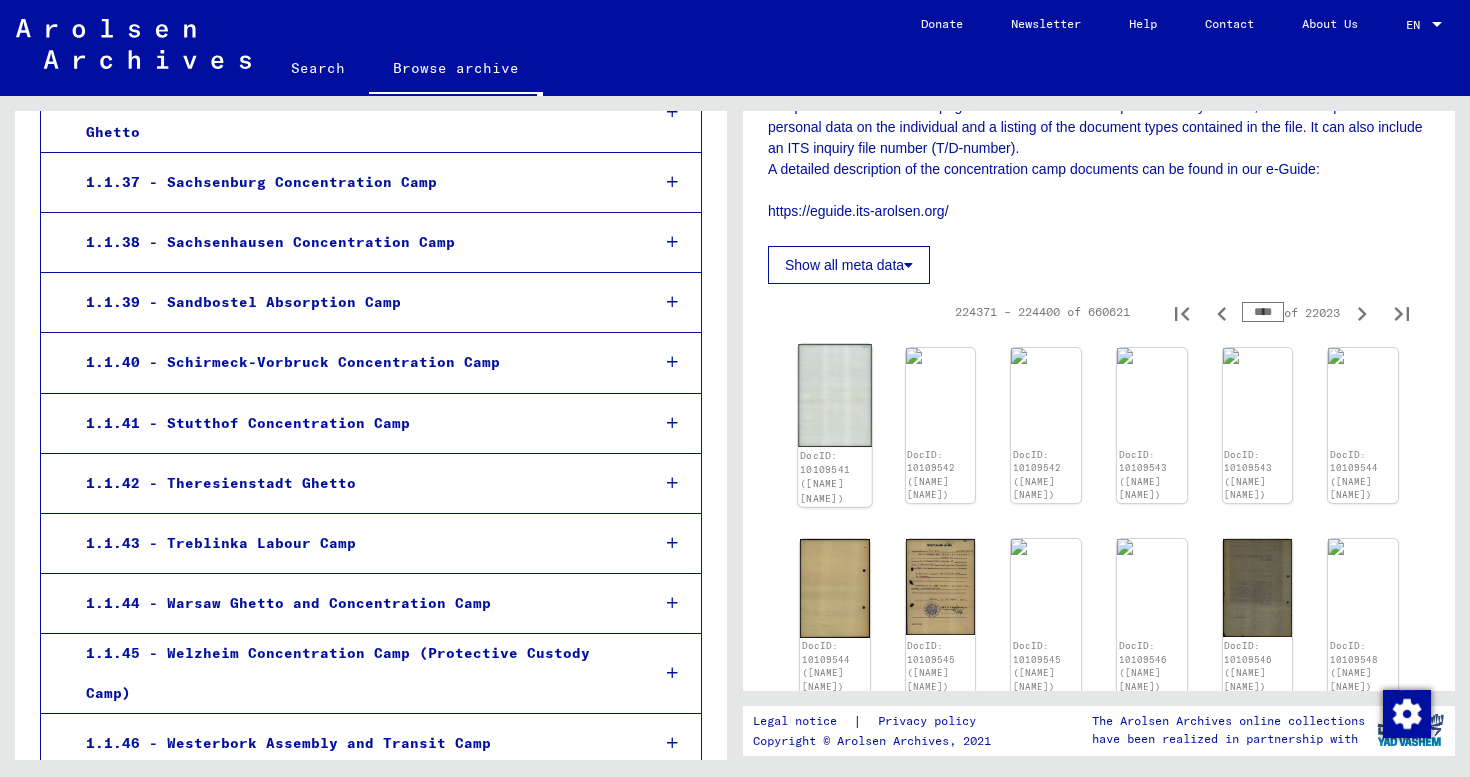 click 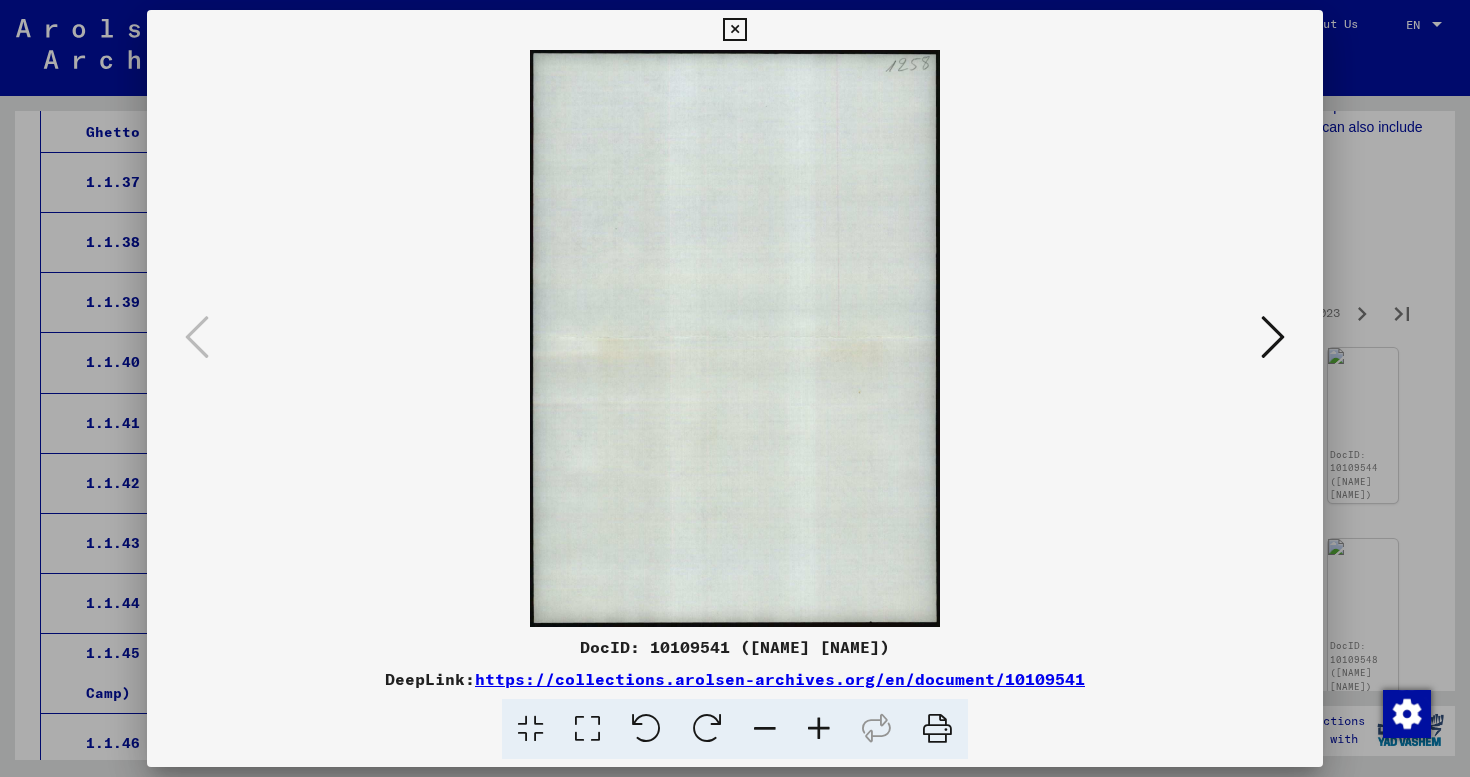 click at bounding box center (735, 338) 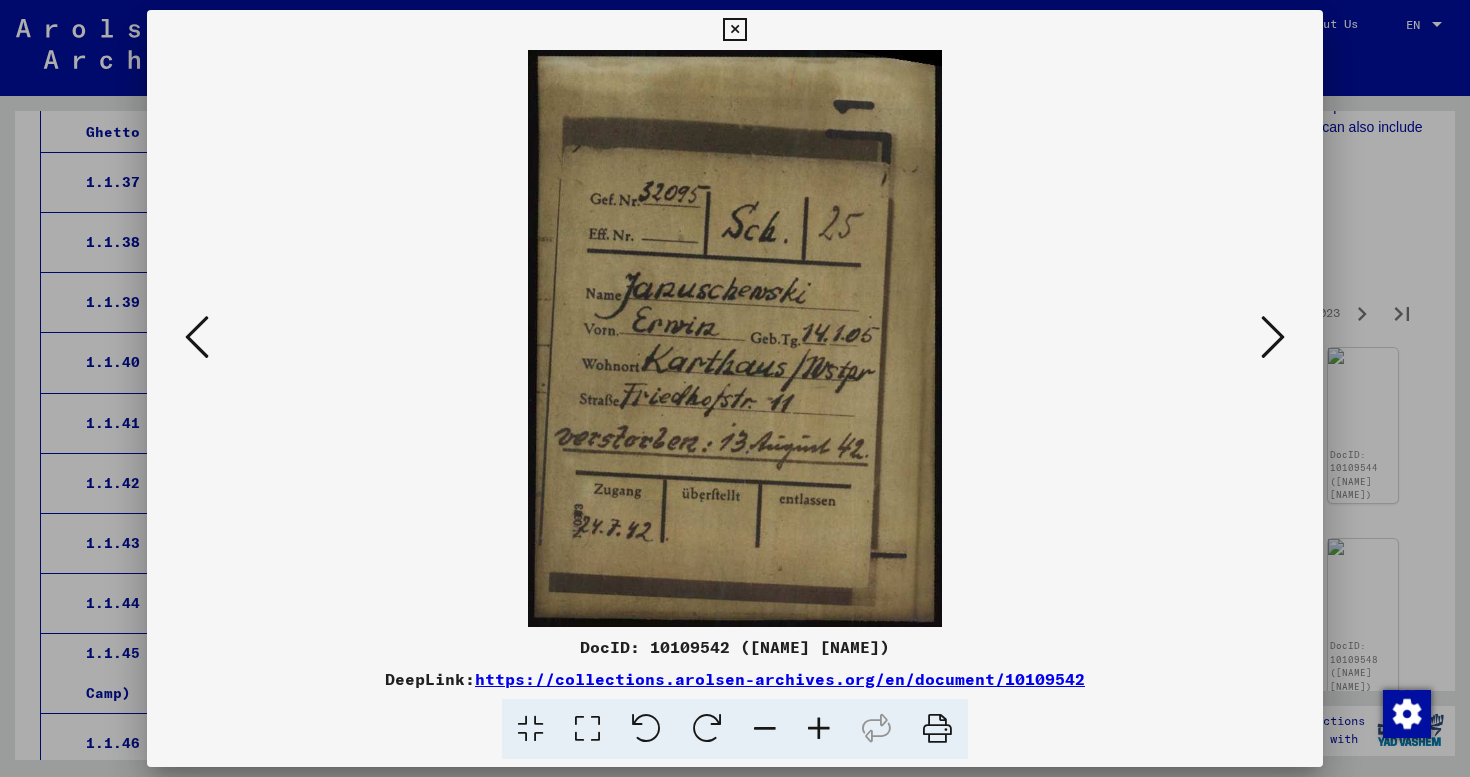 click at bounding box center (1273, 337) 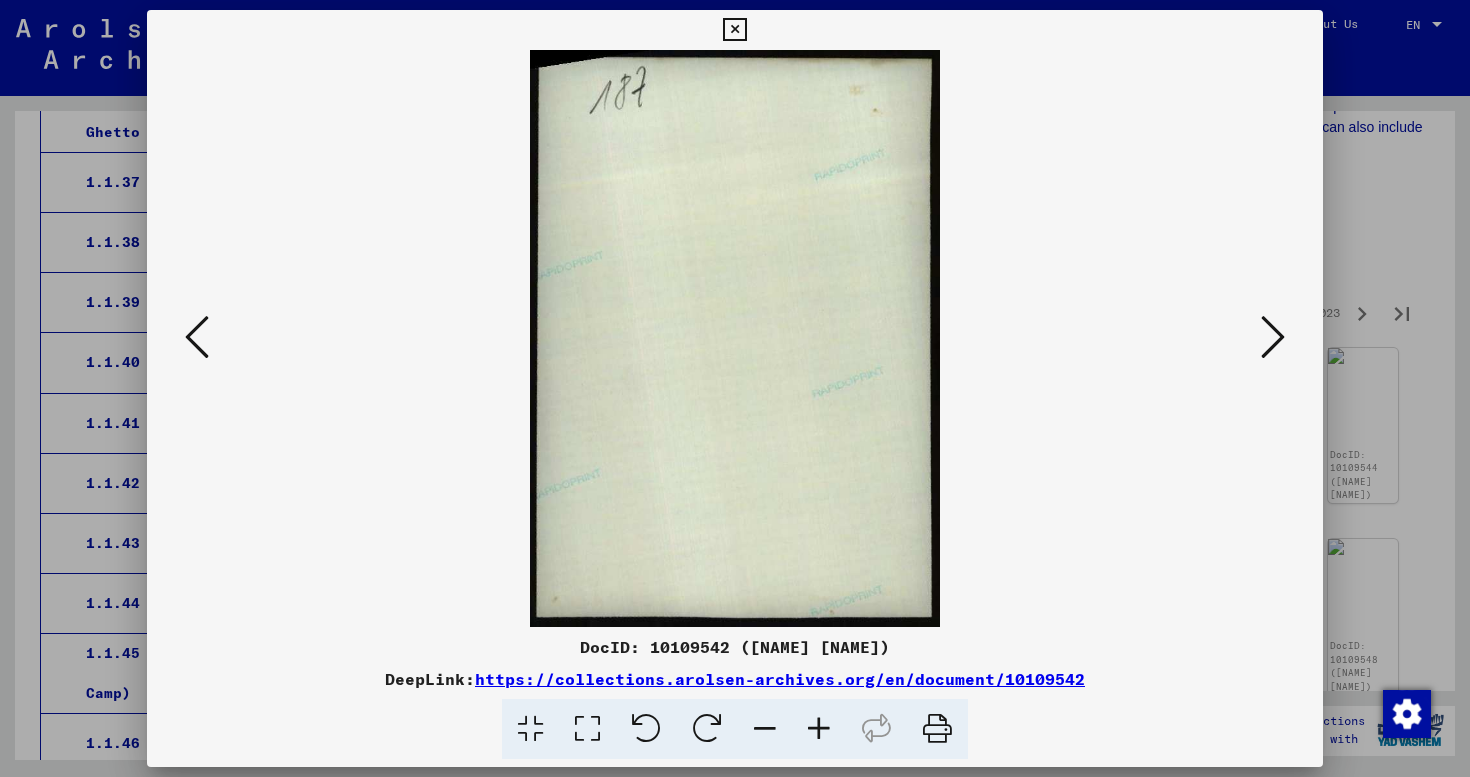 click at bounding box center [734, 30] 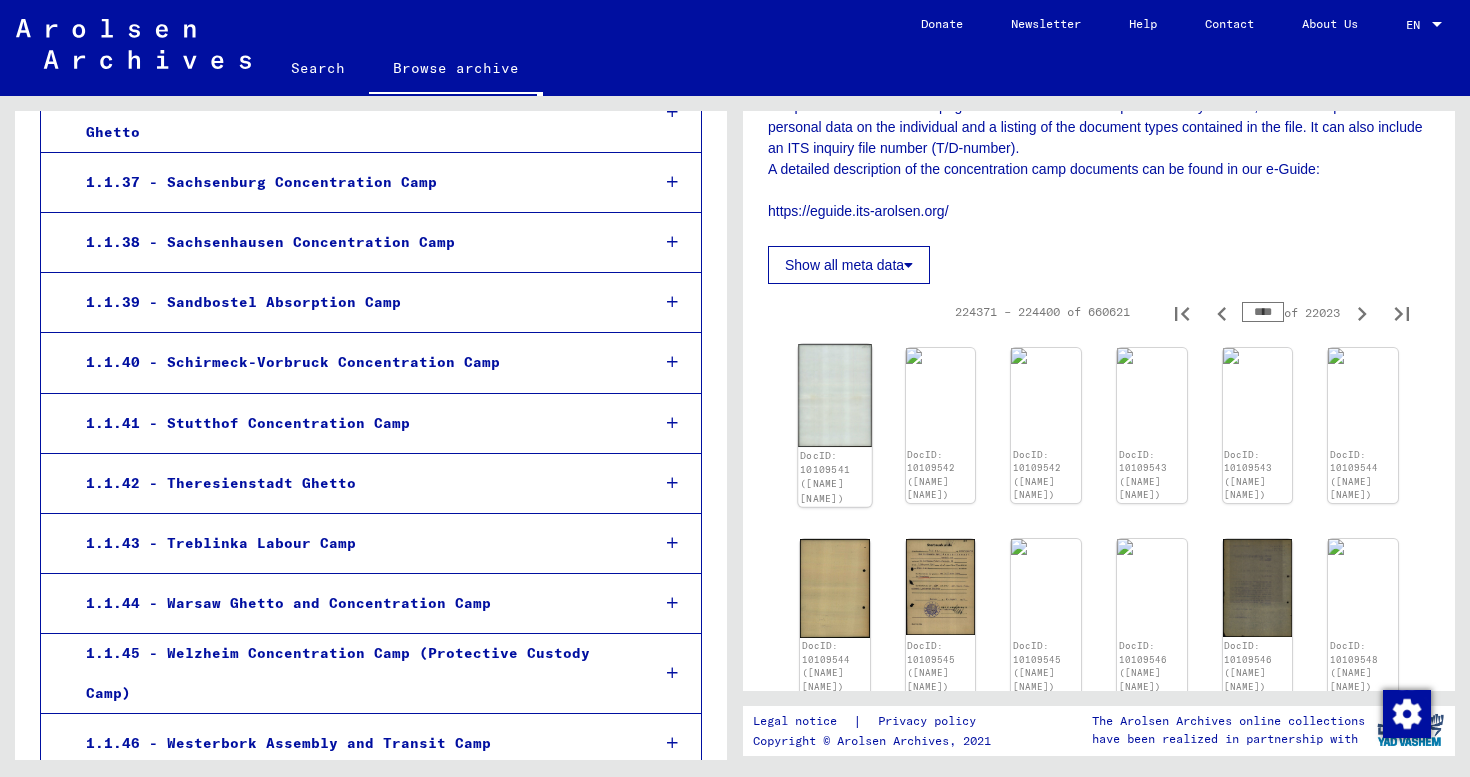 click 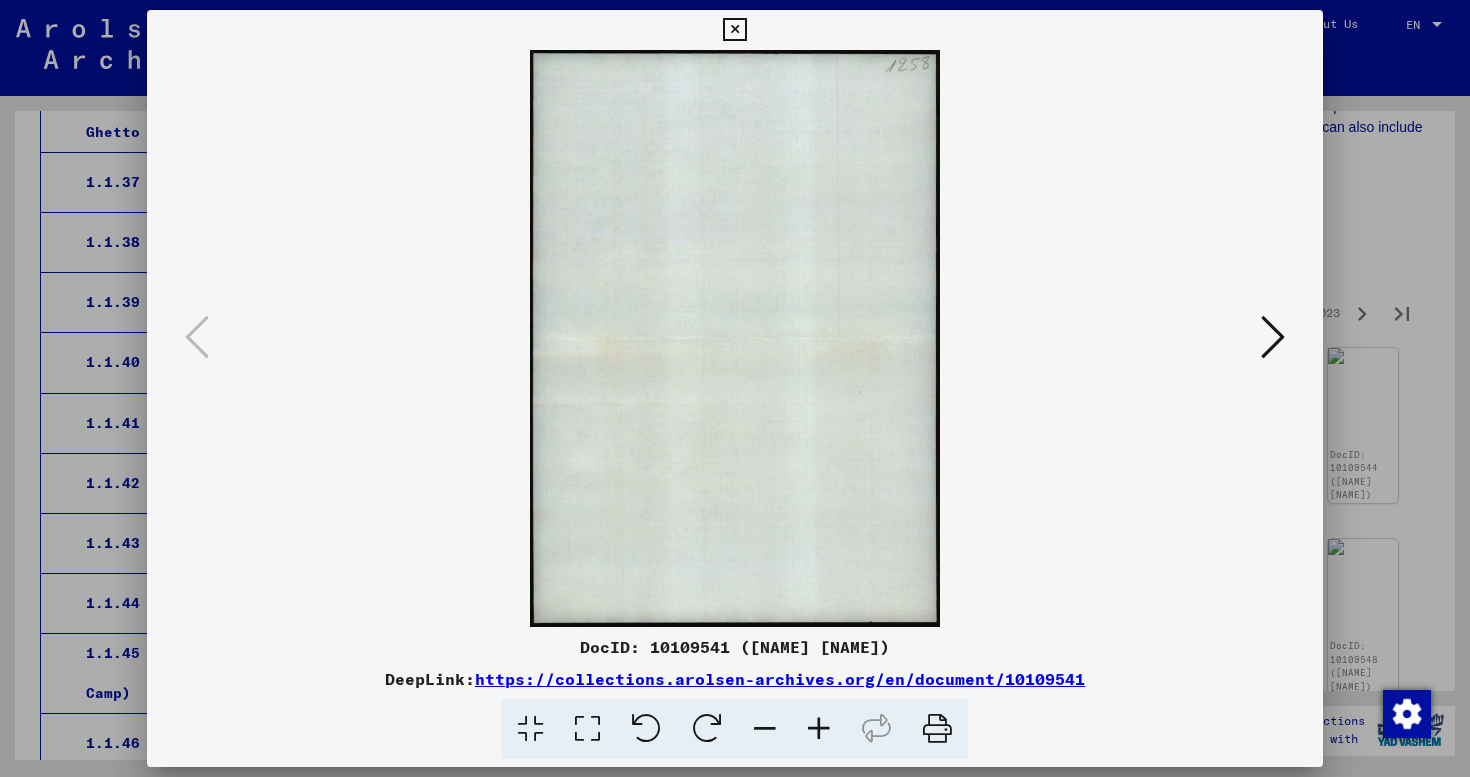 click at bounding box center (1273, 337) 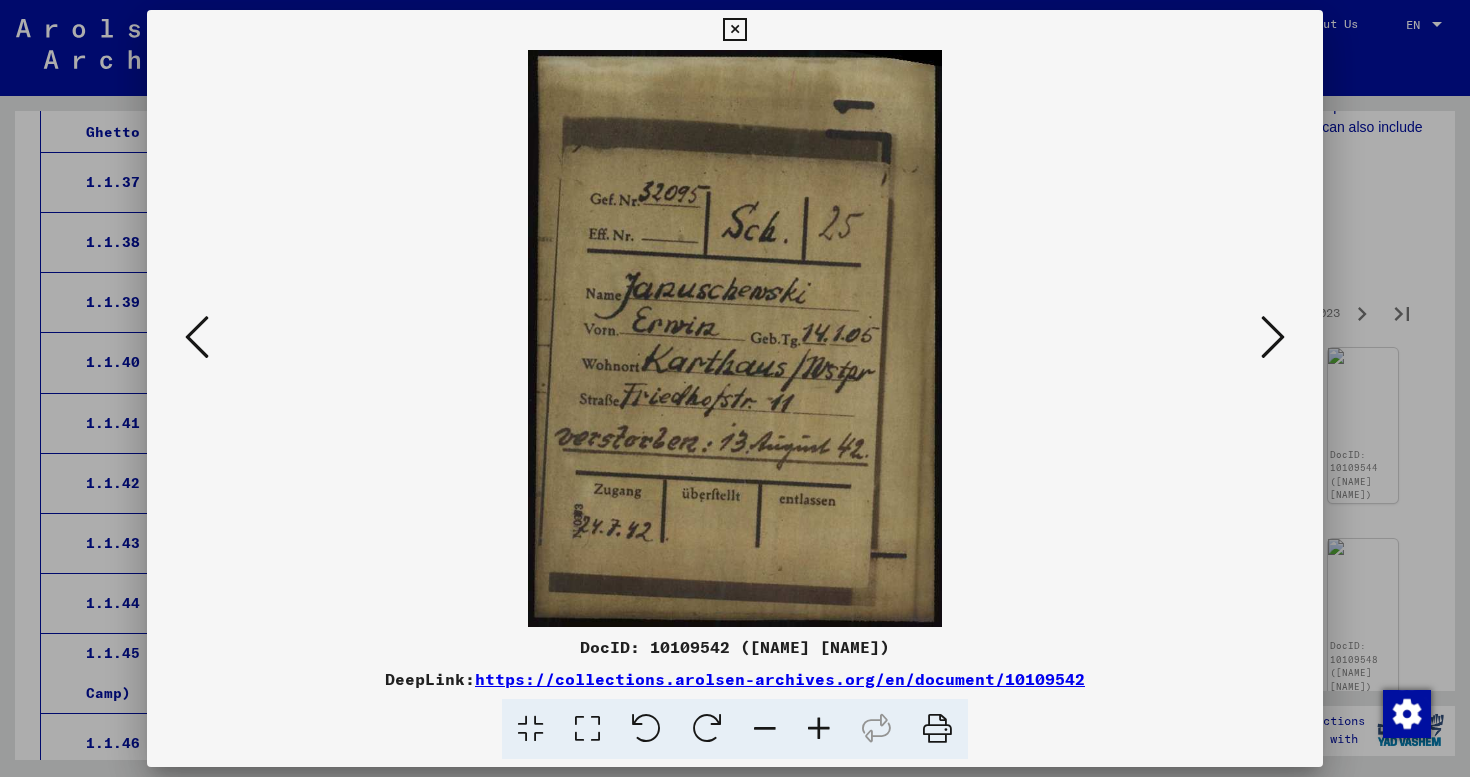 click at bounding box center [1273, 337] 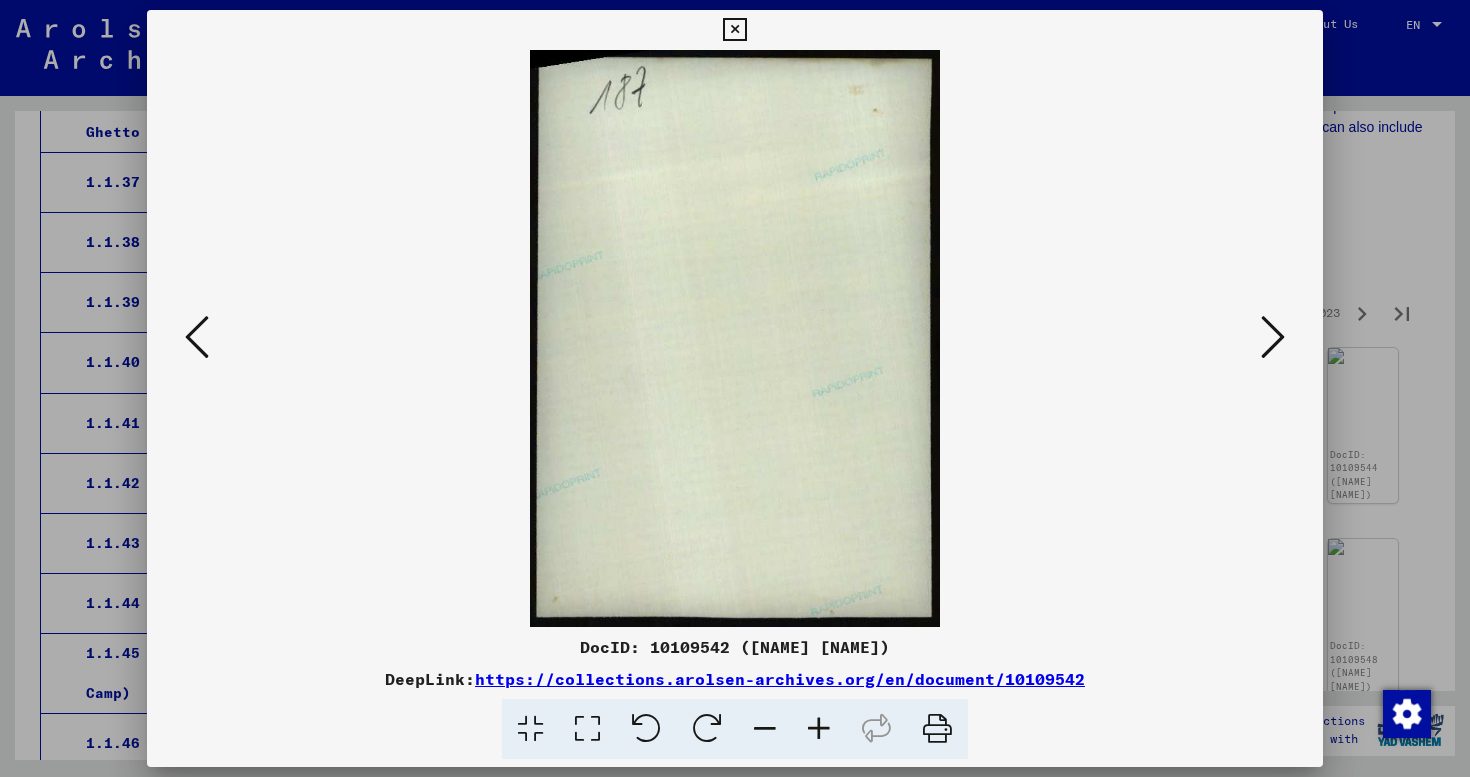 click at bounding box center (1273, 337) 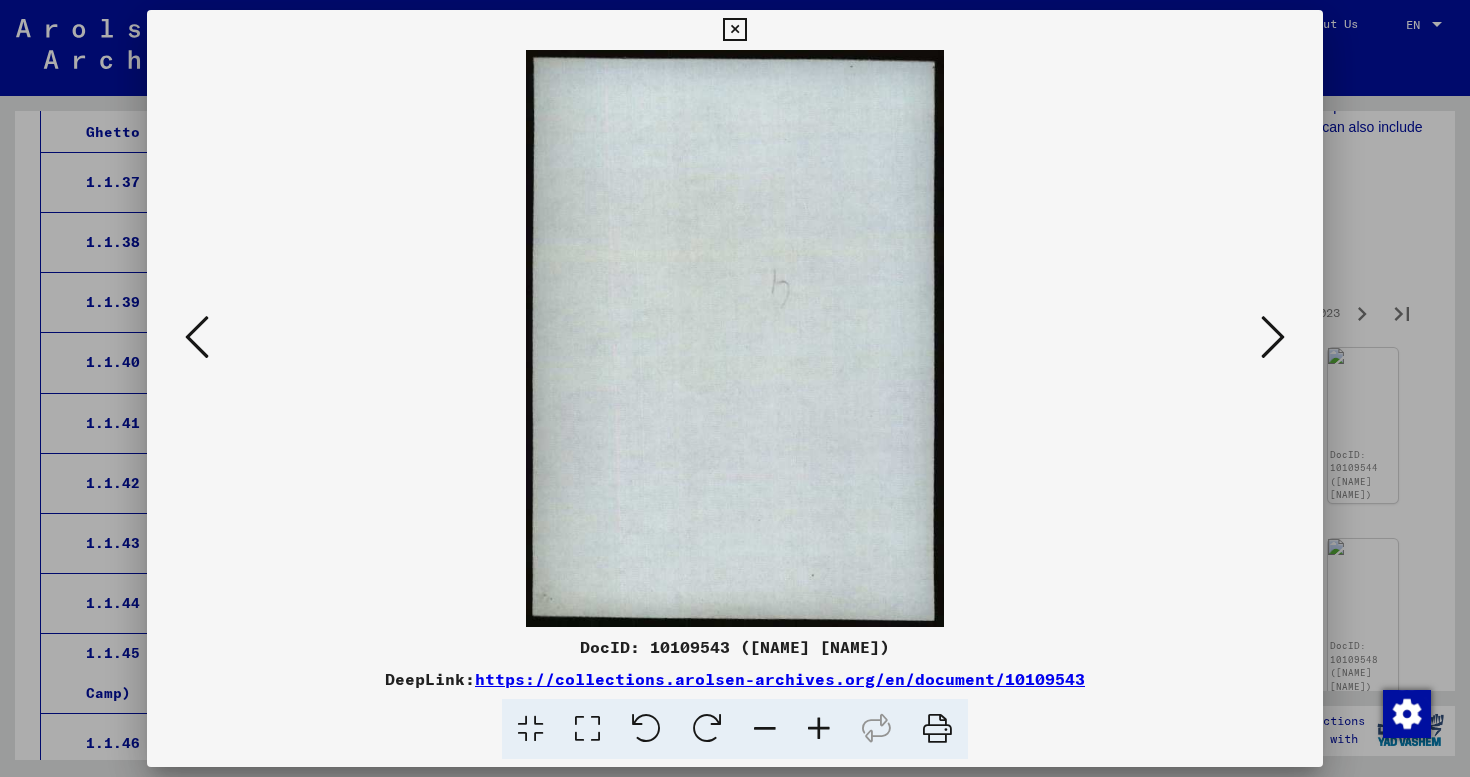 click at bounding box center (197, 337) 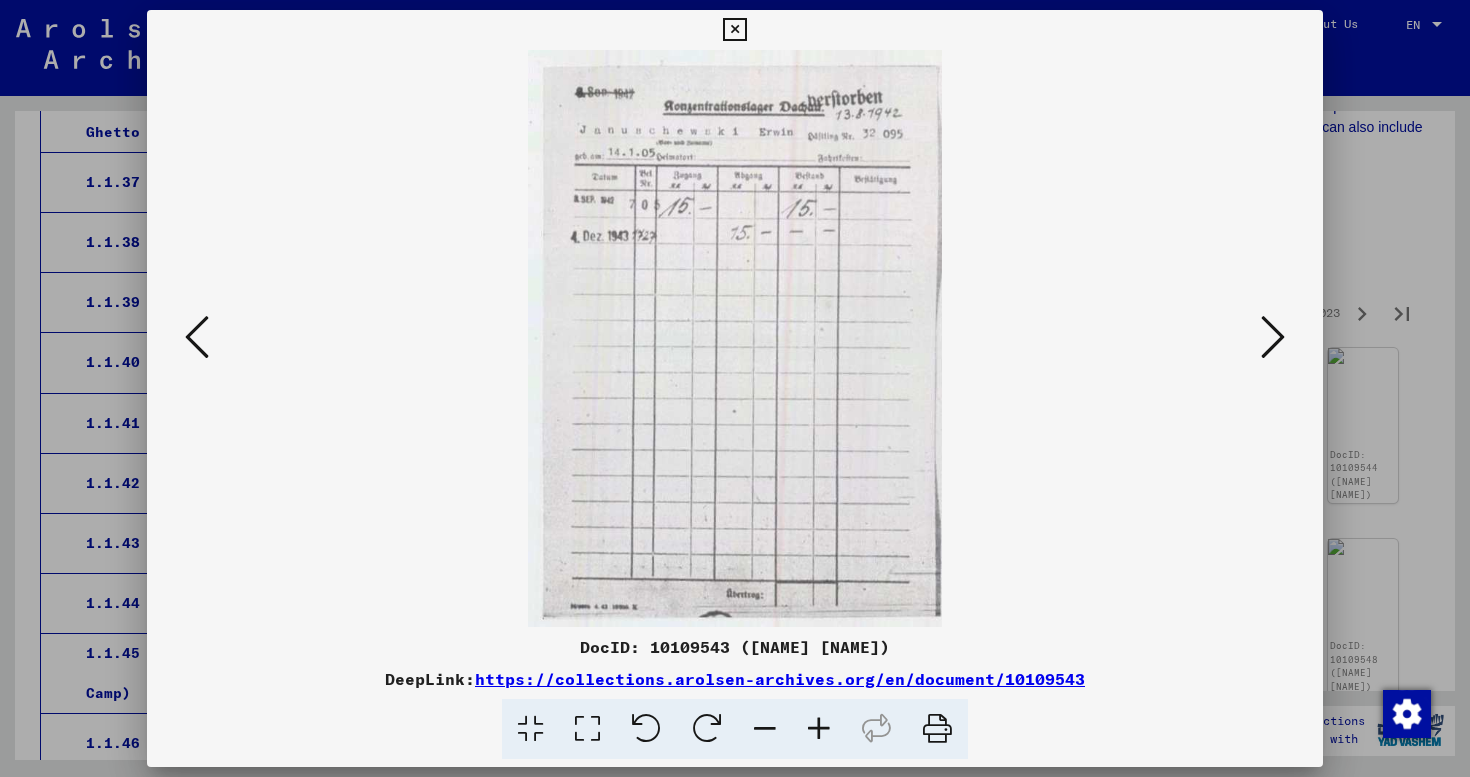 click at bounding box center [197, 337] 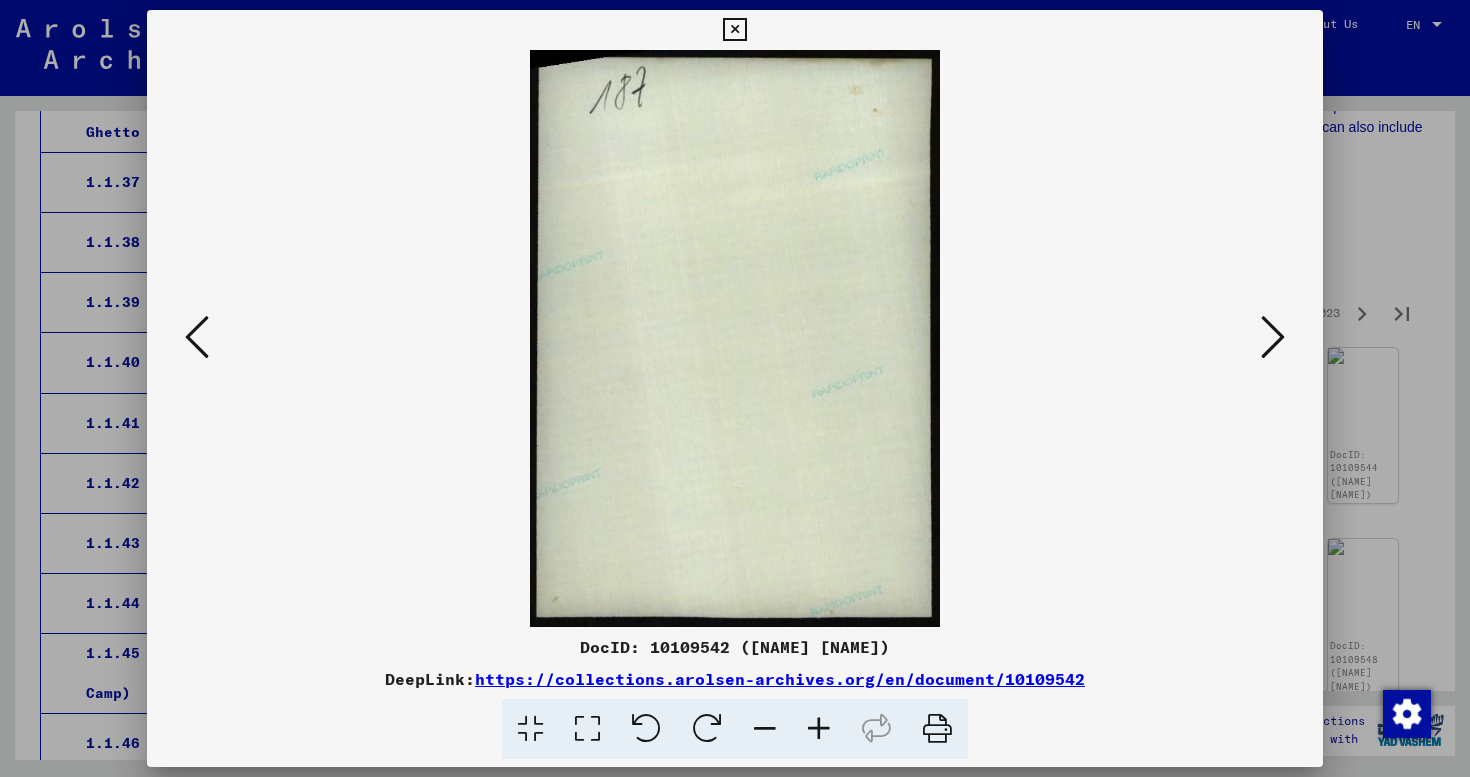 click at bounding box center [197, 337] 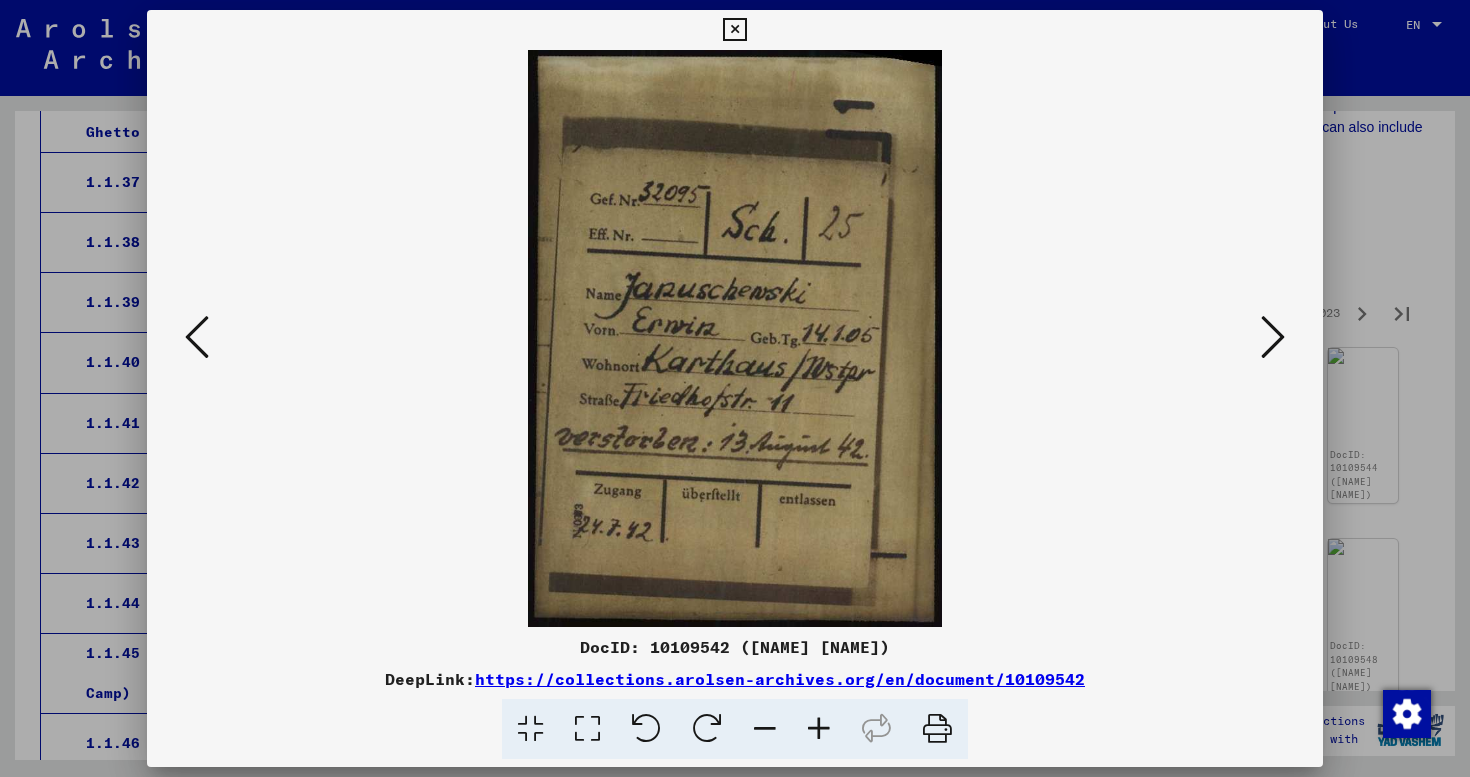 click at bounding box center (734, 30) 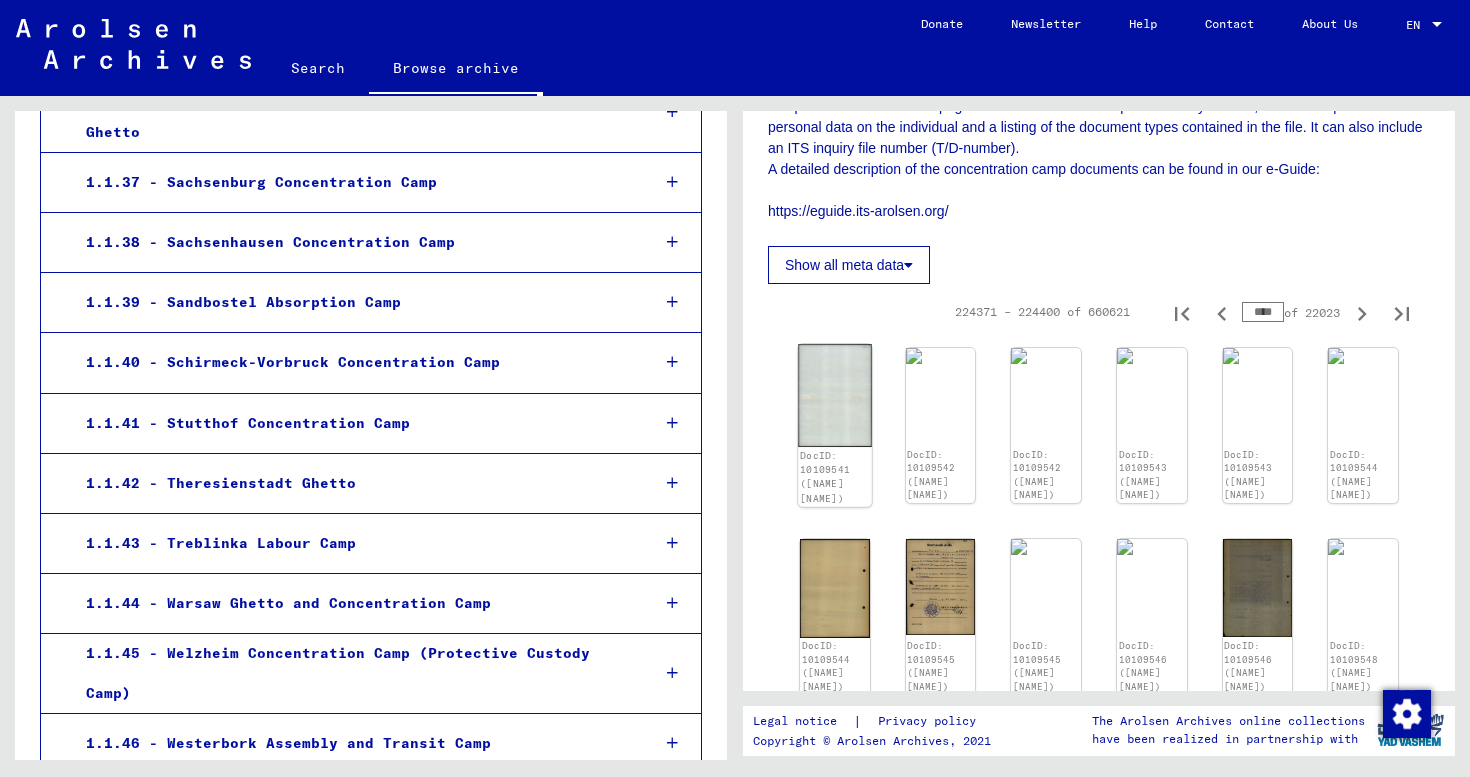 click 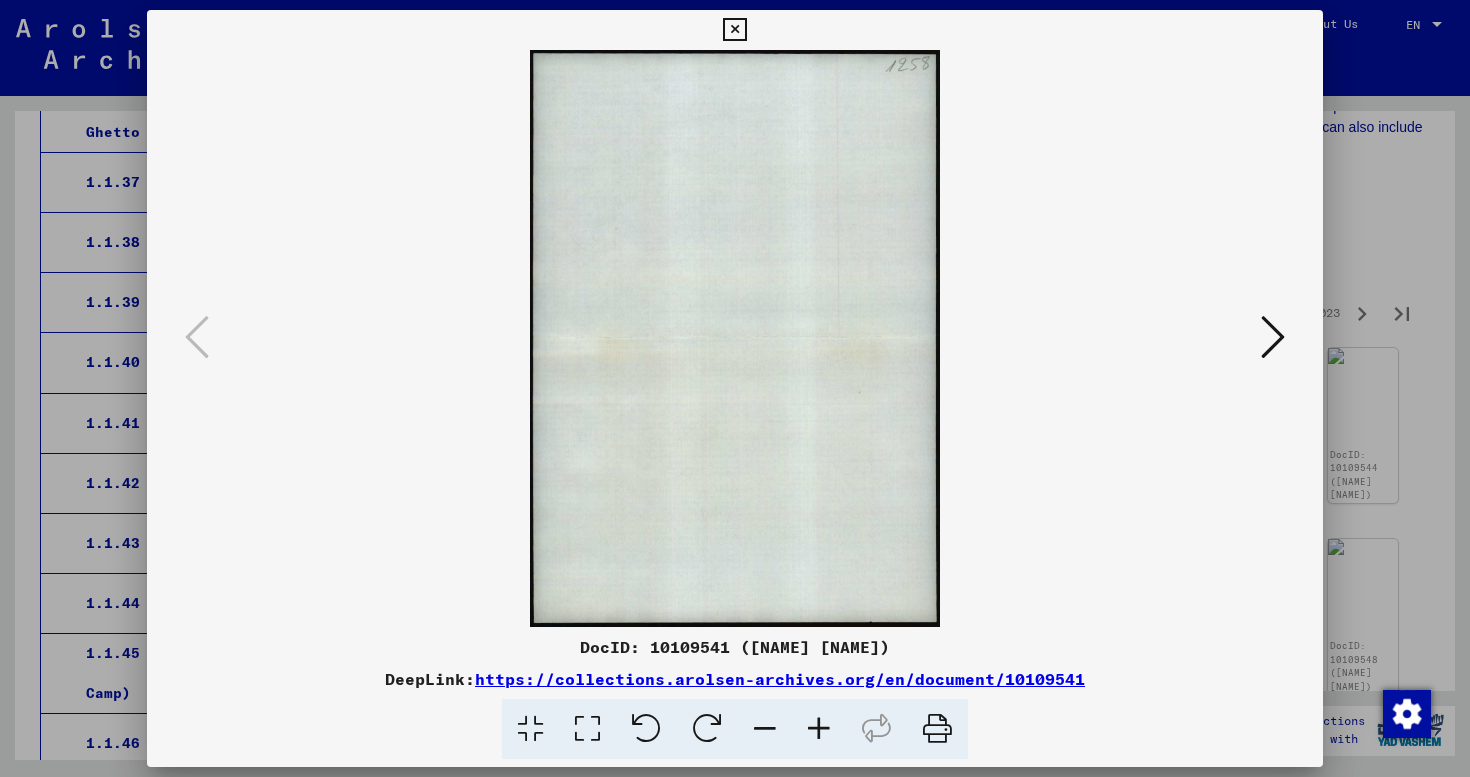 click at bounding box center (1273, 337) 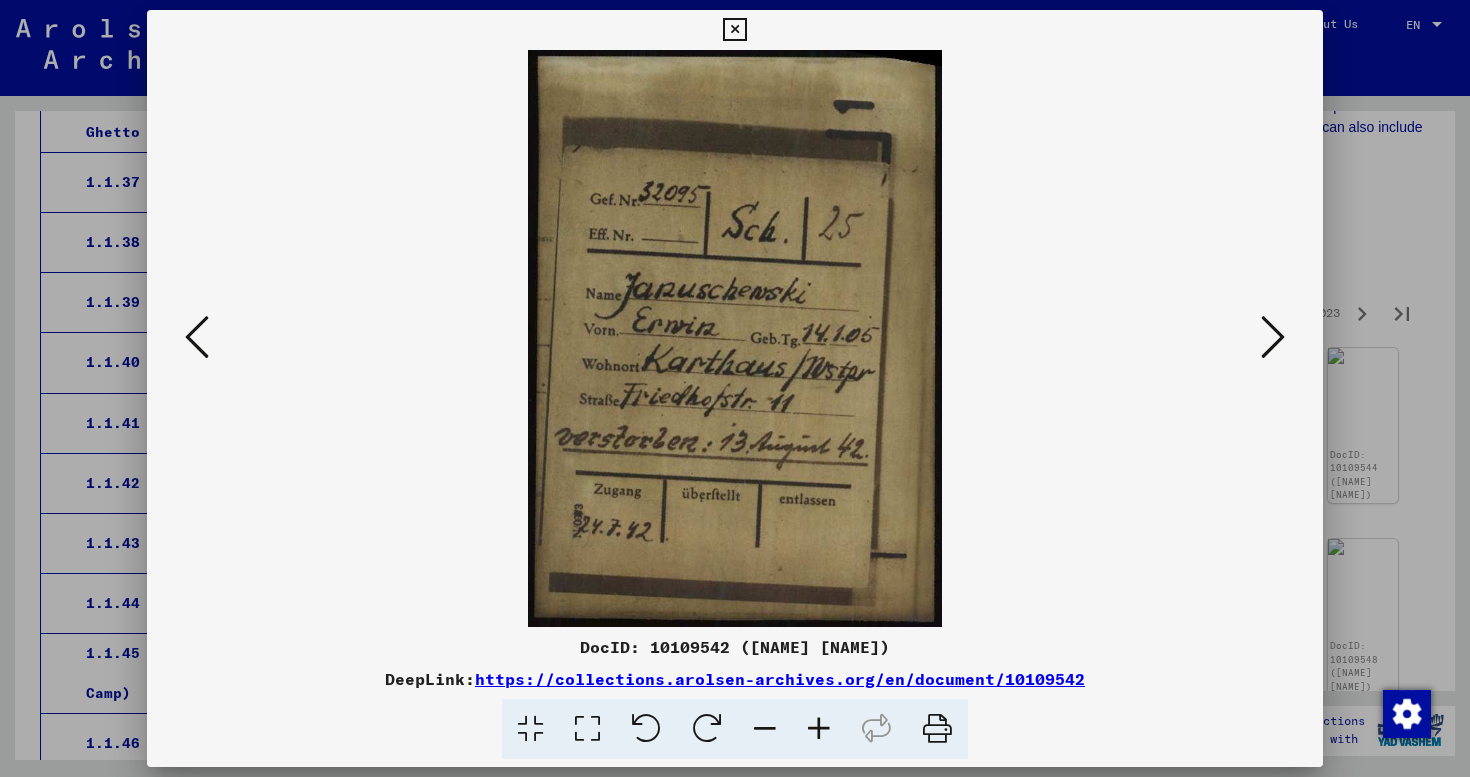 click at bounding box center (1273, 337) 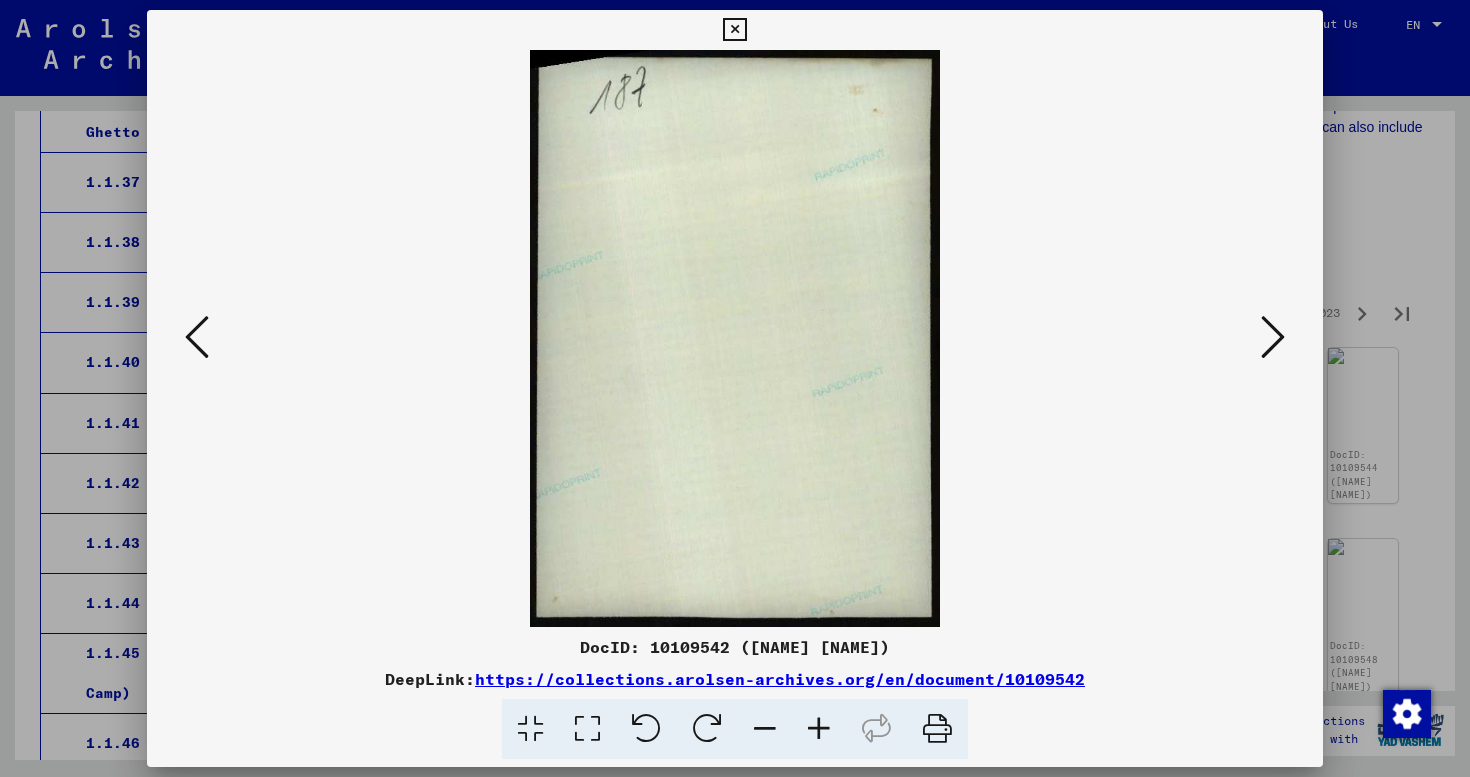click at bounding box center [1273, 337] 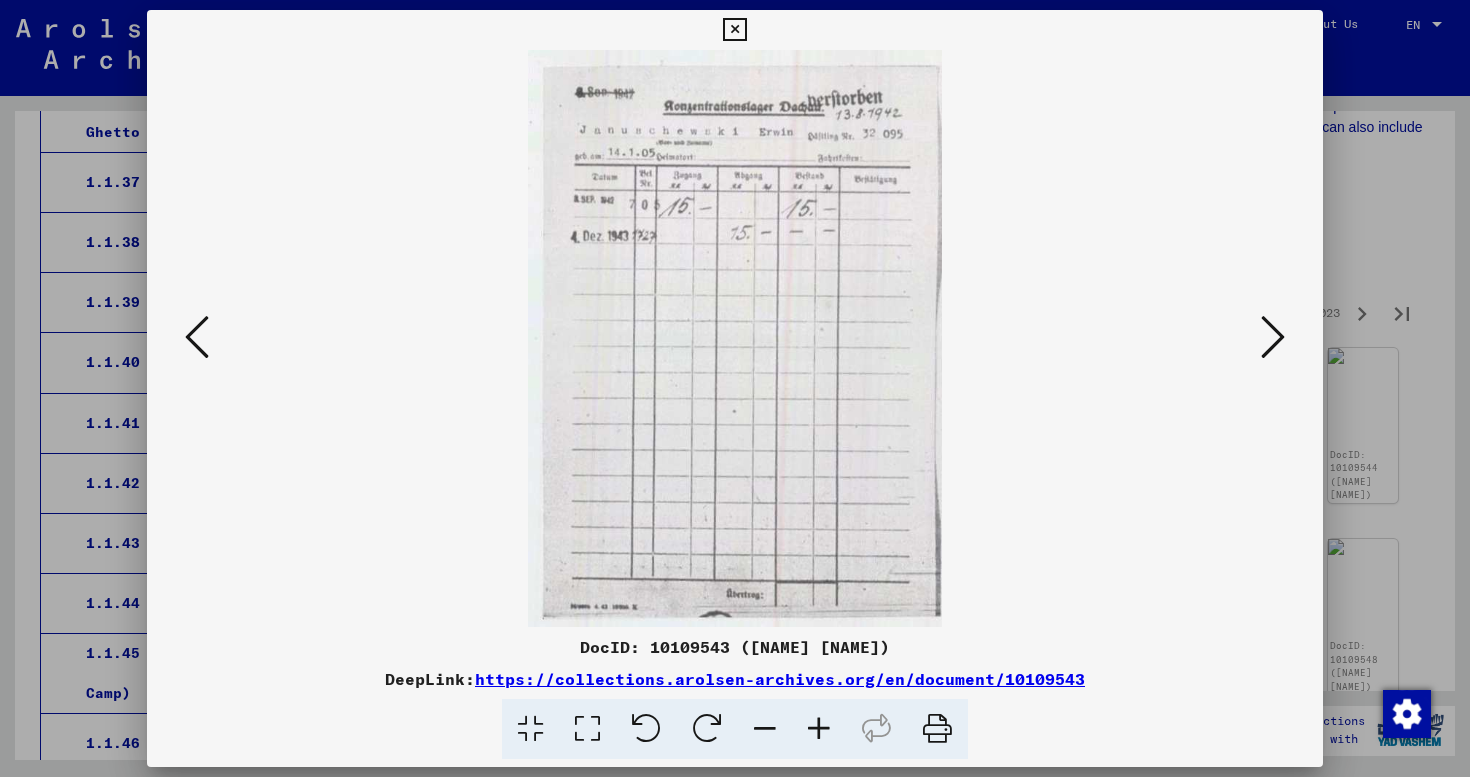 click at bounding box center (1273, 337) 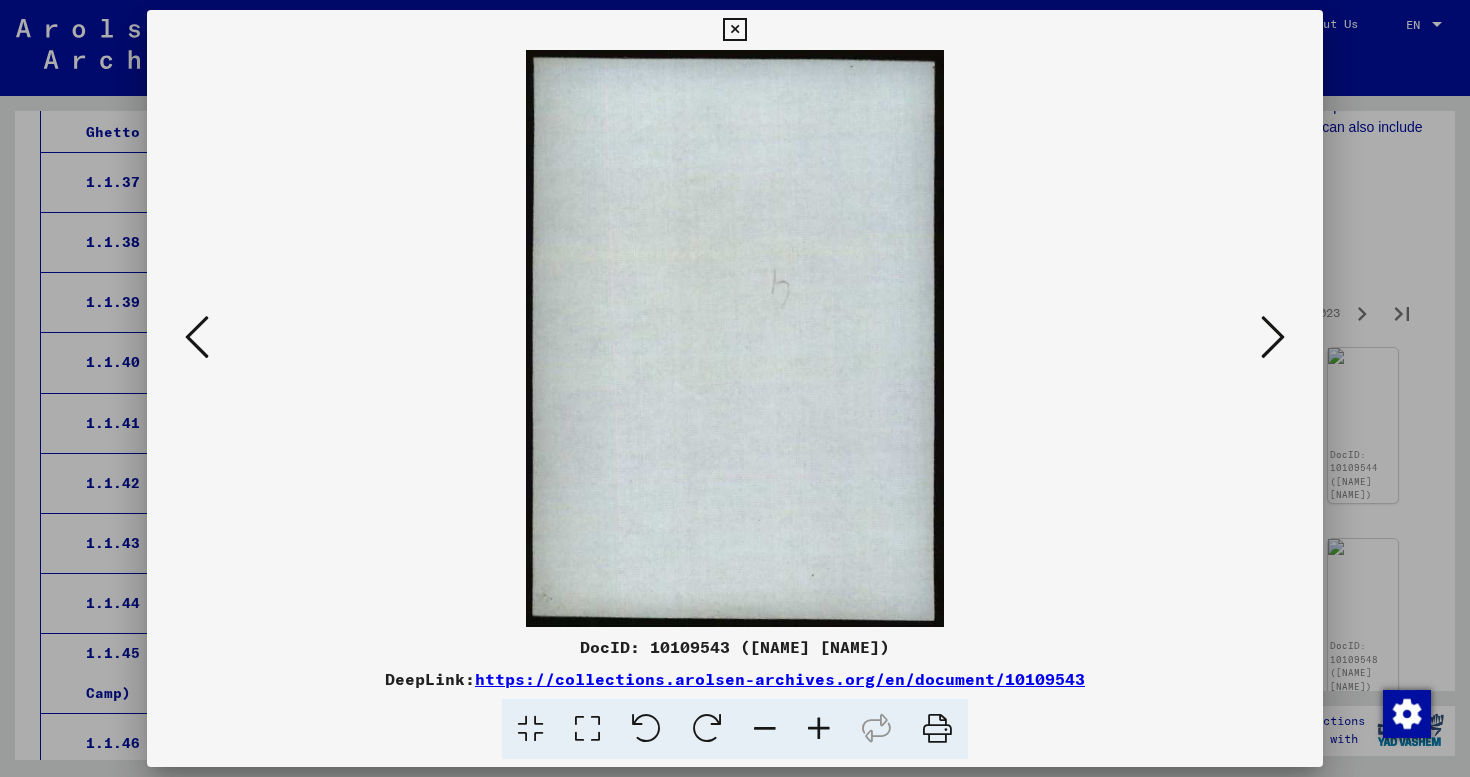 click at bounding box center [1273, 337] 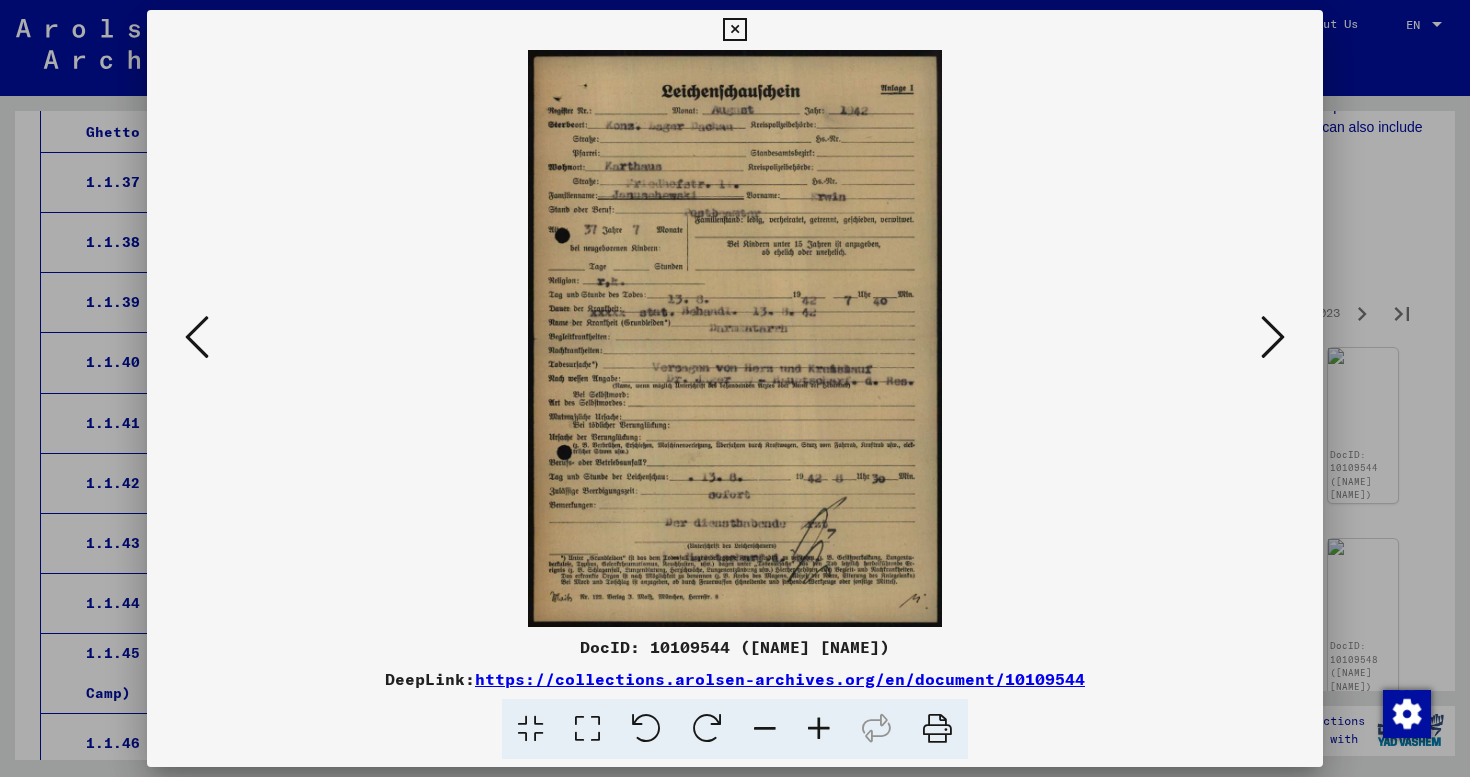 click at bounding box center [1273, 337] 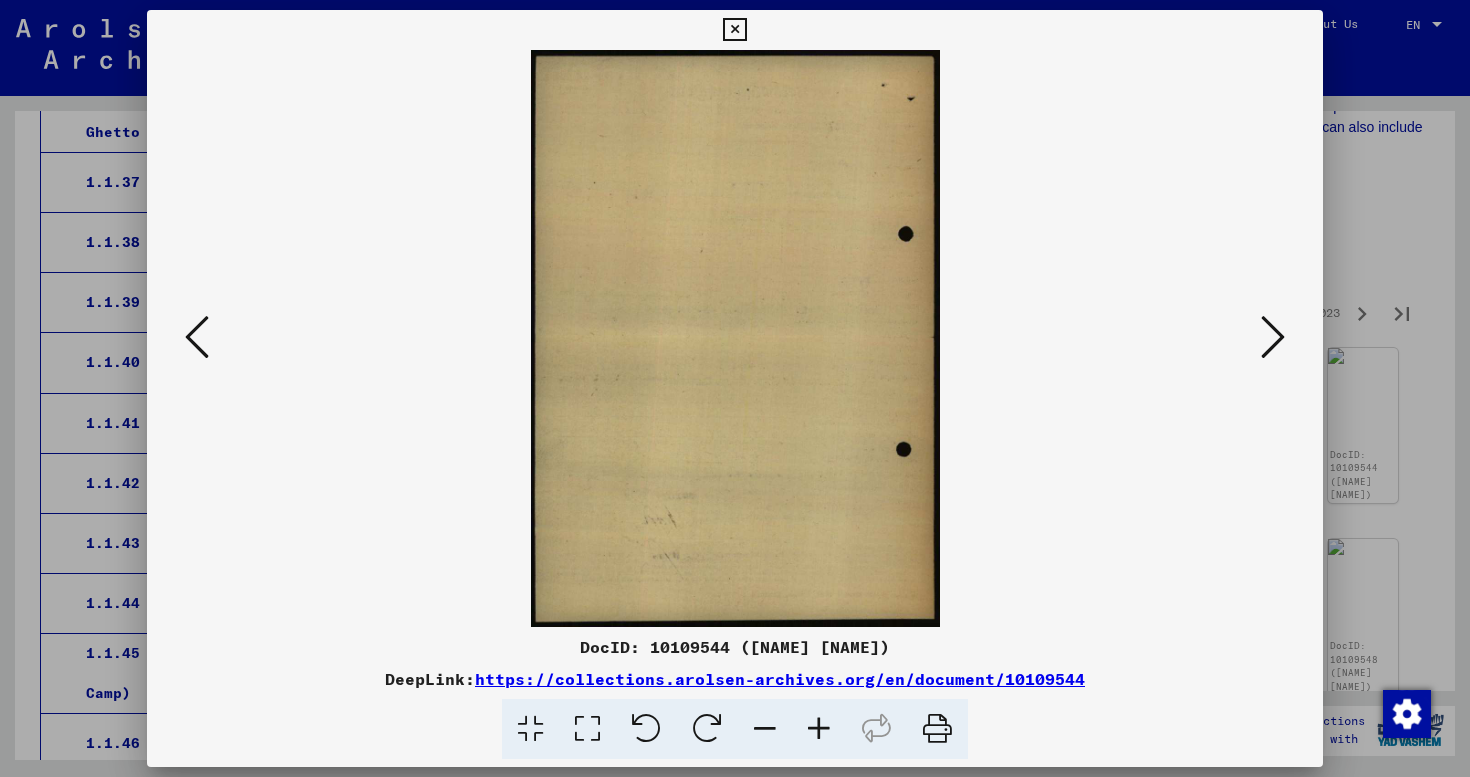 click at bounding box center (1273, 337) 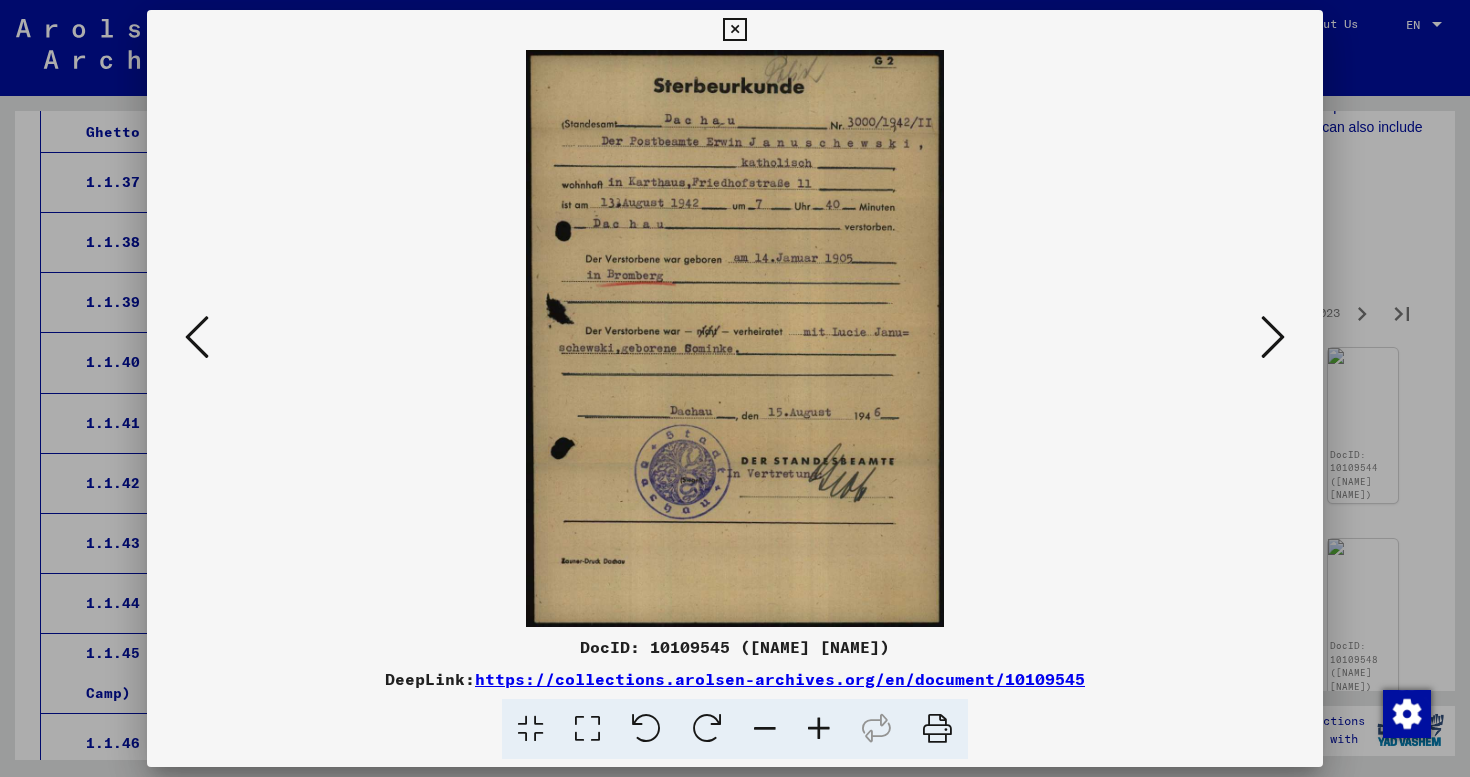click at bounding box center [1273, 337] 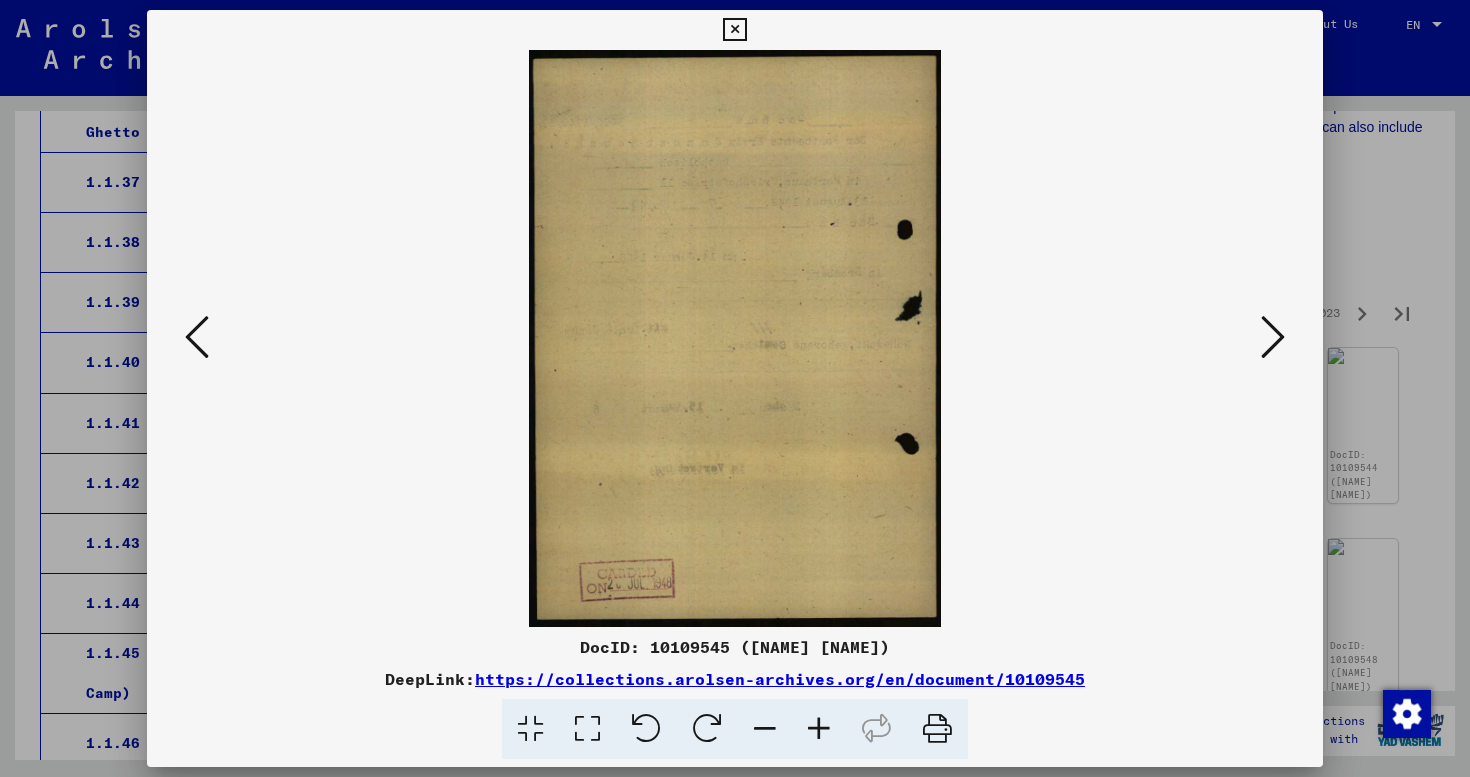 click at bounding box center [1273, 337] 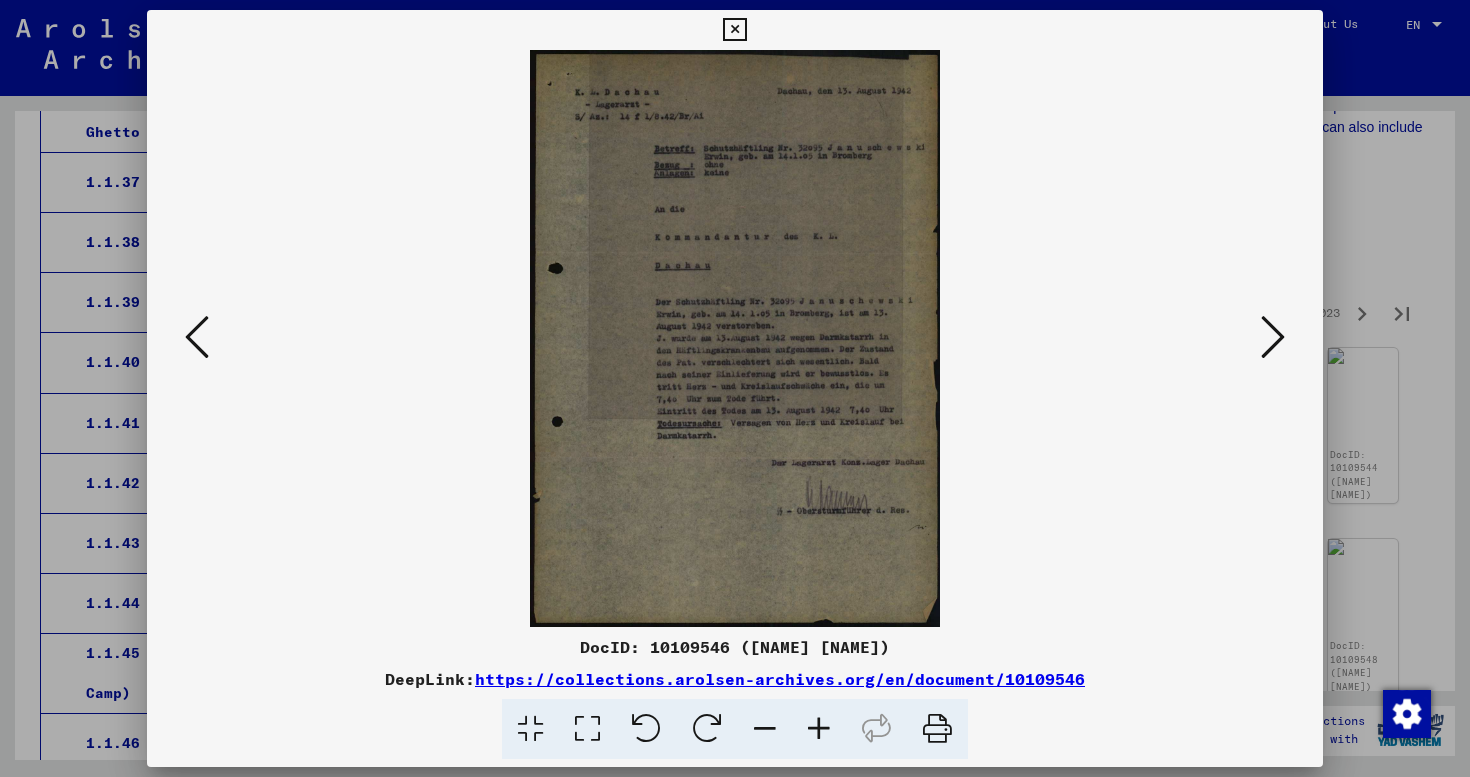 click at bounding box center [1273, 337] 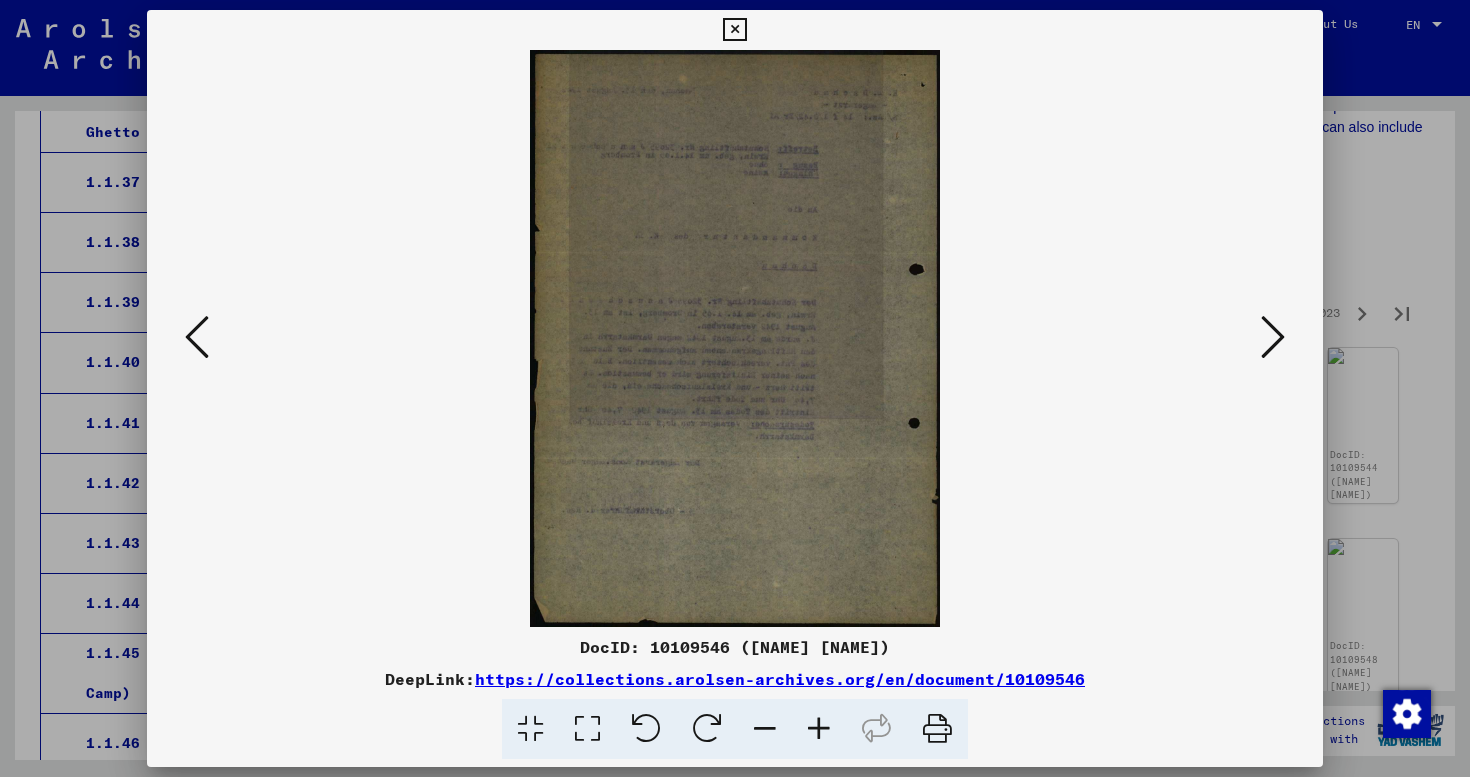 click at bounding box center [1273, 337] 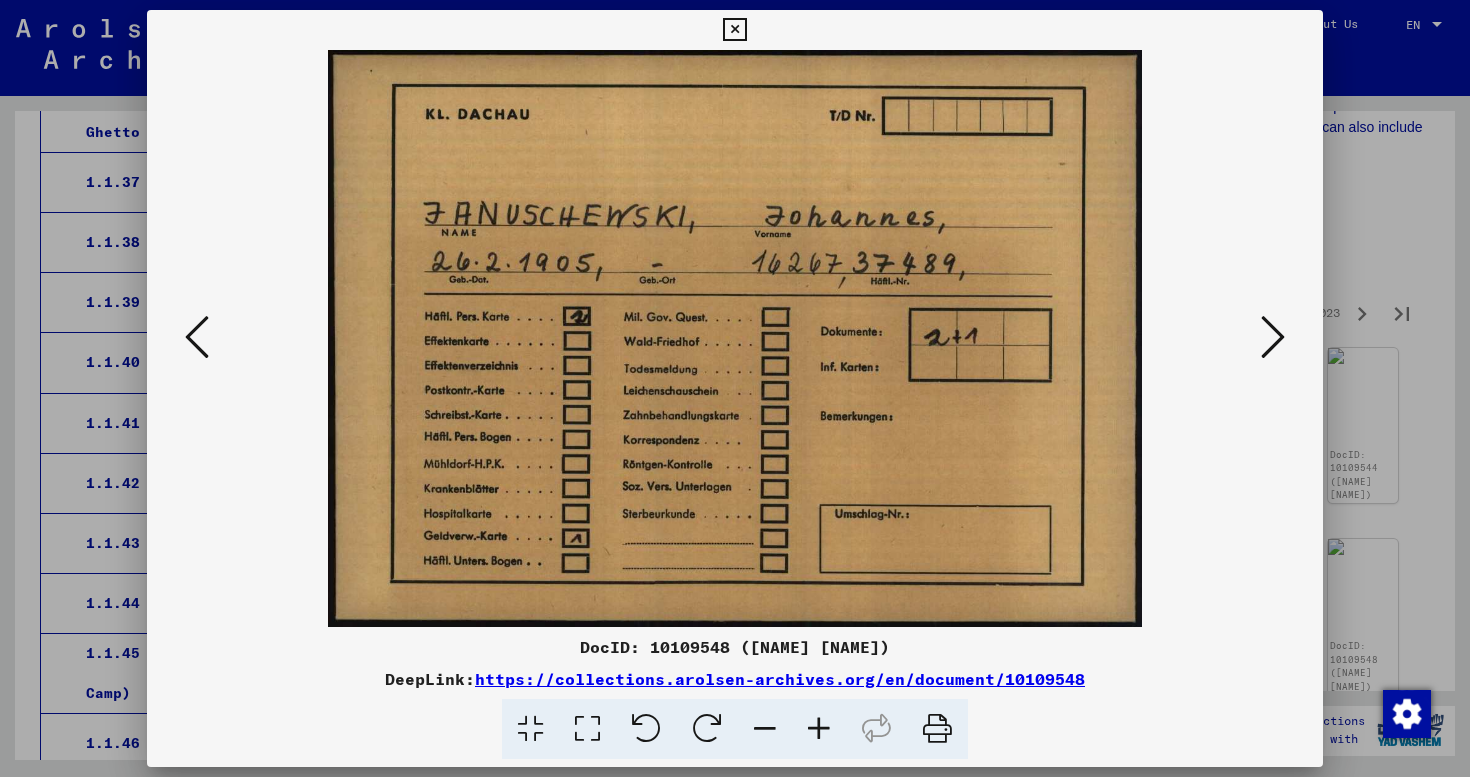 click at bounding box center [197, 338] 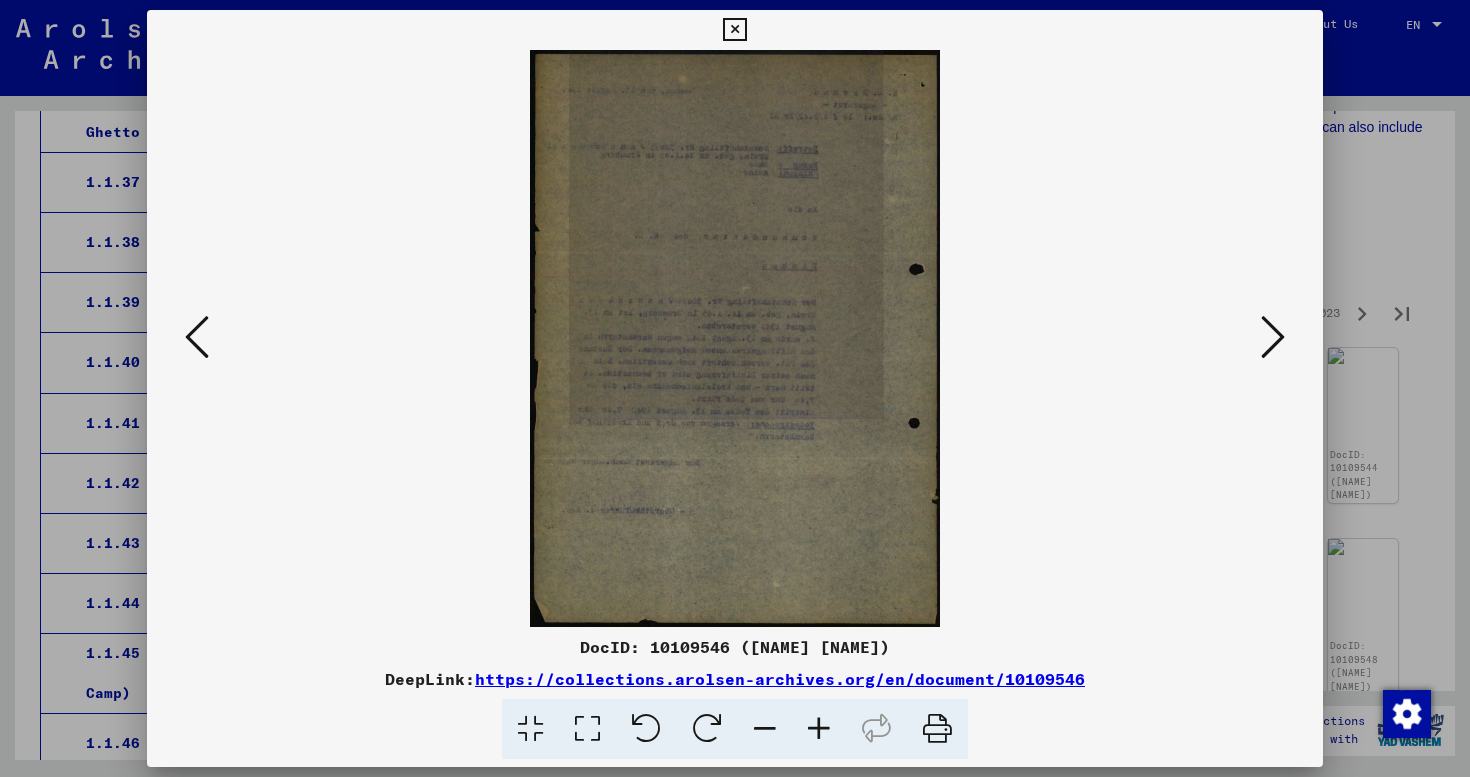 click at bounding box center (197, 338) 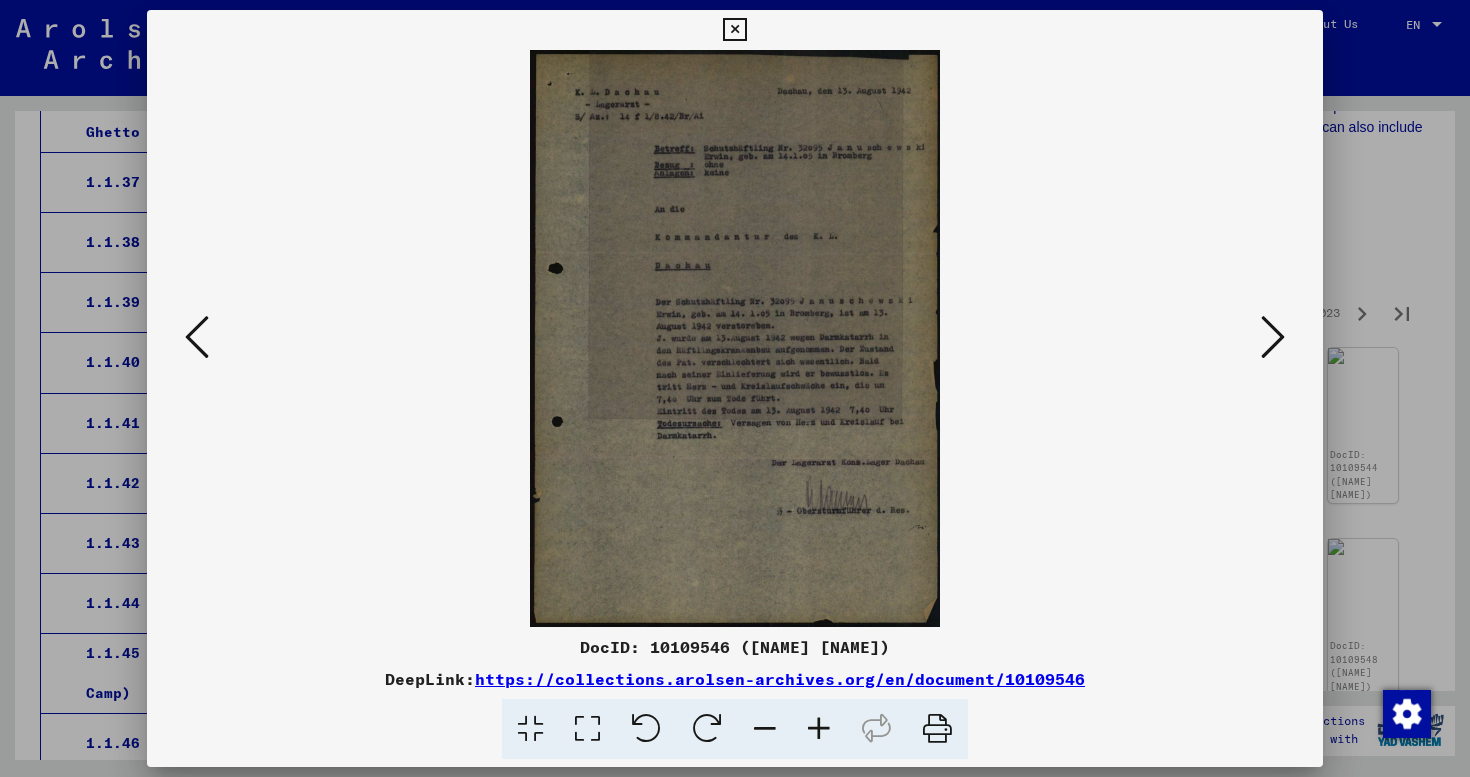 click at bounding box center (197, 338) 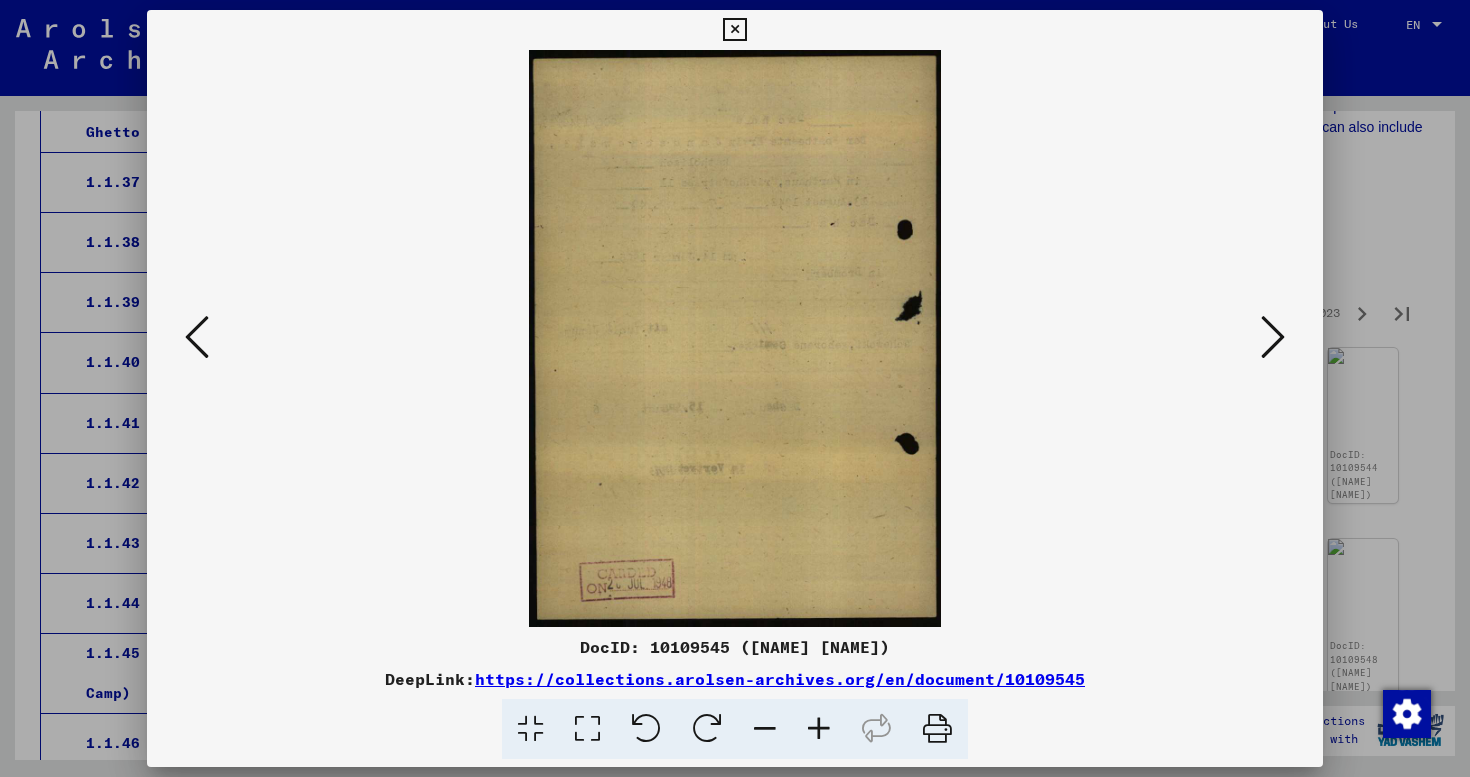 click at bounding box center (197, 338) 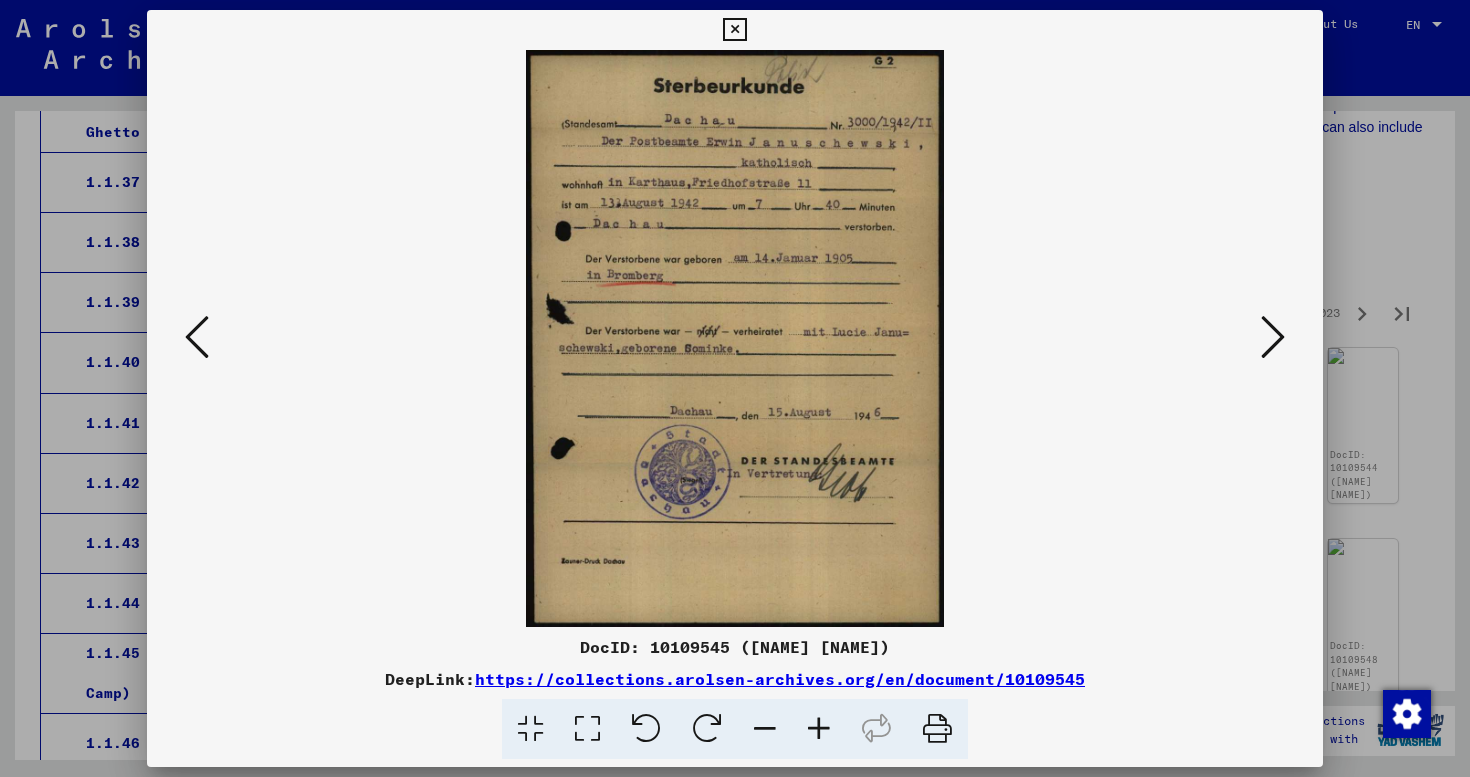 click at bounding box center [197, 338] 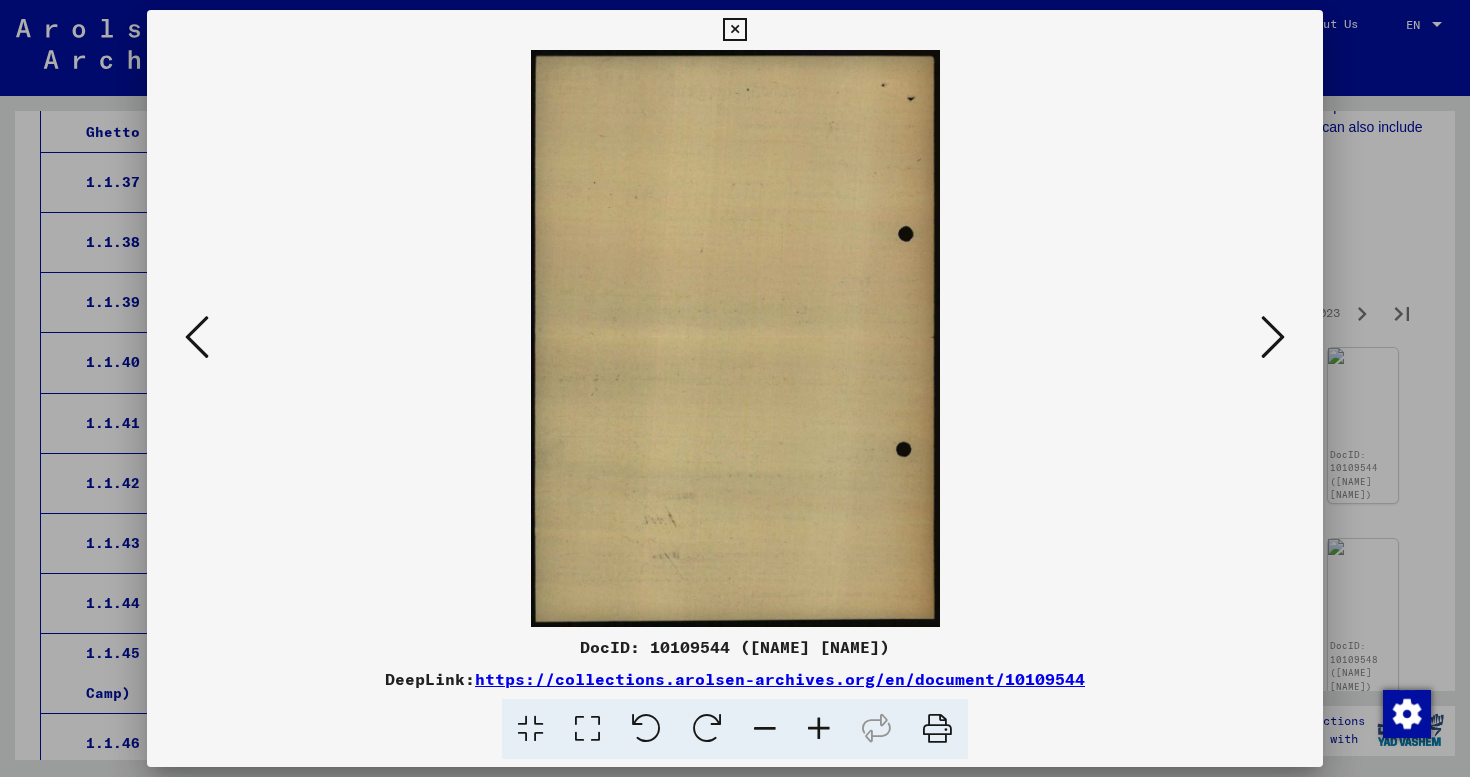 click at bounding box center (197, 338) 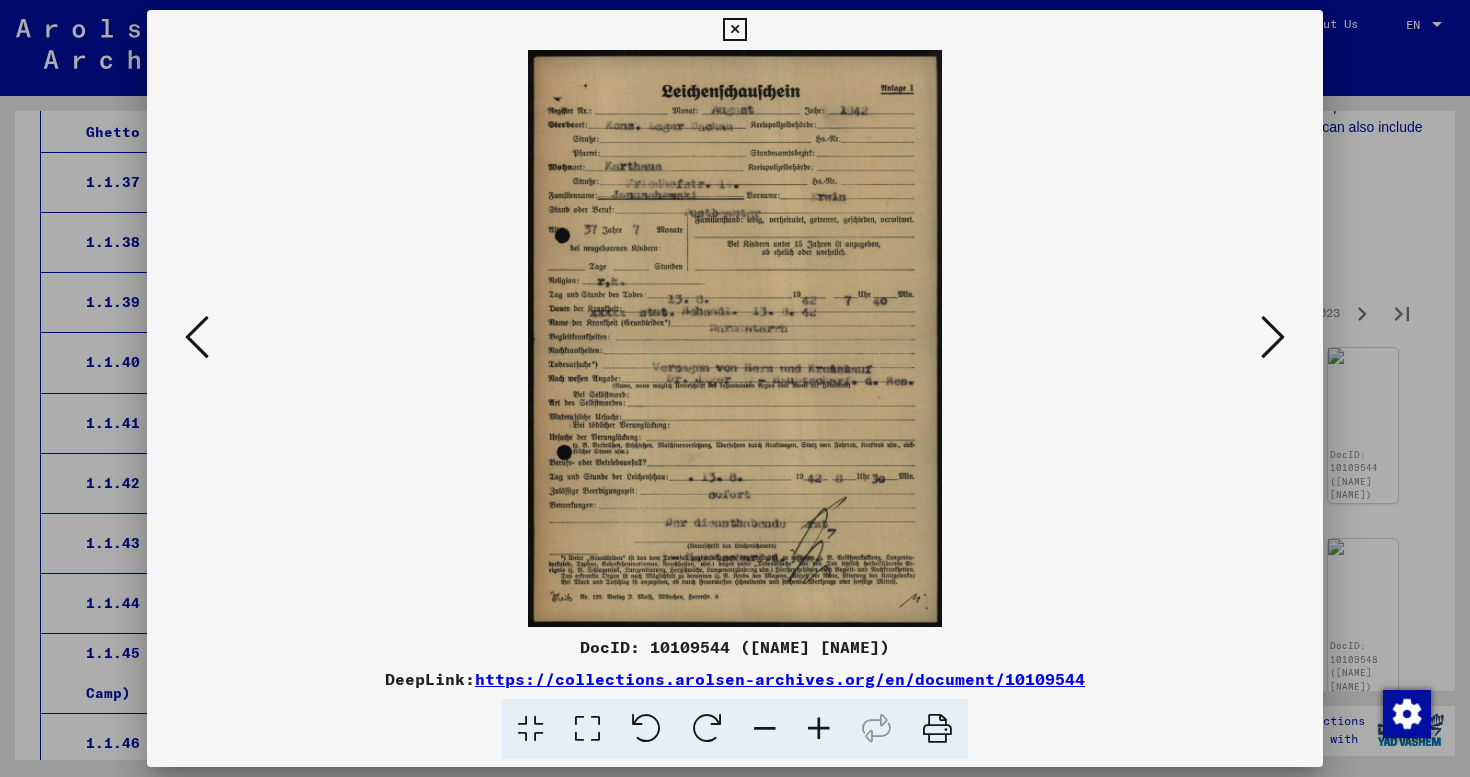 click at bounding box center (197, 338) 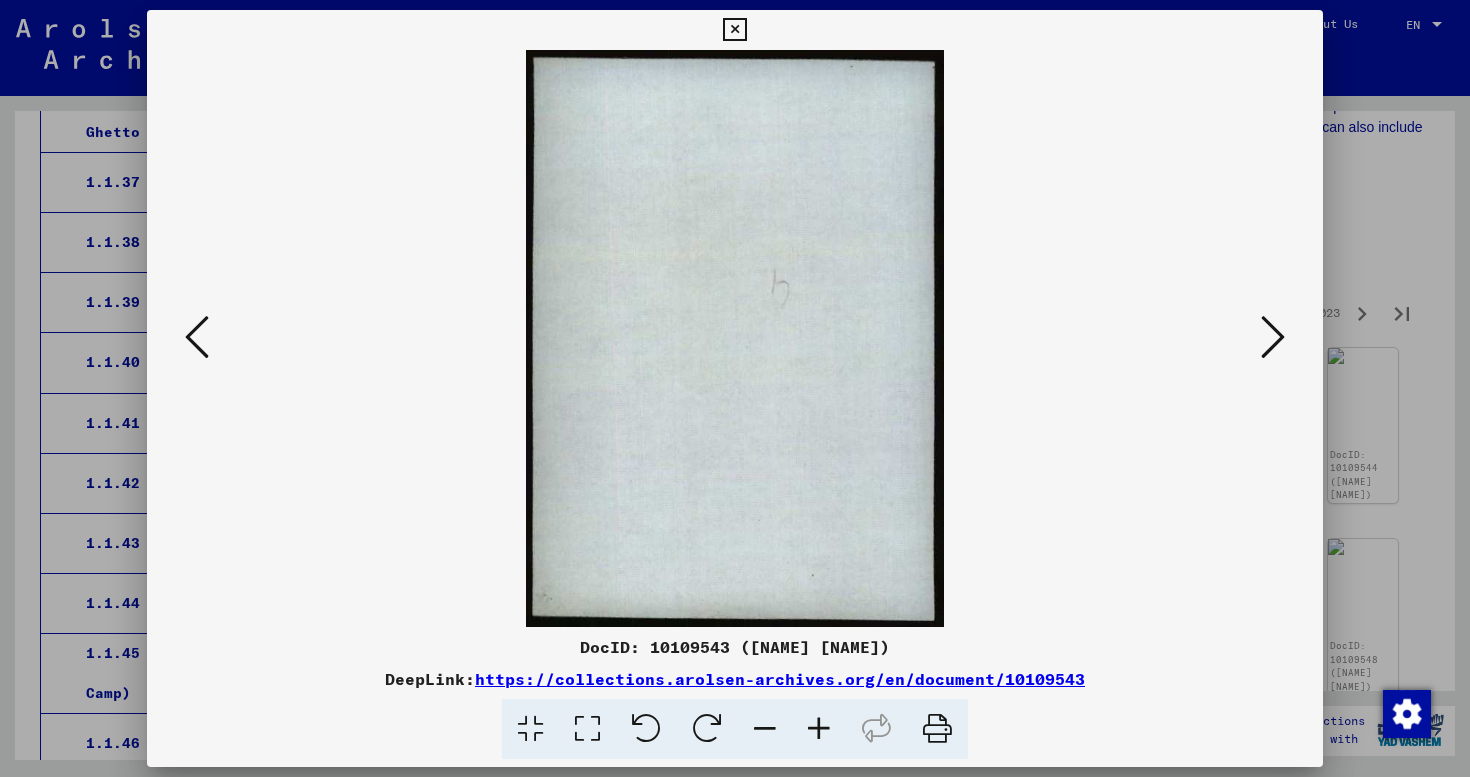 click at bounding box center [1273, 337] 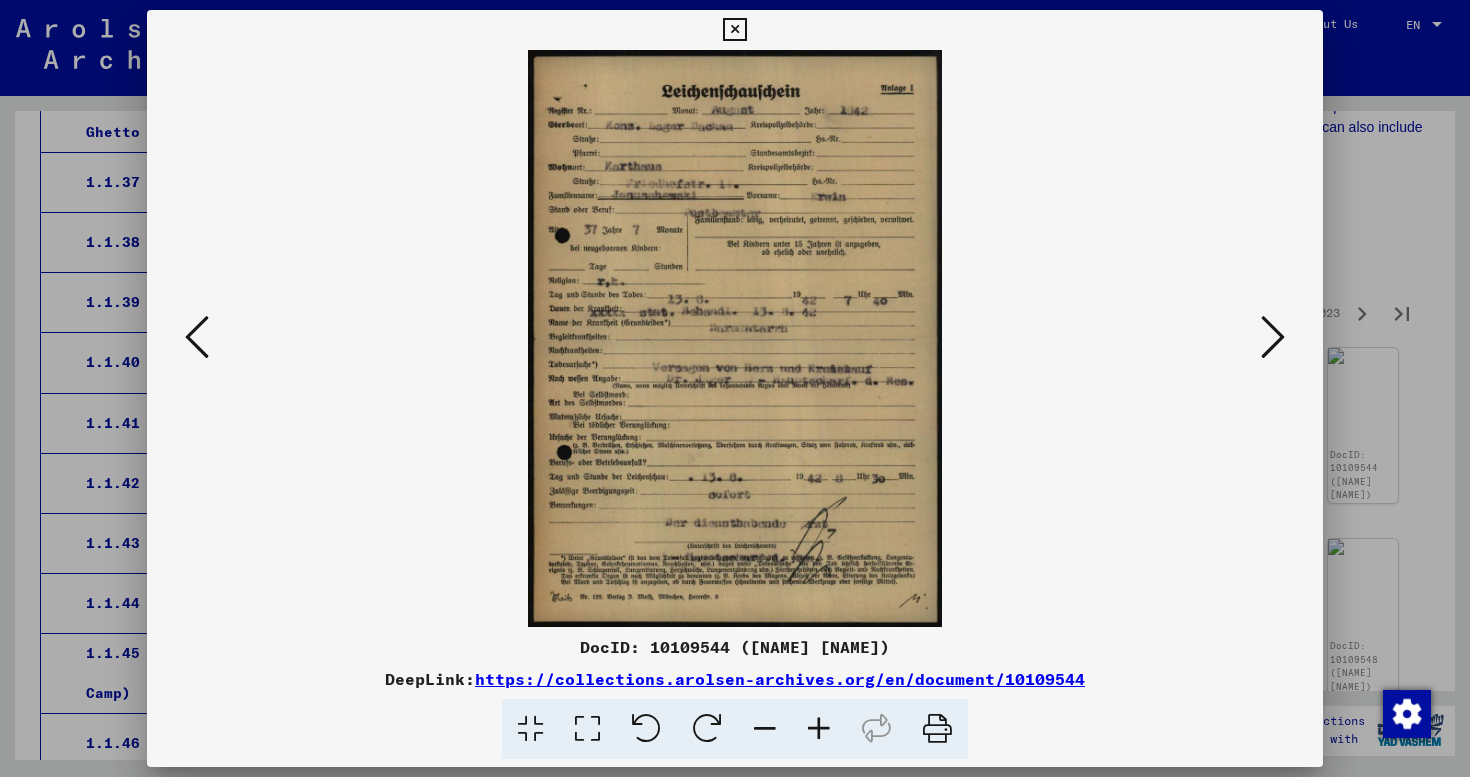 click at bounding box center [1273, 337] 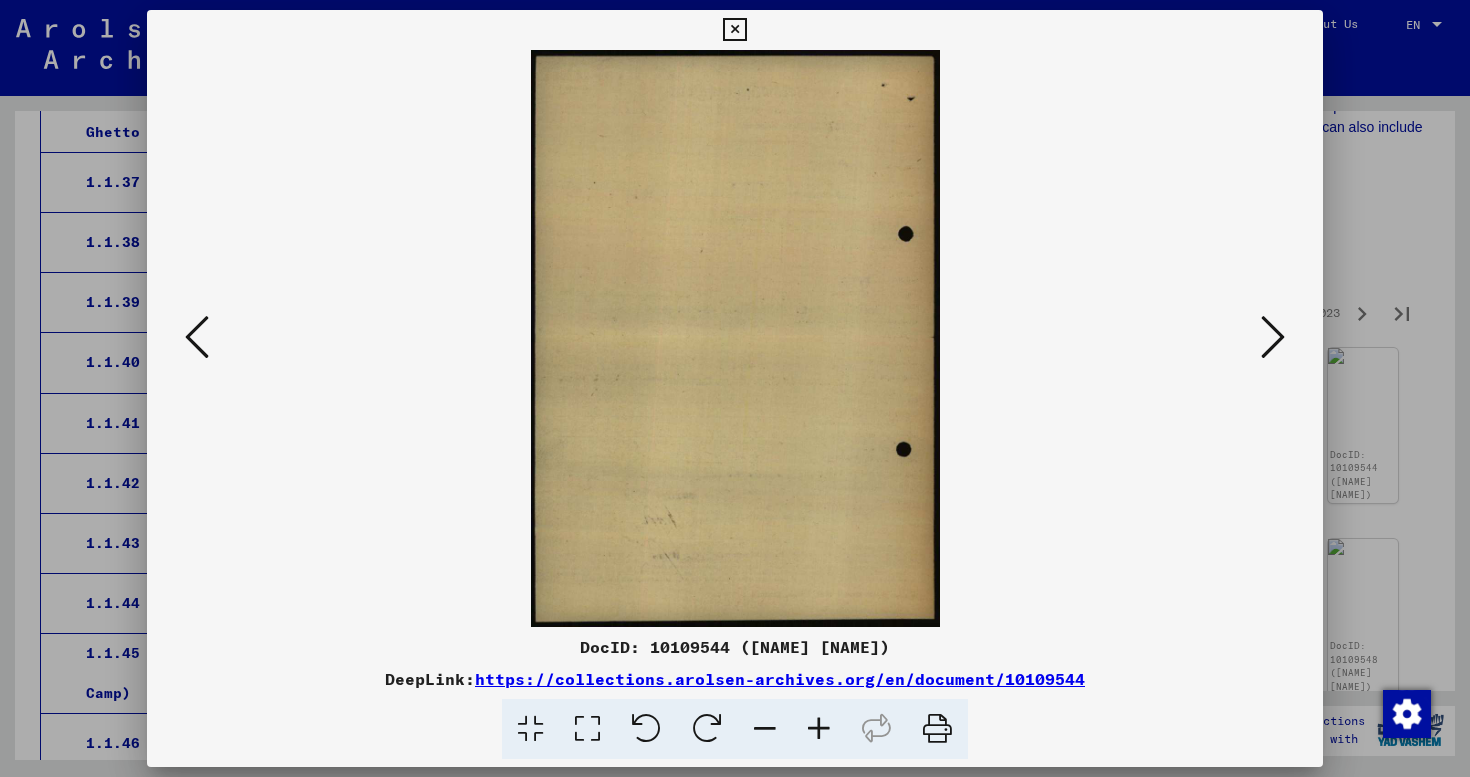 click at bounding box center [1273, 337] 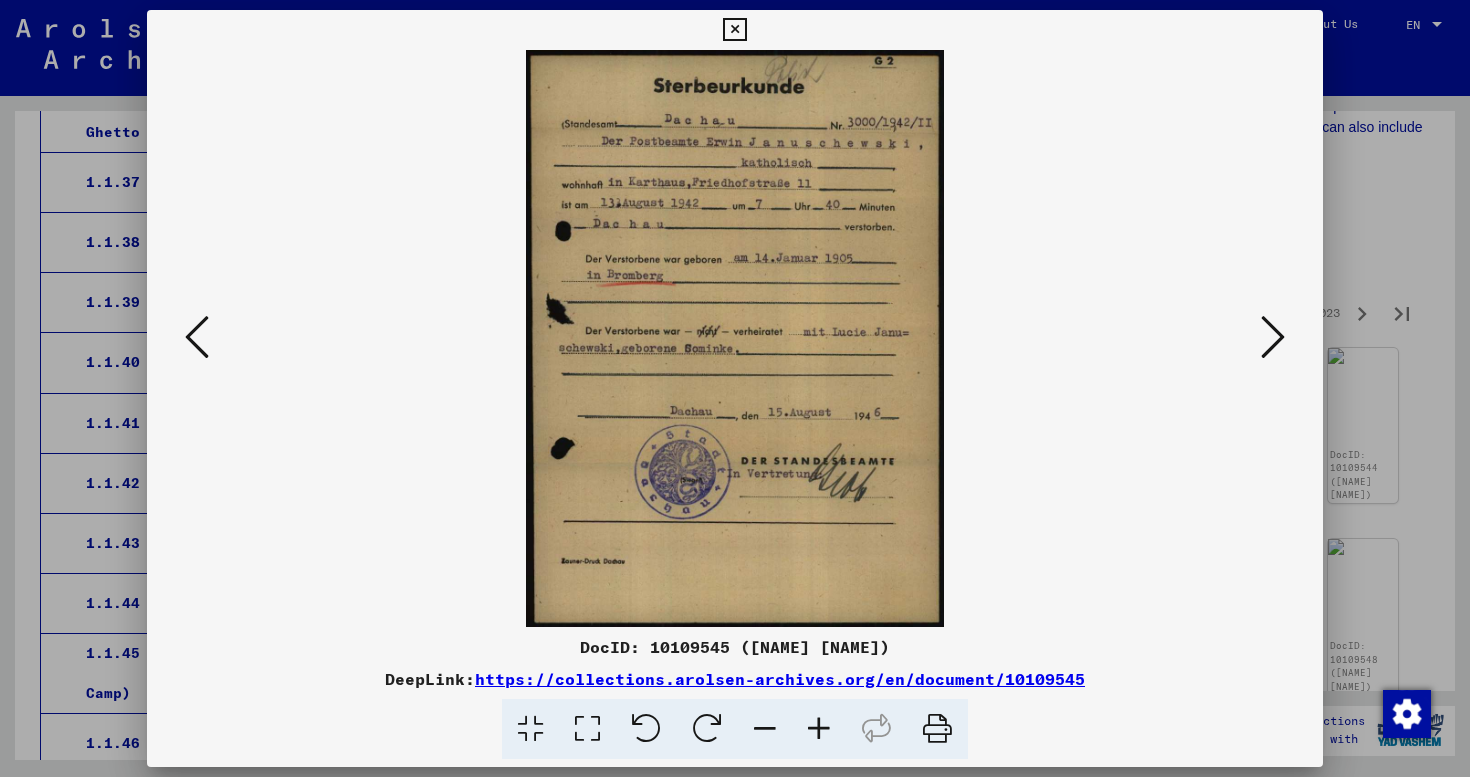 click at bounding box center (1273, 337) 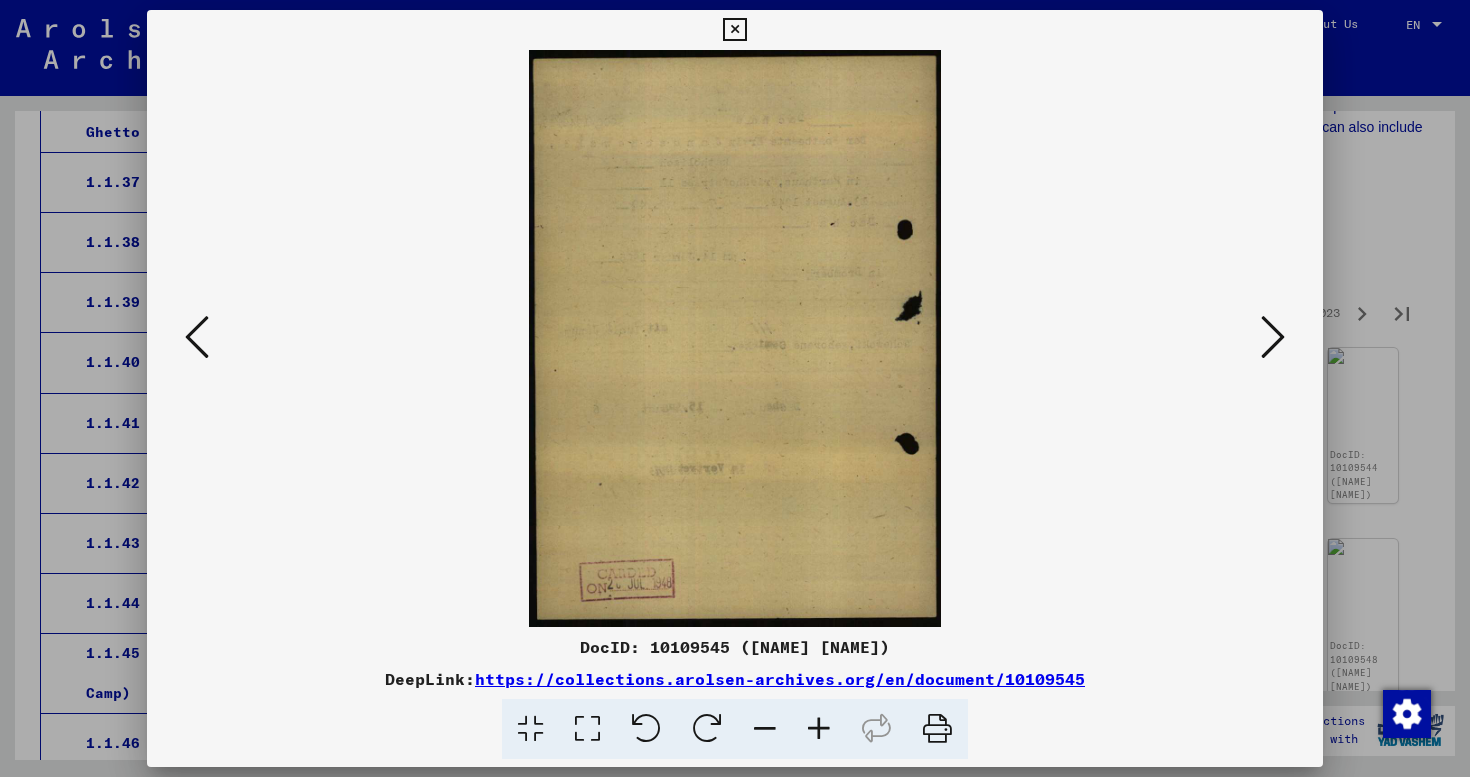 click at bounding box center [1273, 337] 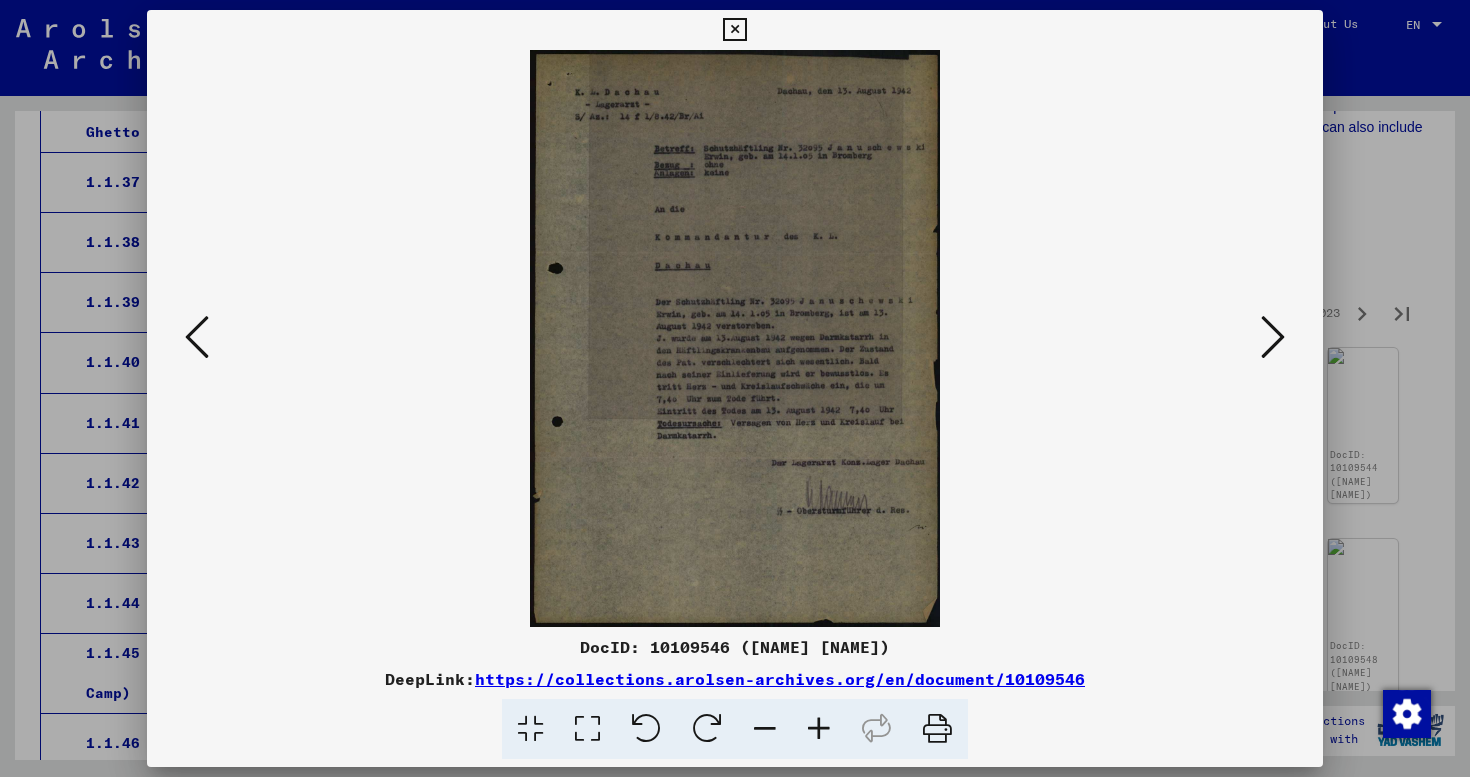 click at bounding box center [1273, 337] 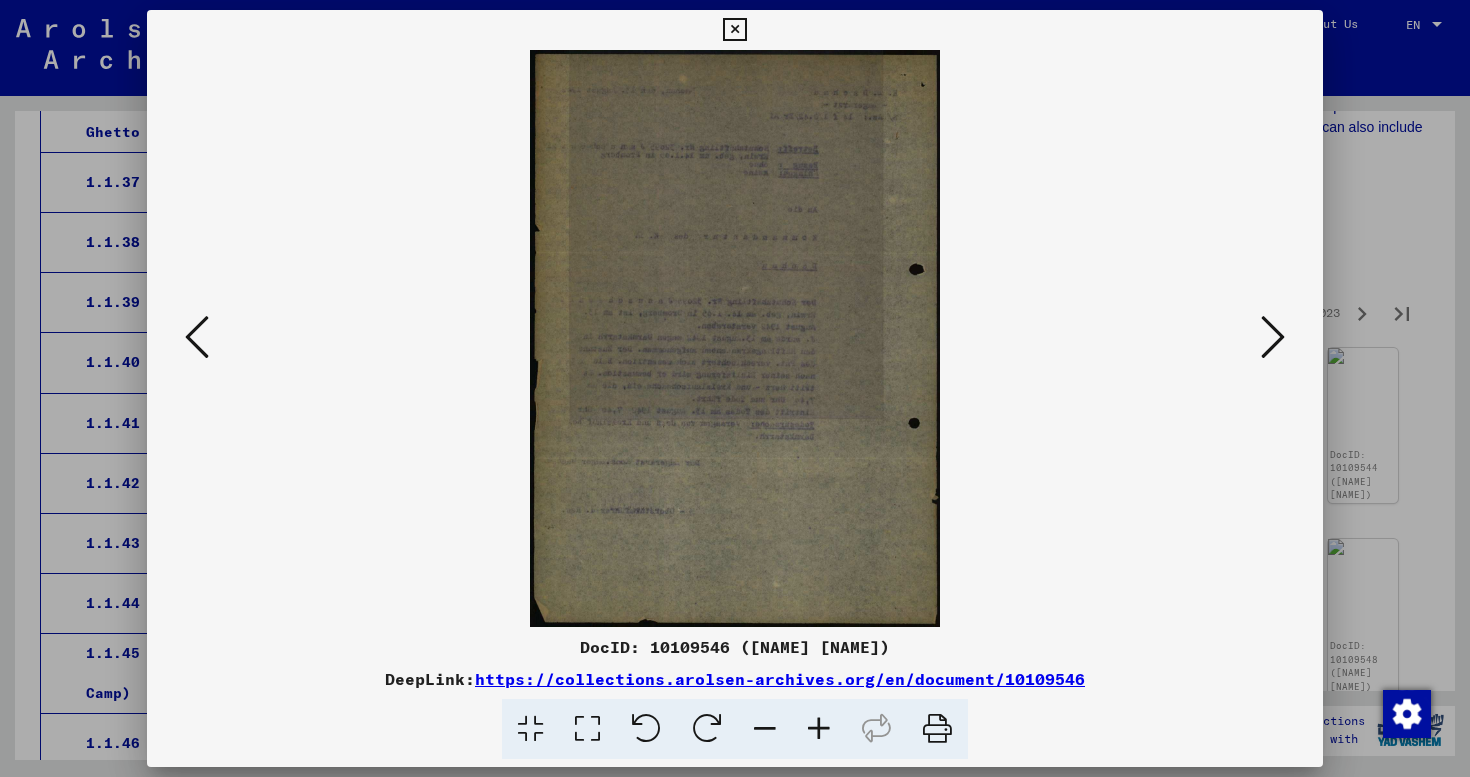 click at bounding box center [1273, 337] 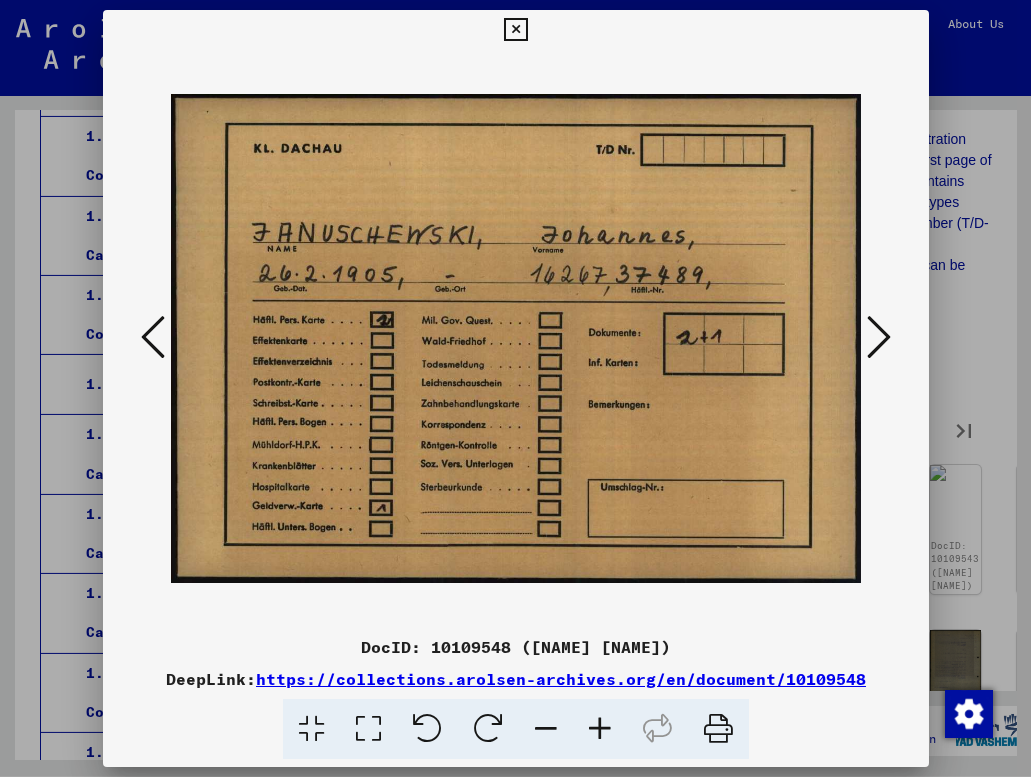 scroll, scrollTop: 6175, scrollLeft: 0, axis: vertical 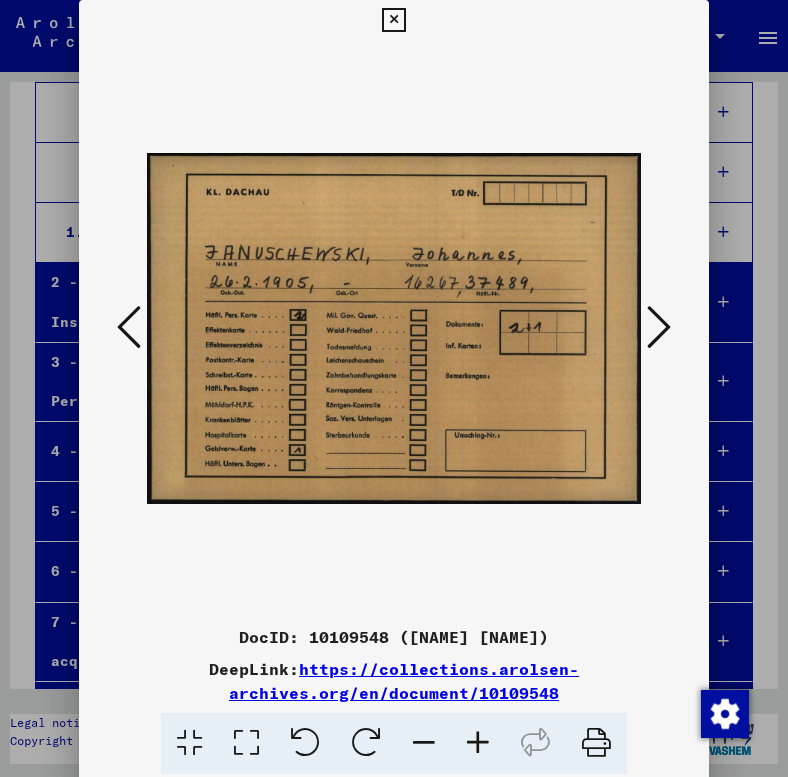 click at bounding box center [659, 327] 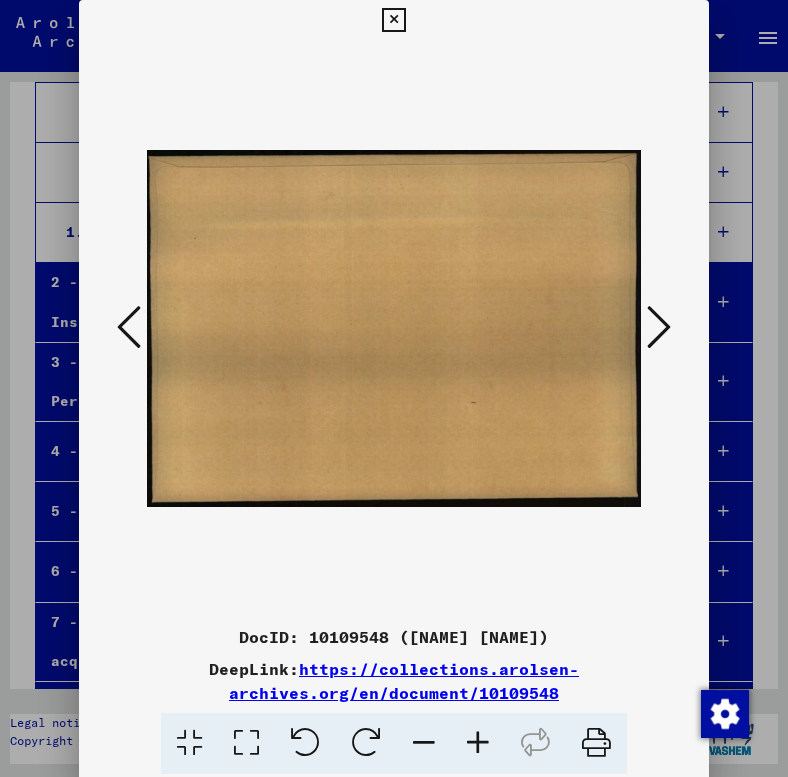 click at bounding box center [659, 327] 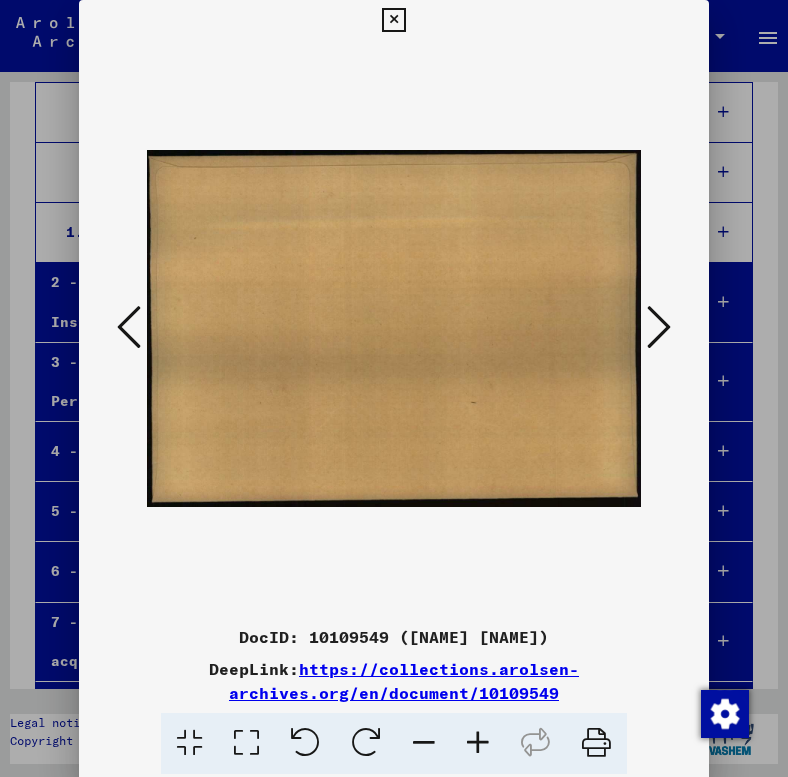 click at bounding box center (659, 327) 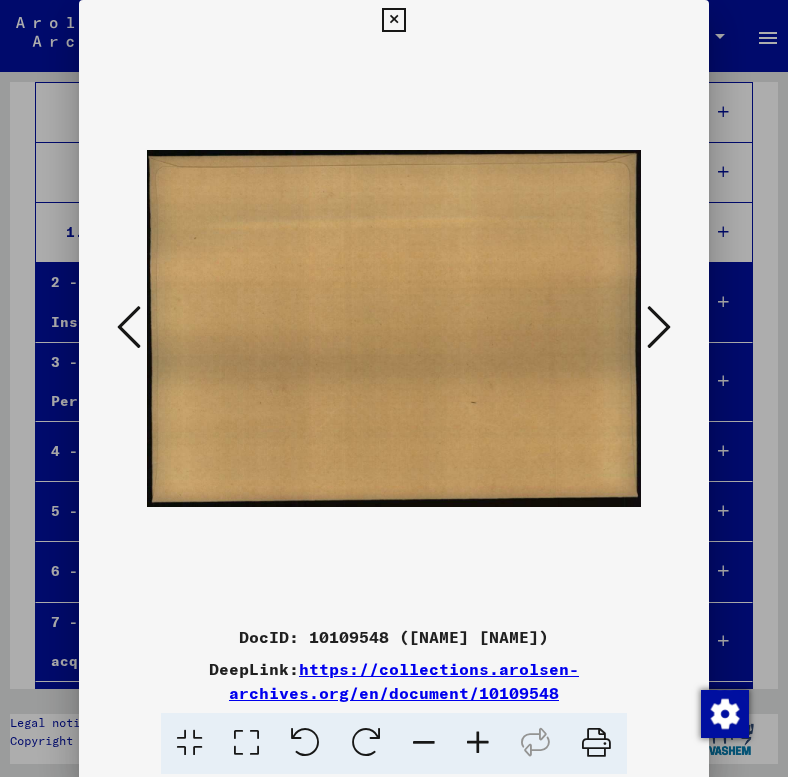 click at bounding box center (659, 327) 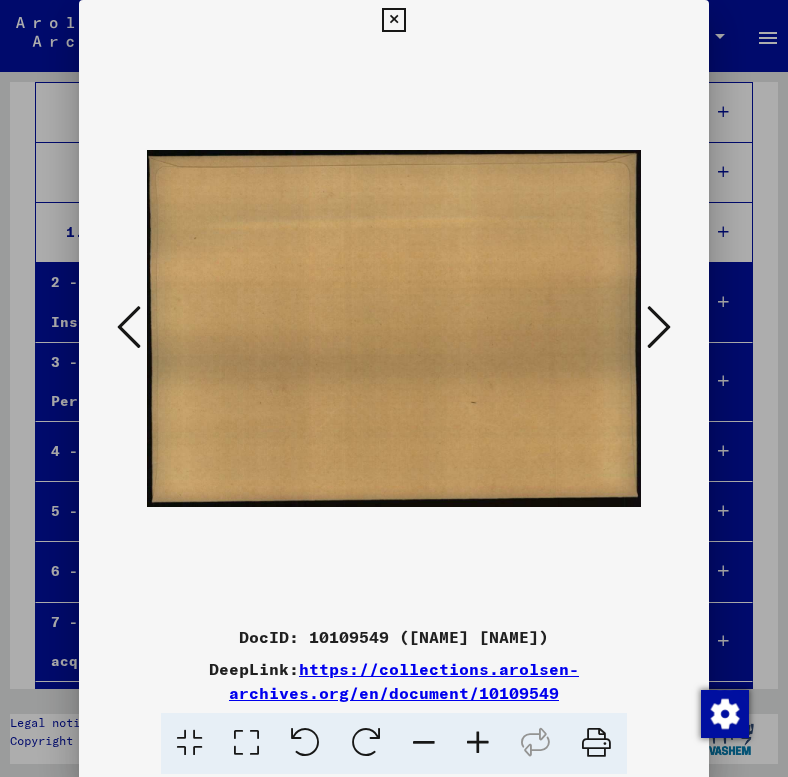 click at bounding box center (659, 327) 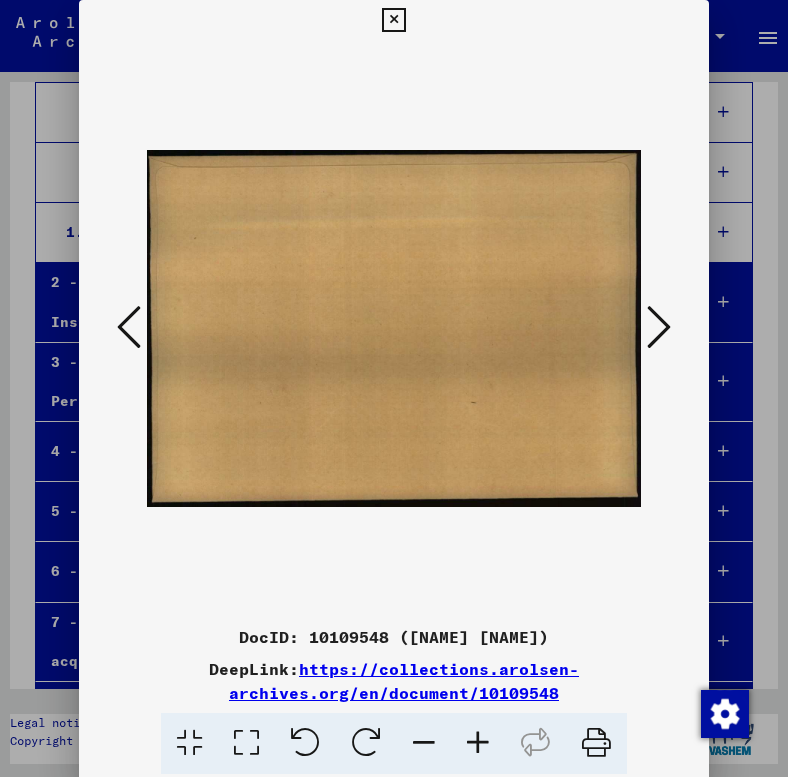 click at bounding box center [129, 327] 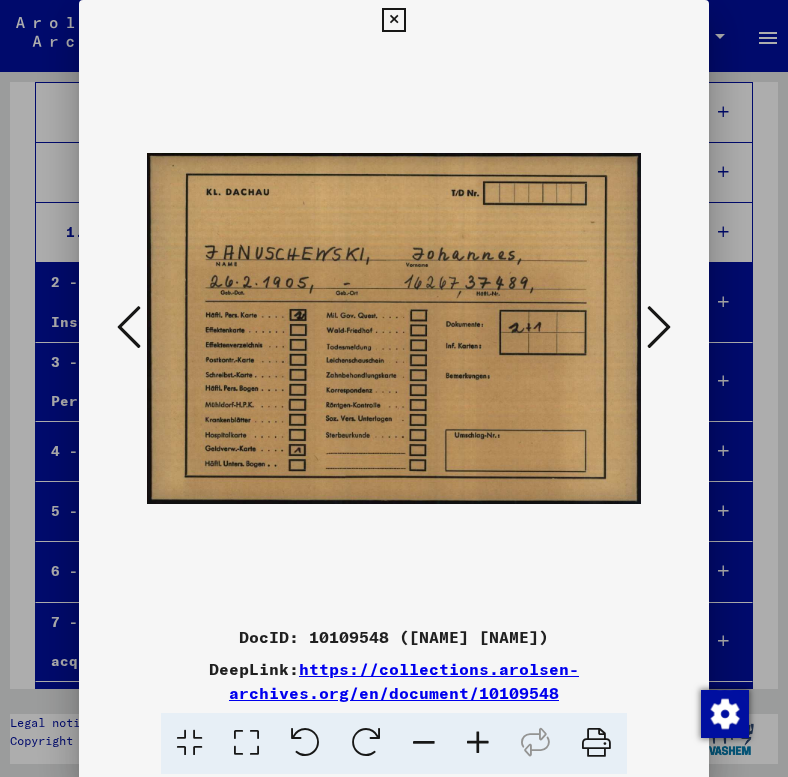 click at bounding box center (659, 327) 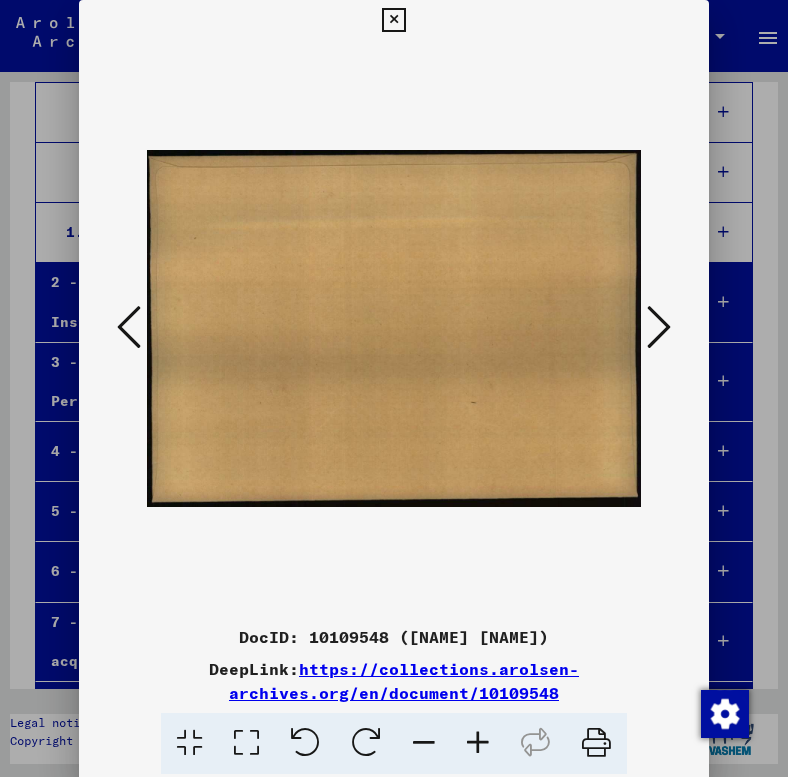 click at bounding box center [659, 327] 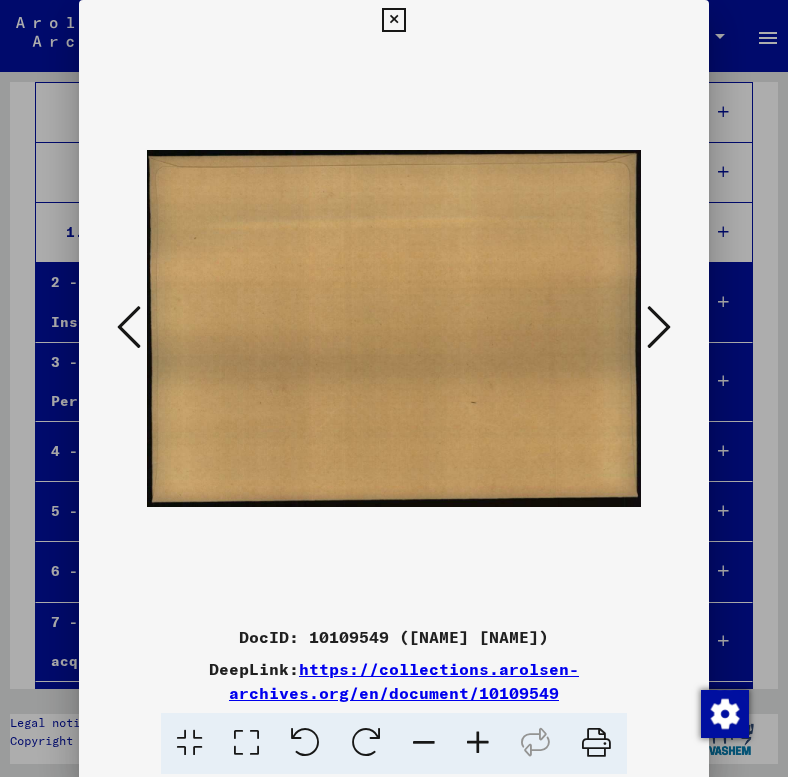 click at bounding box center (659, 327) 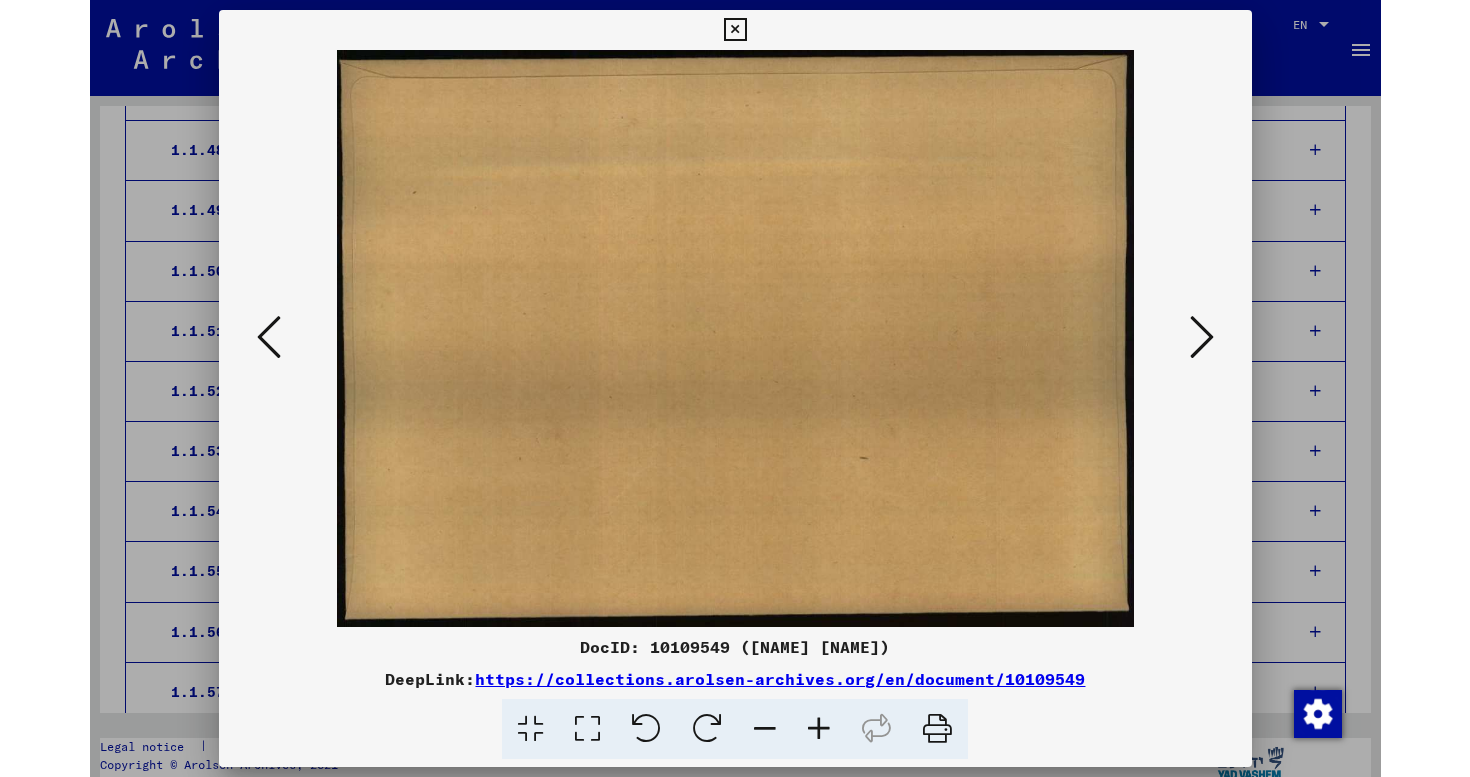 scroll, scrollTop: 5910, scrollLeft: 0, axis: vertical 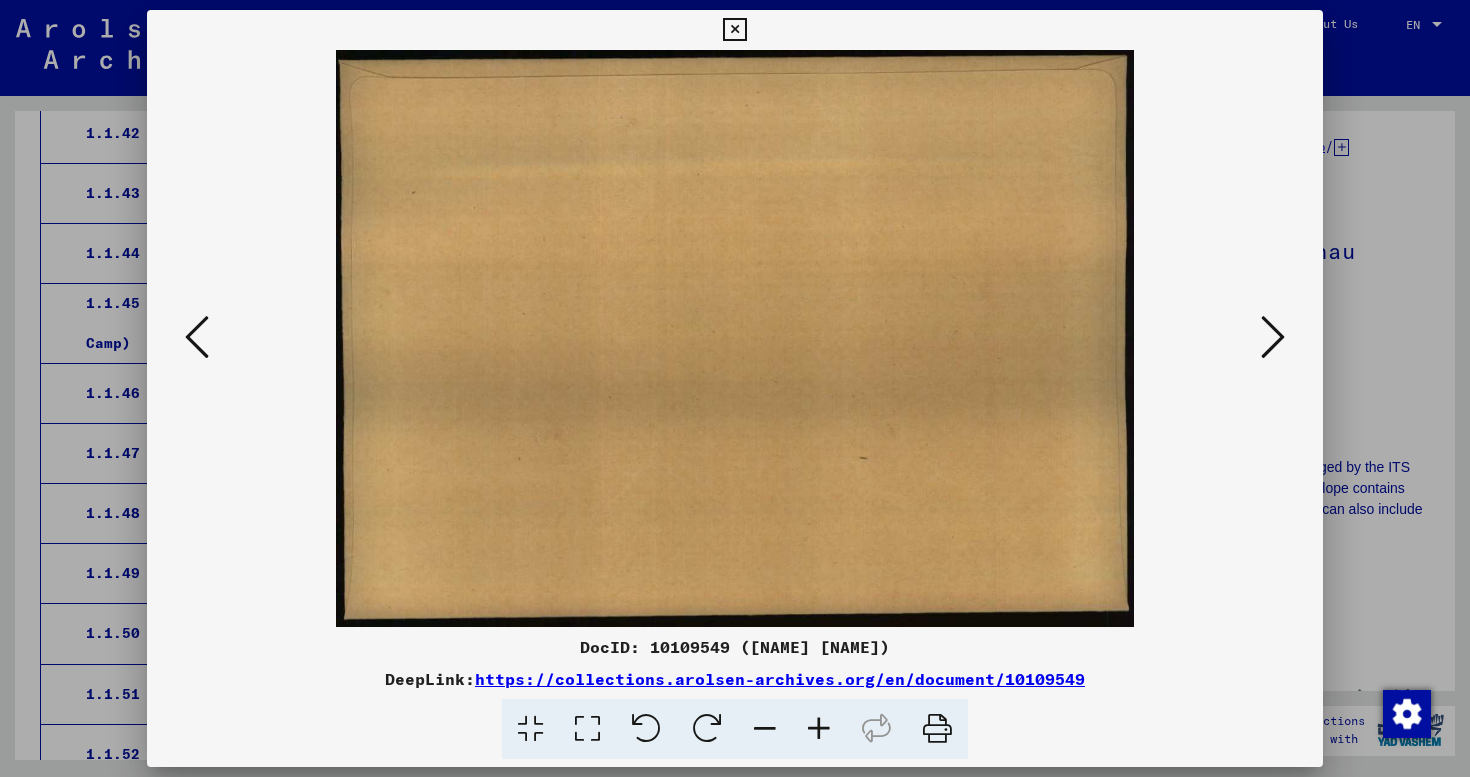 click at bounding box center (734, 30) 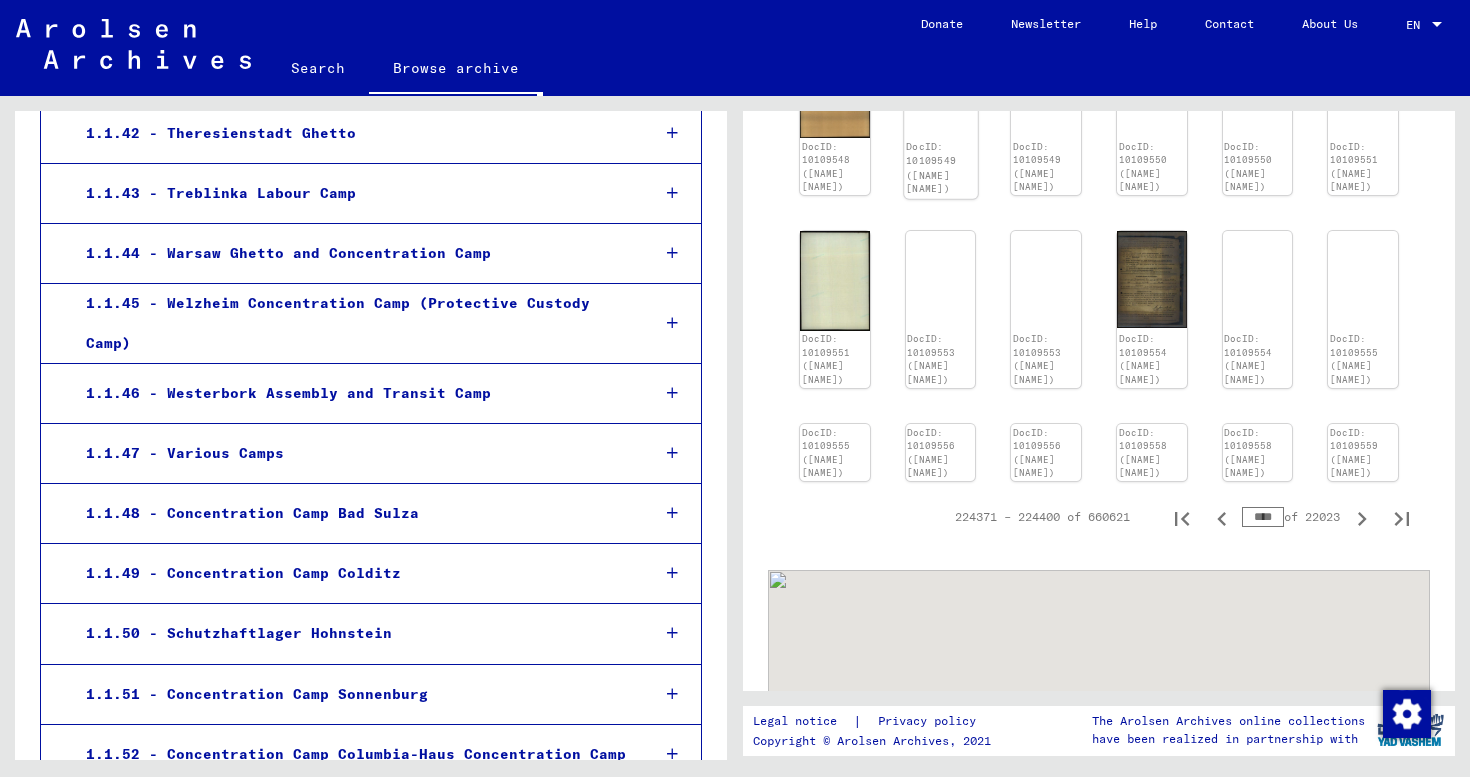 scroll, scrollTop: 1023, scrollLeft: 0, axis: vertical 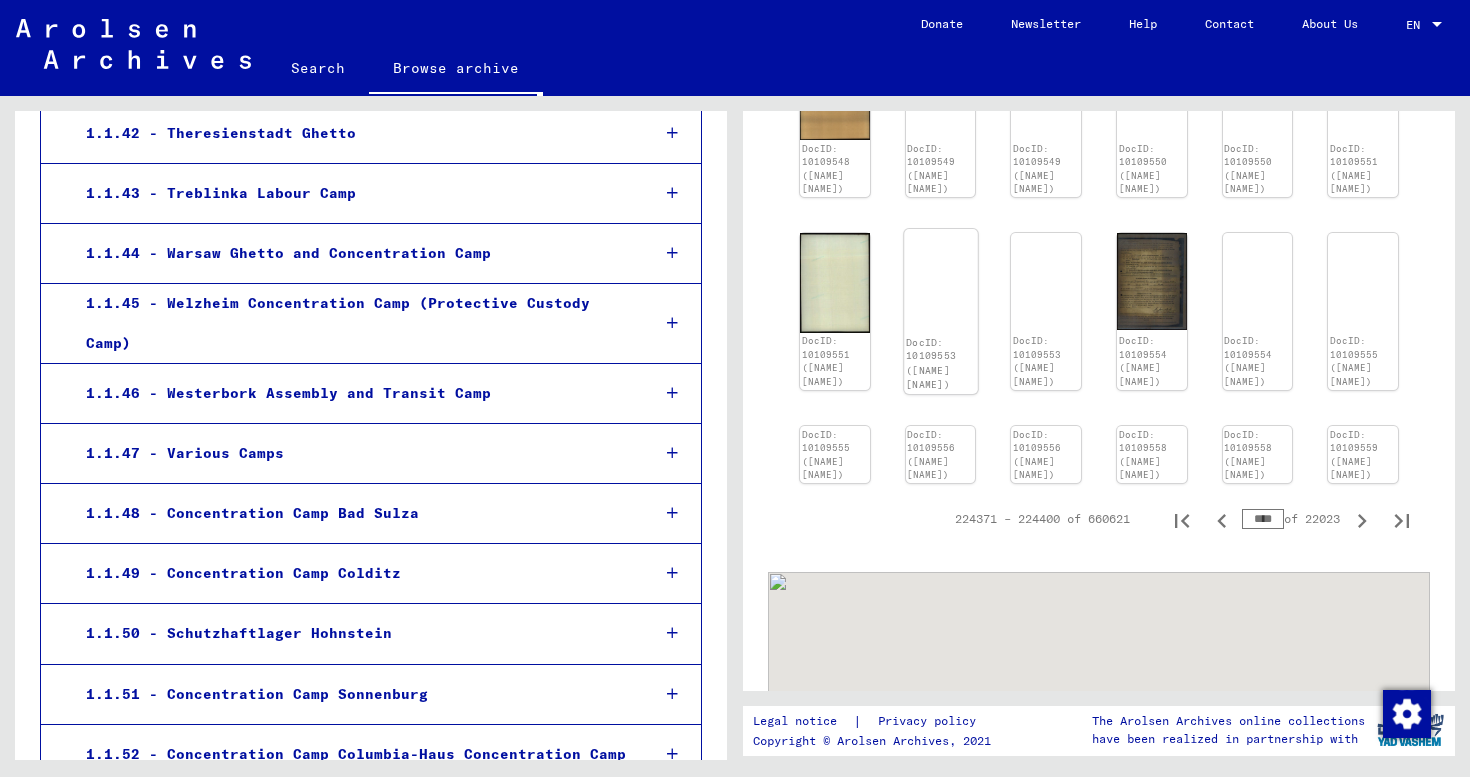click on "DocID: 10109553 ([NAME] [NAME])" 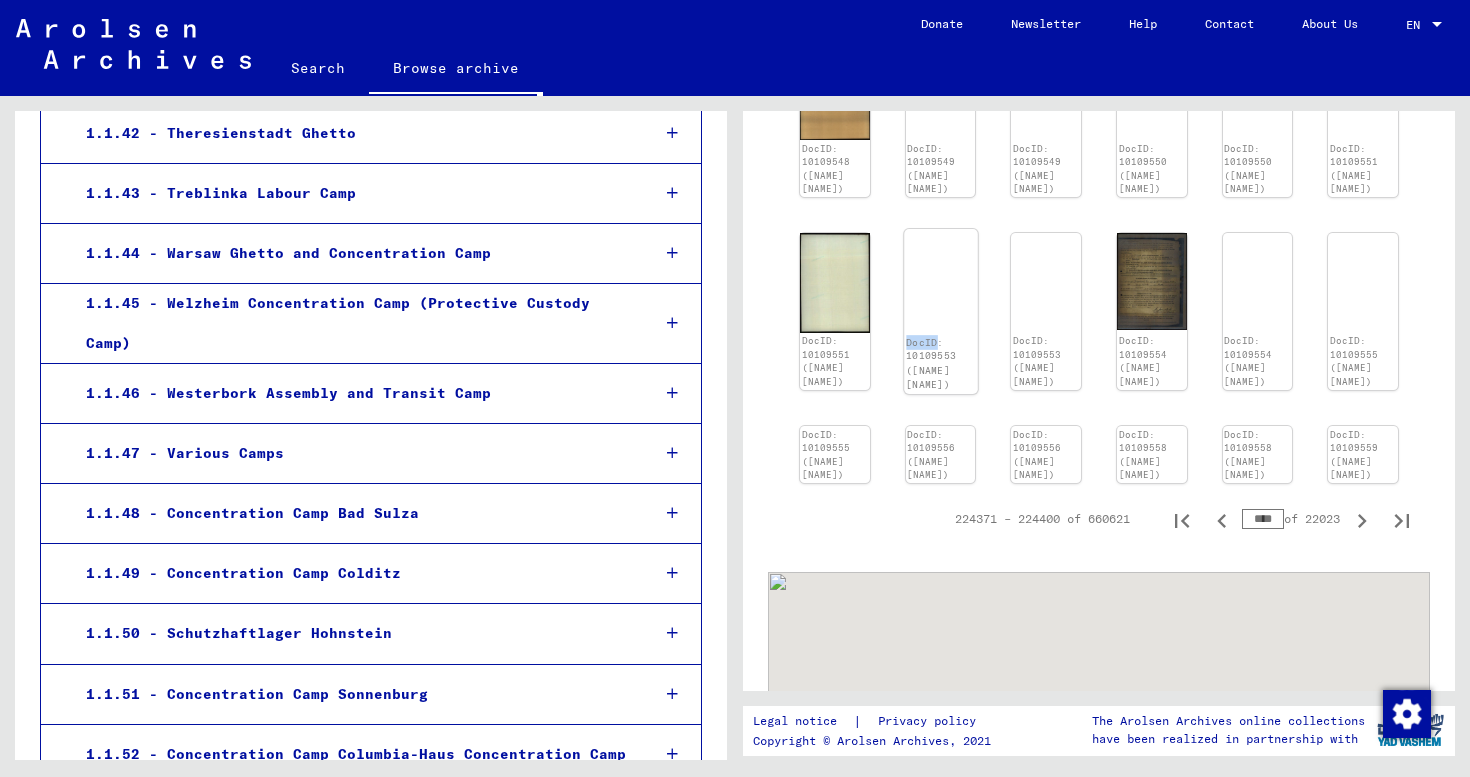 click on "DocID: 10109553 ([NAME] [NAME])" 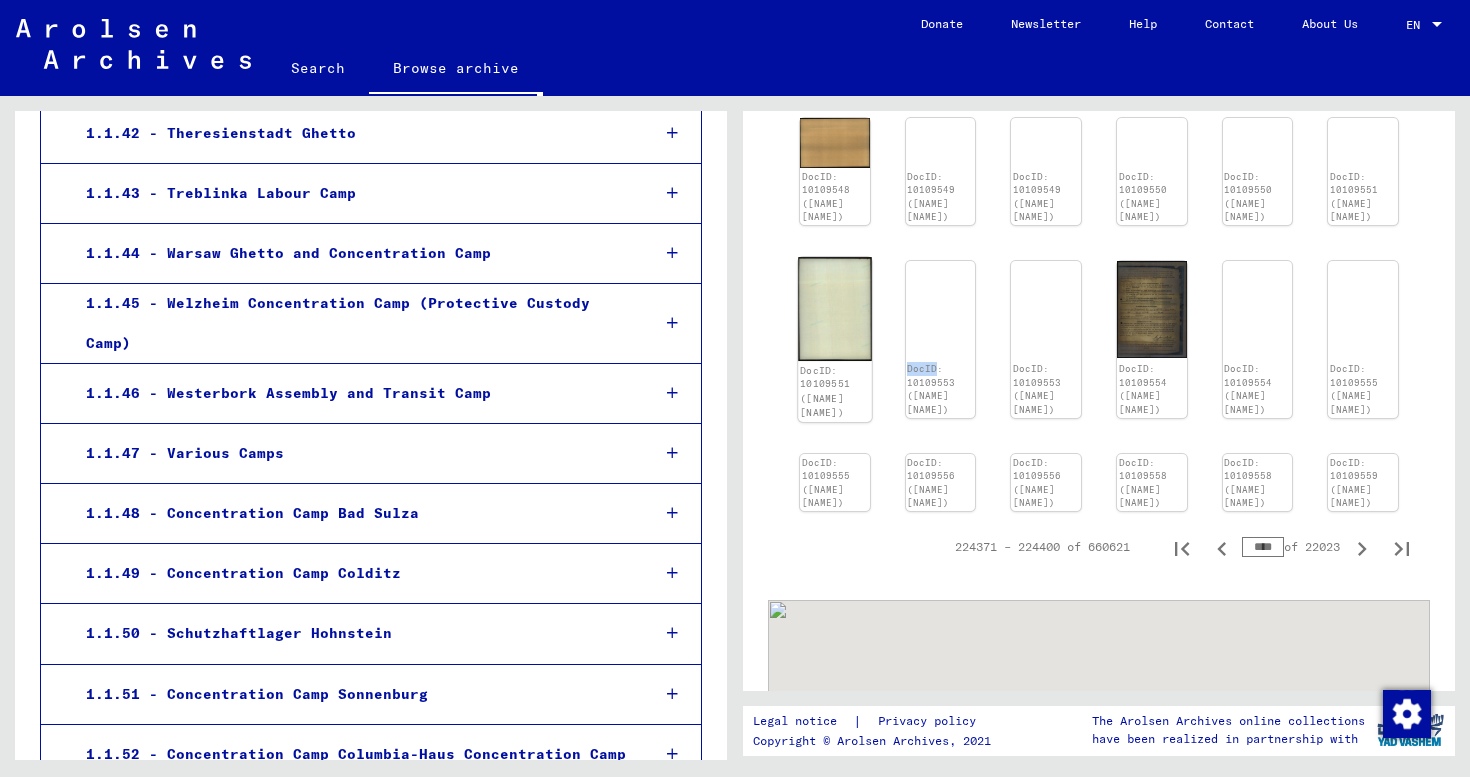 click 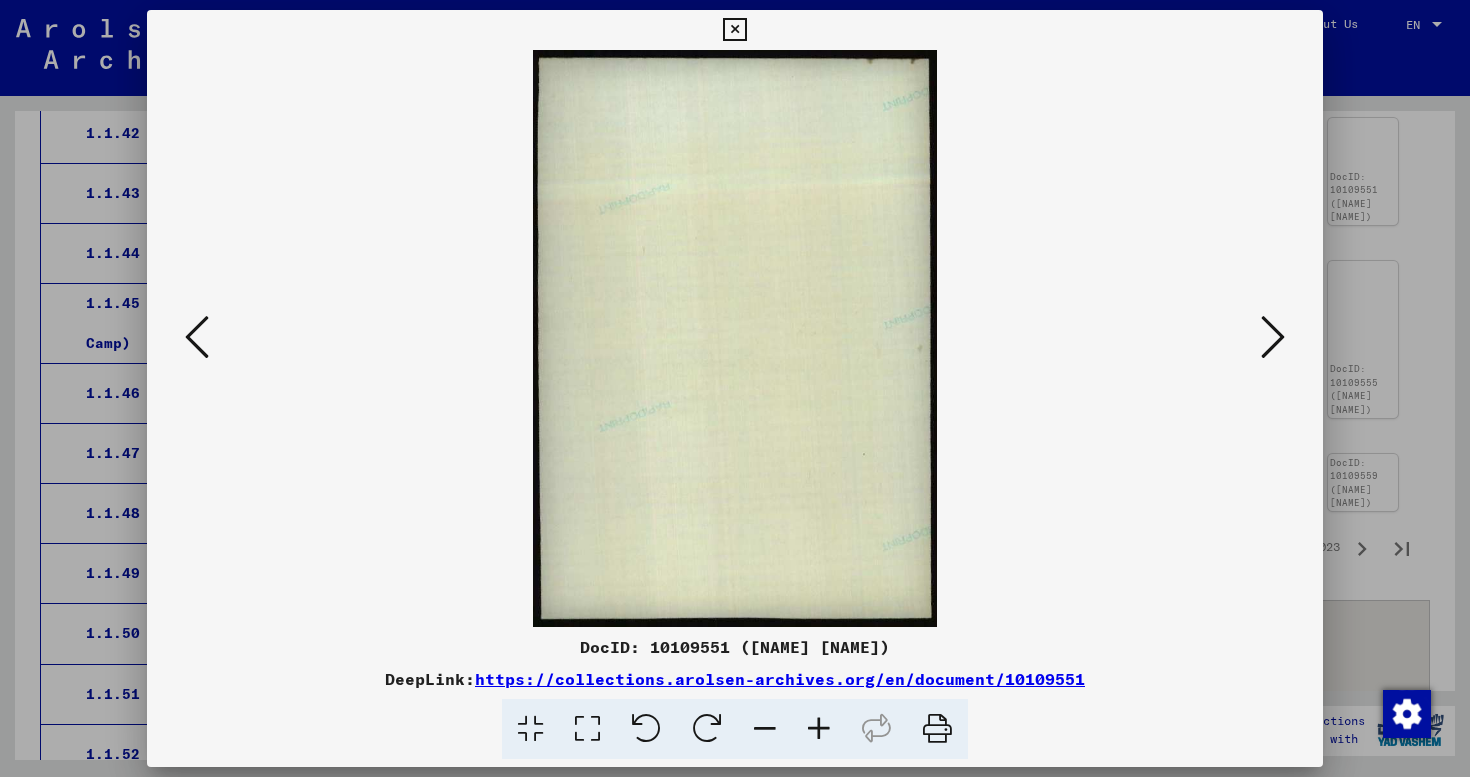 click at bounding box center [1273, 337] 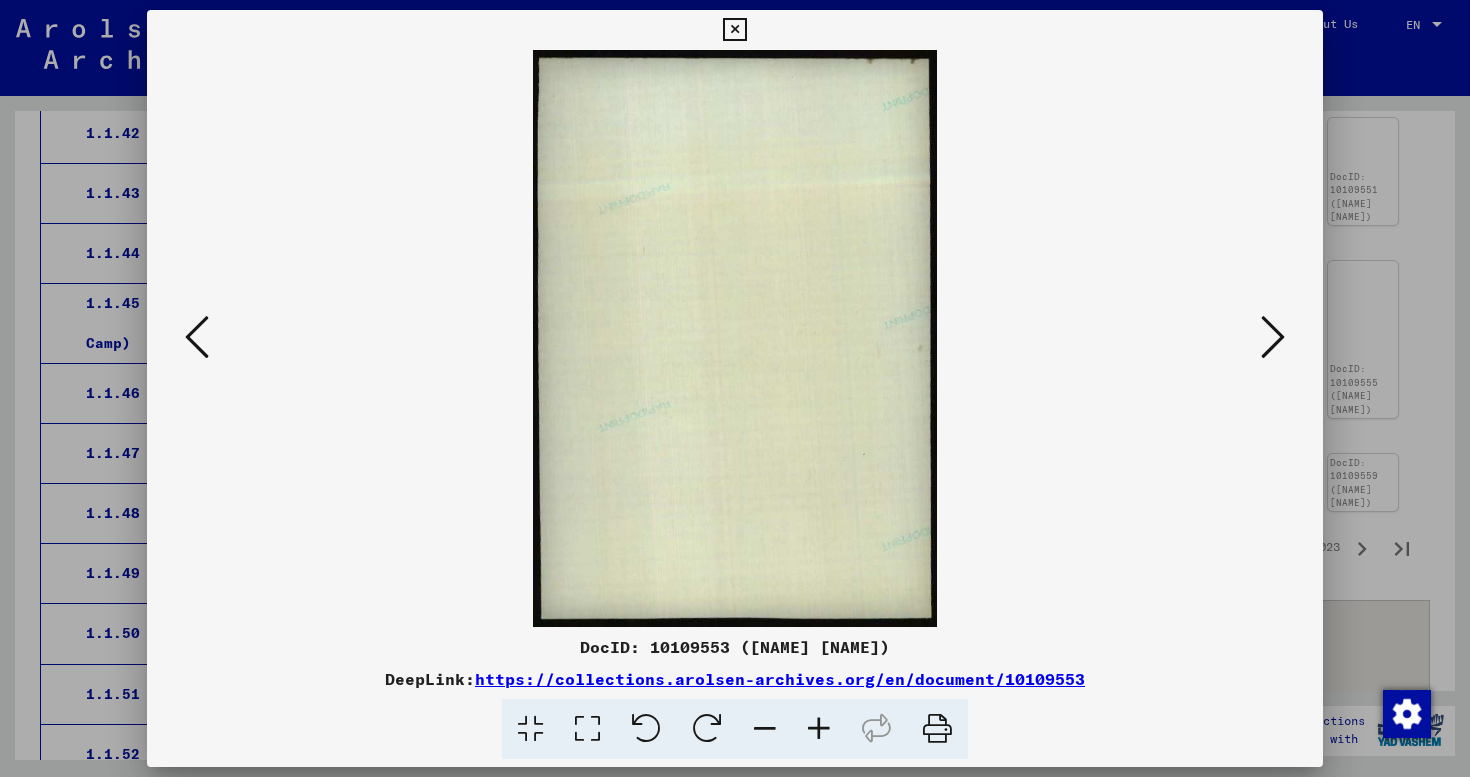 click at bounding box center [1273, 337] 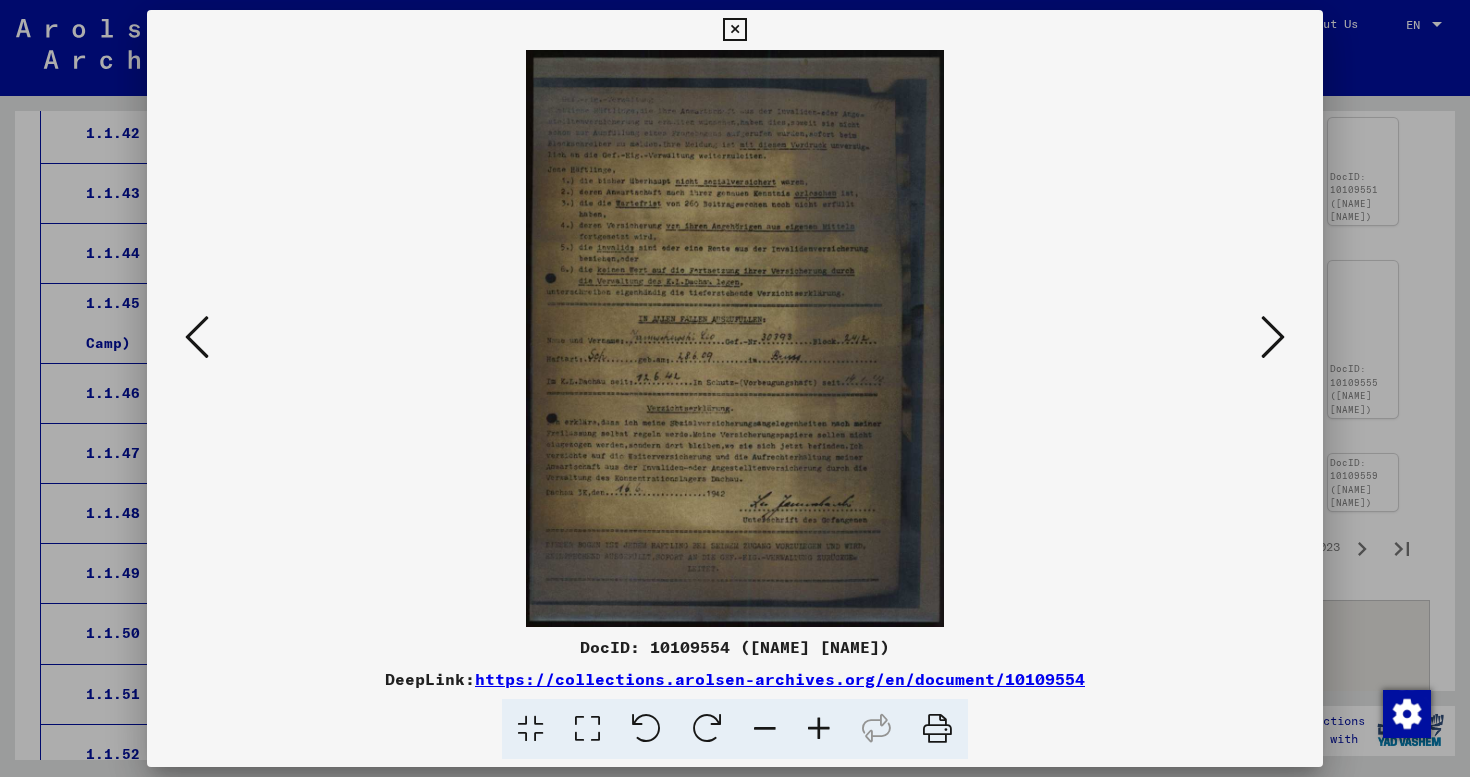 click at bounding box center [1273, 337] 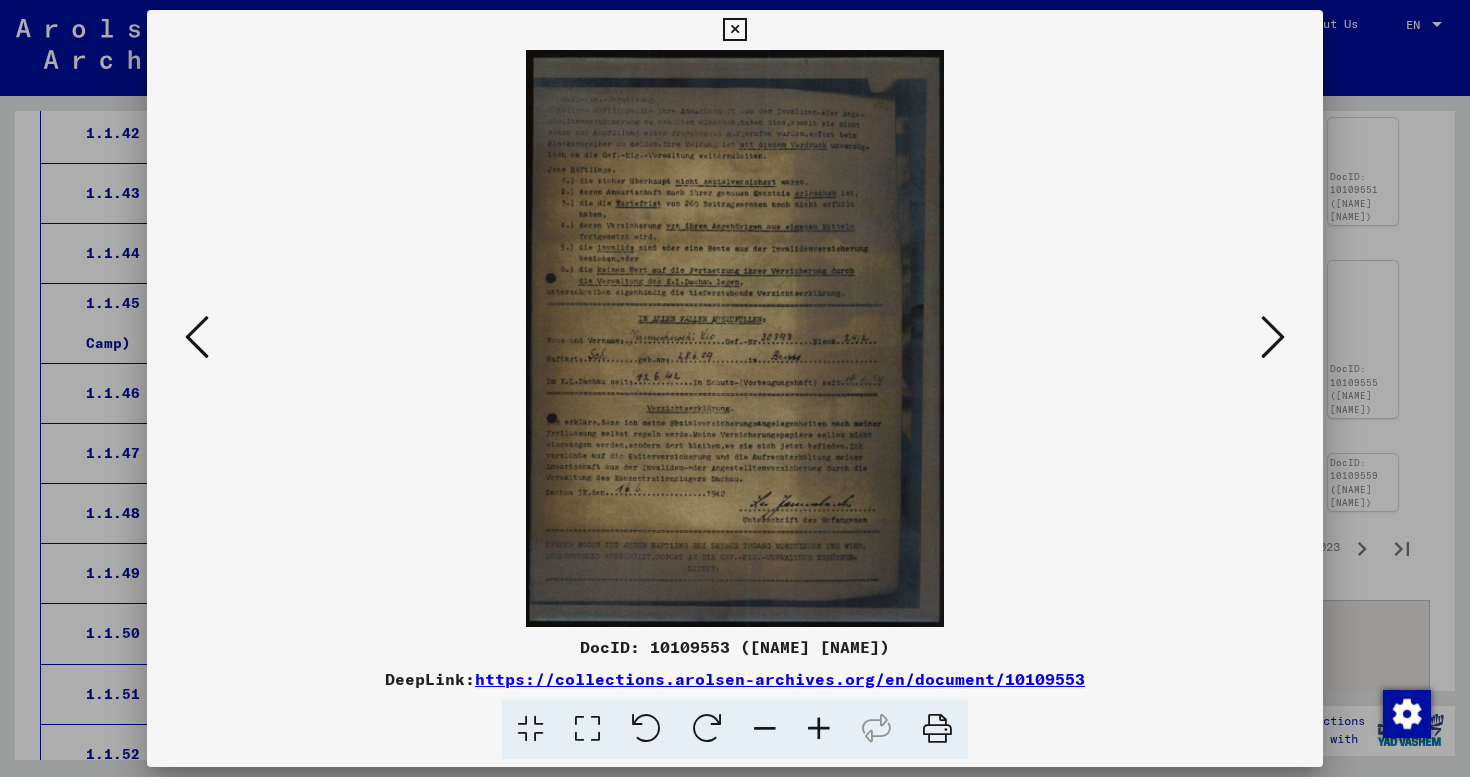 click at bounding box center (197, 337) 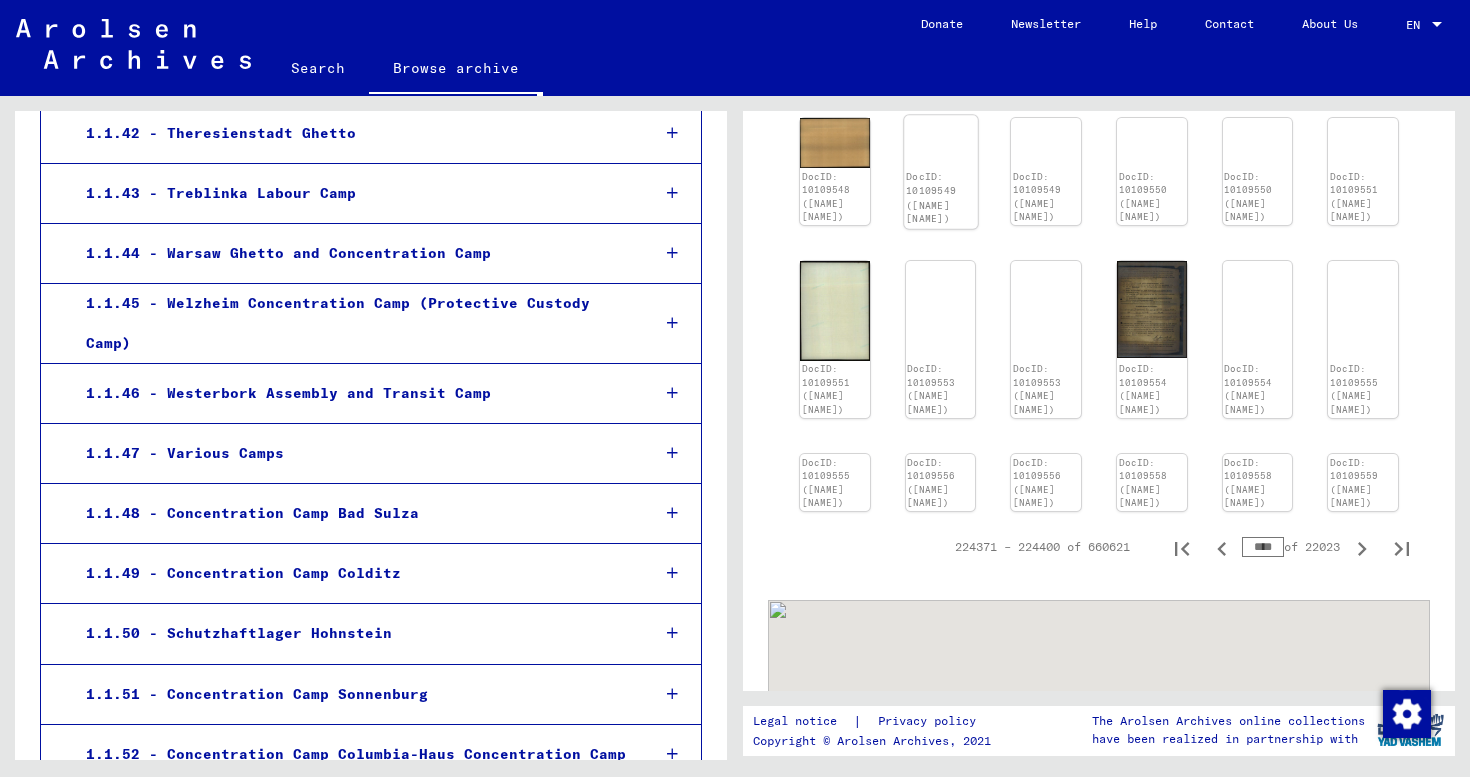 click on "DocID: 10109549 ([NAME] [NAME])" 